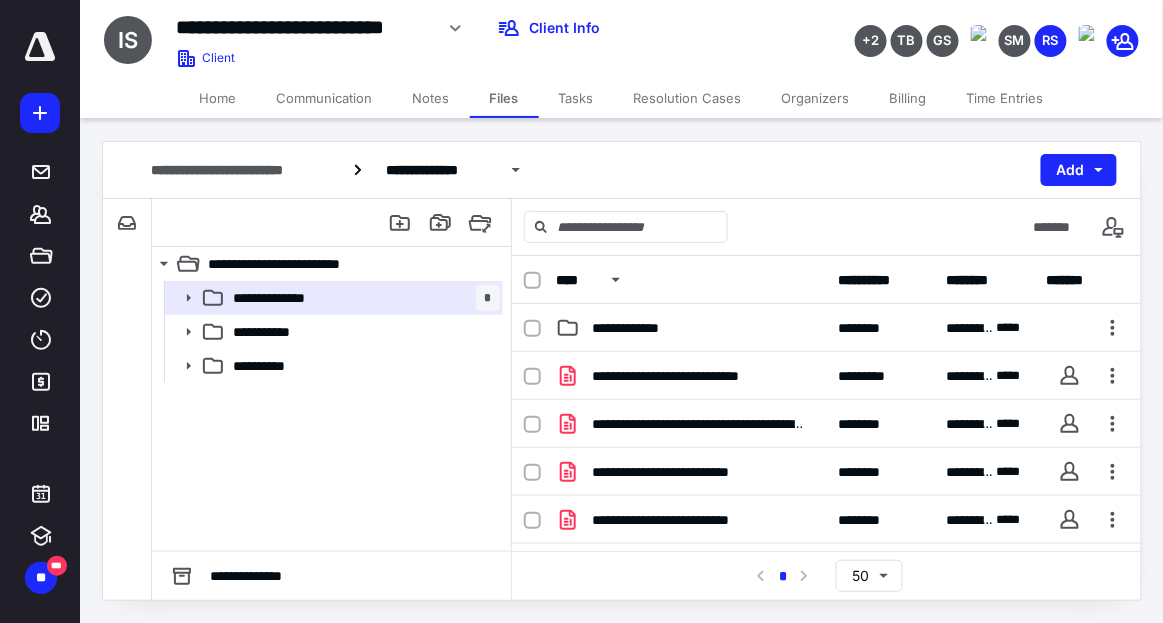 scroll, scrollTop: 0, scrollLeft: 0, axis: both 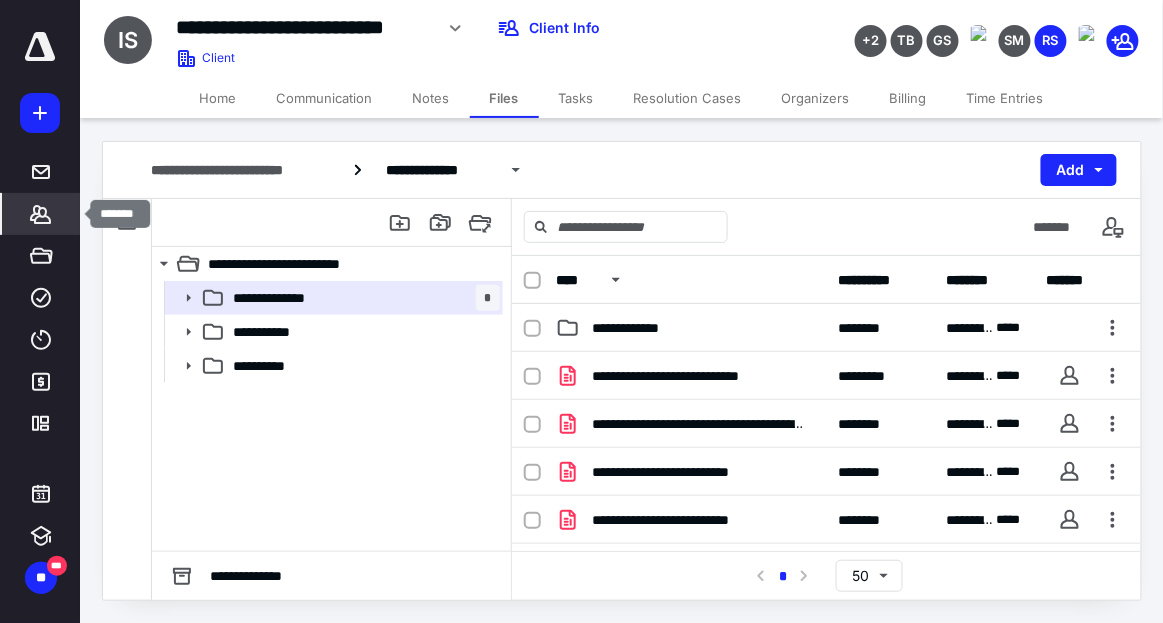 click 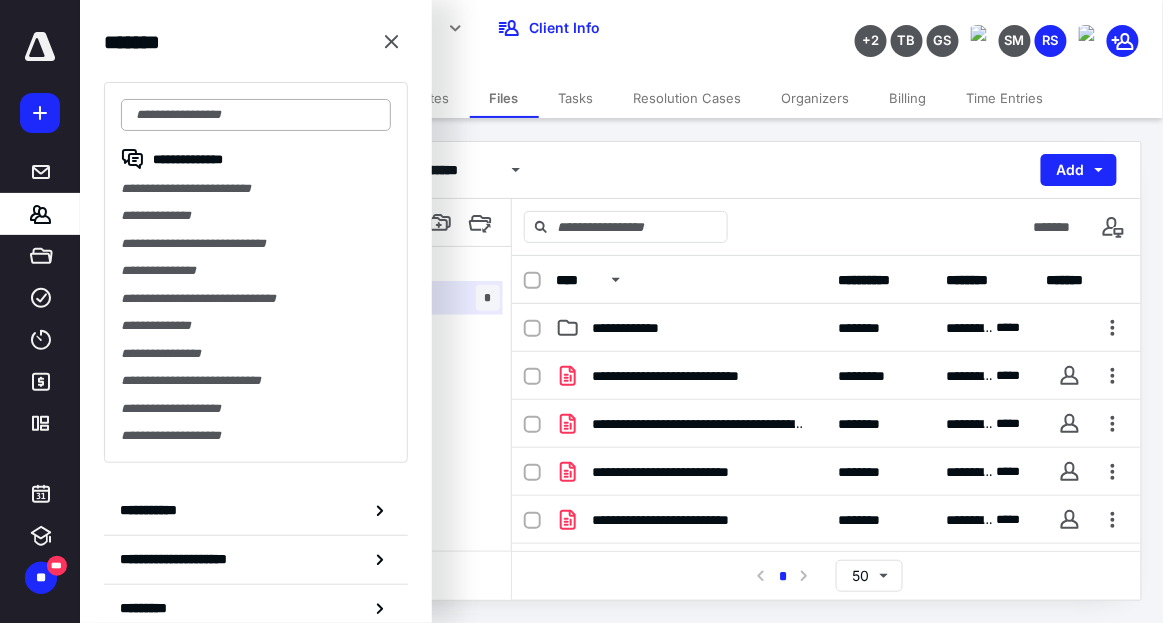 click at bounding box center (256, 115) 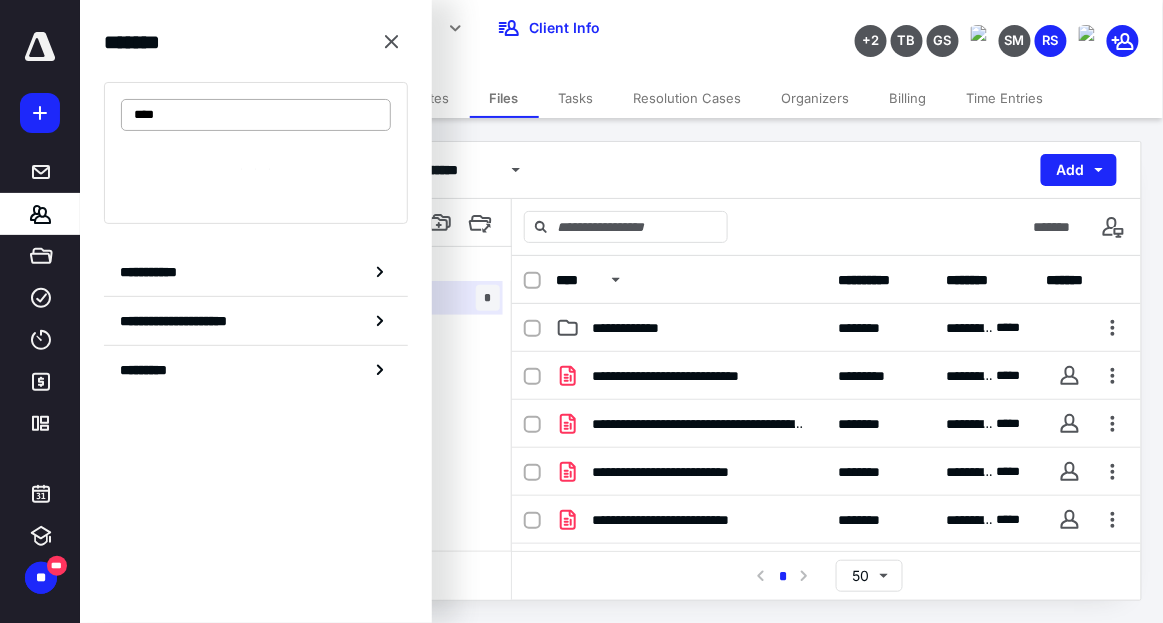 type on "****" 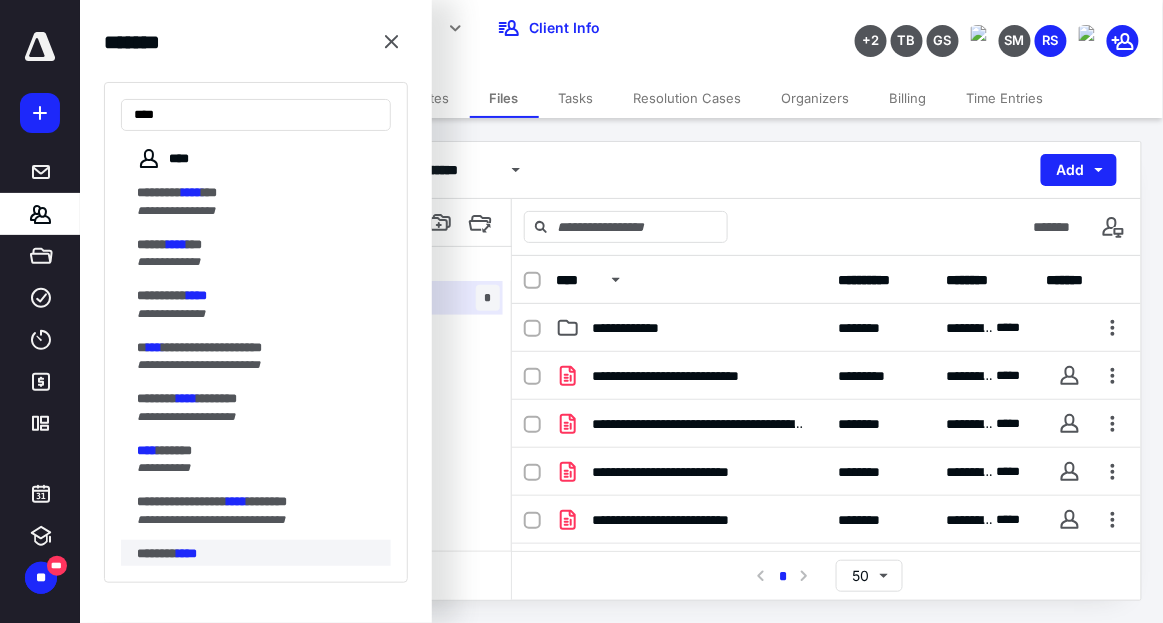 click on "****" at bounding box center [187, 553] 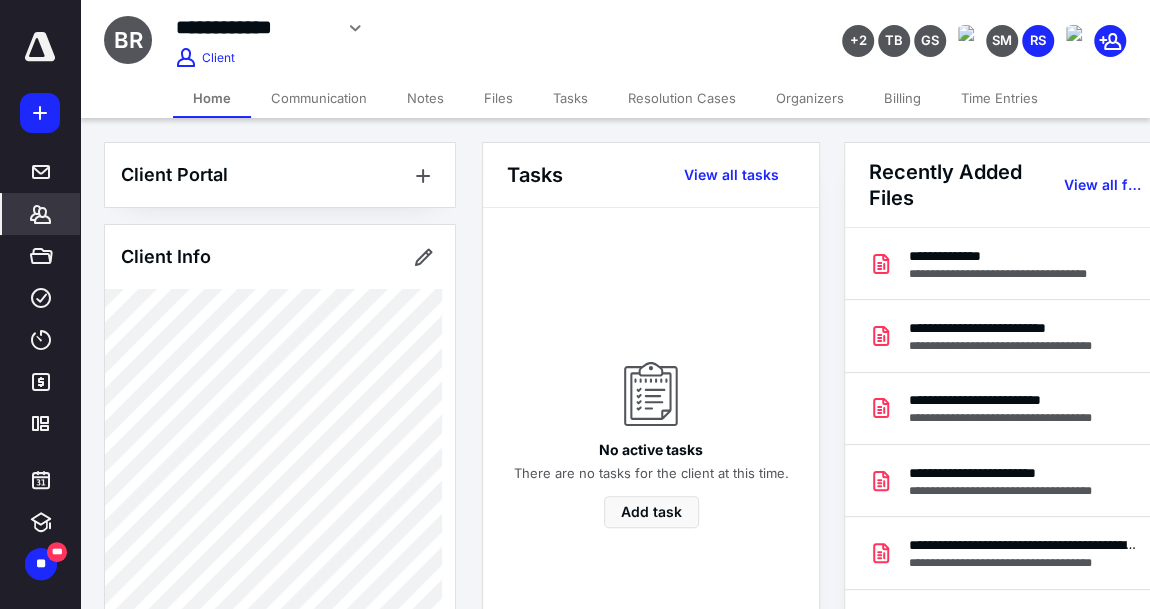 click on "Files" at bounding box center (498, 98) 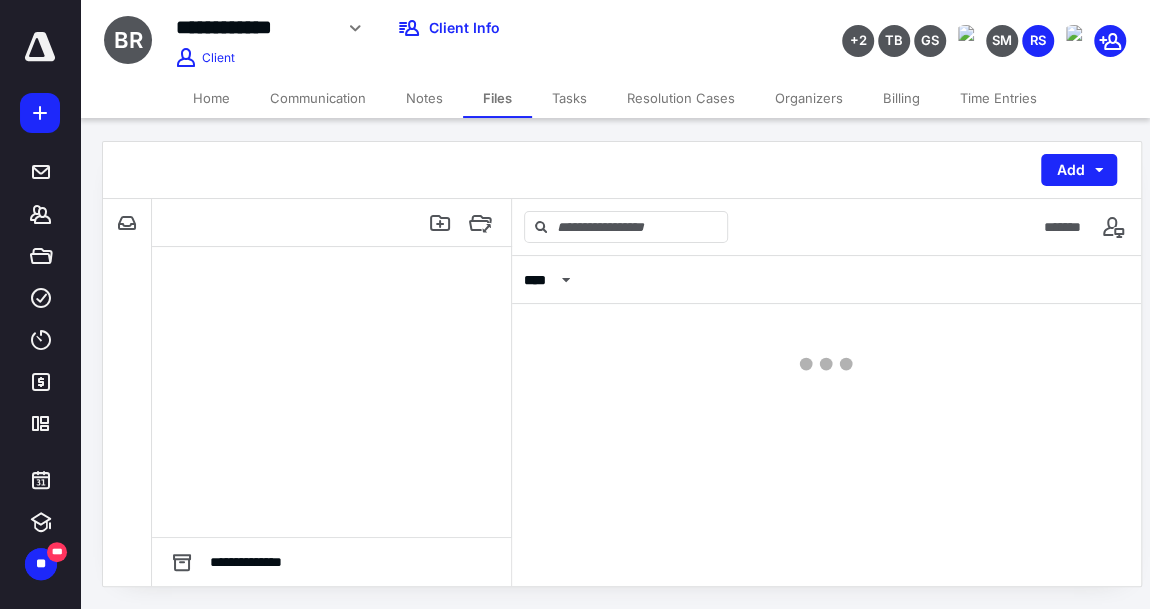 click on "Files" at bounding box center (497, 98) 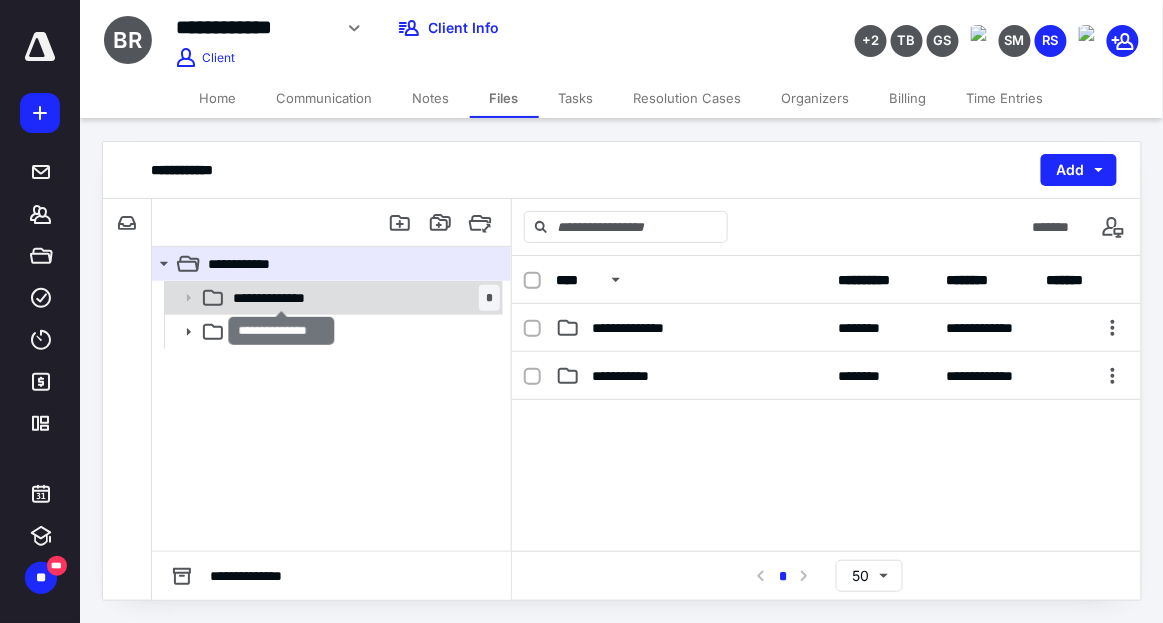 click on "**********" at bounding box center (282, 298) 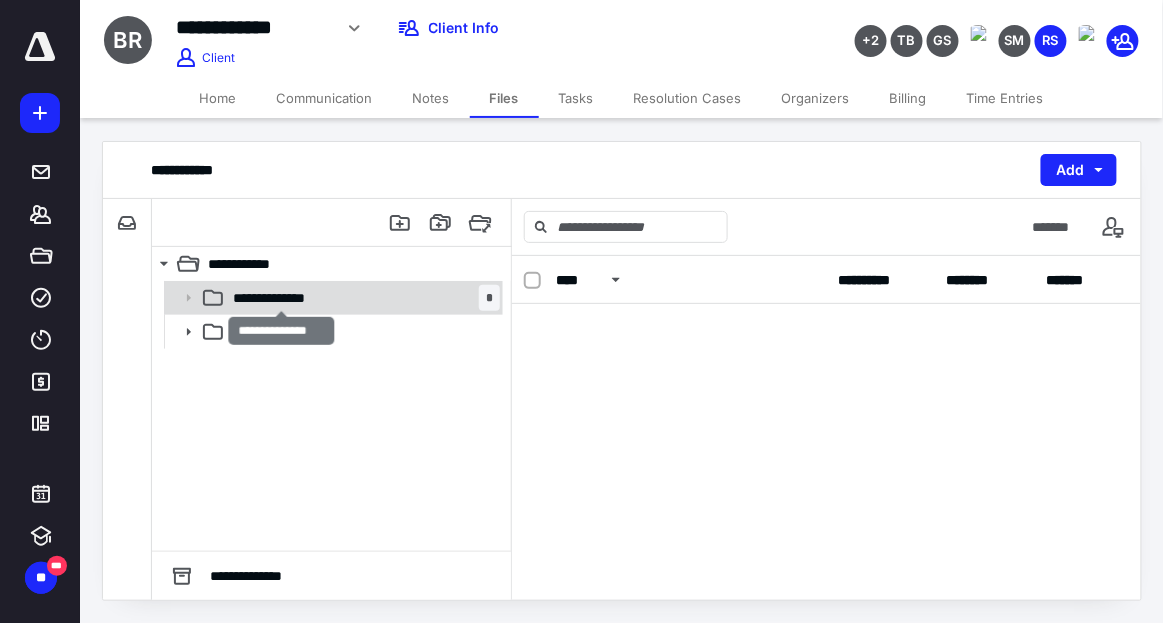 click on "**********" at bounding box center [282, 298] 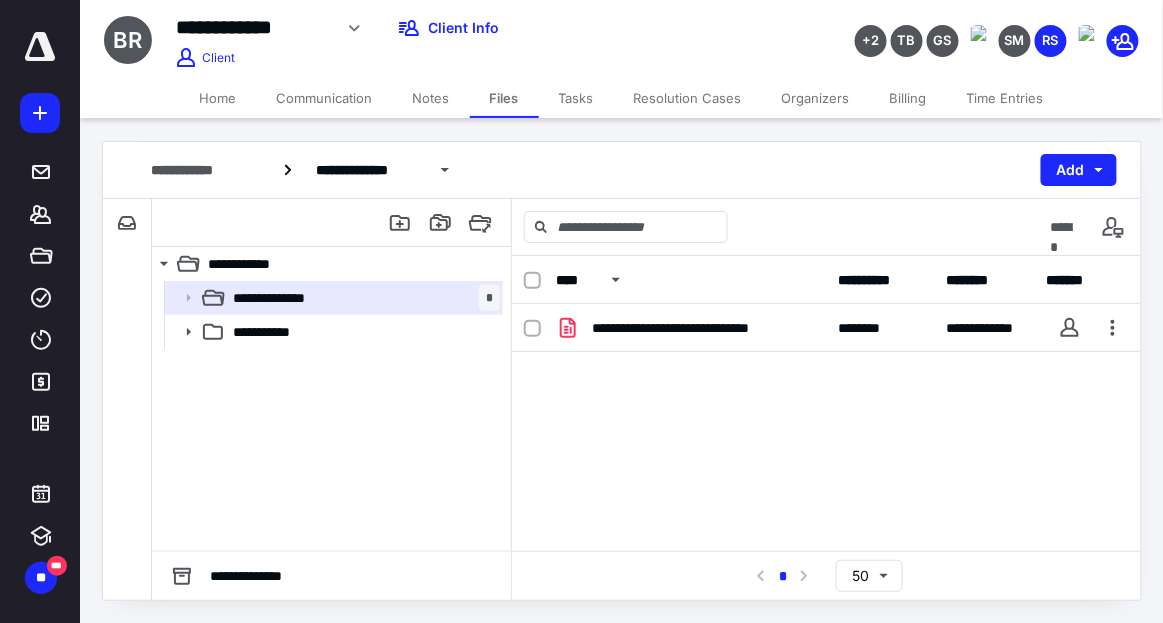 click on "Home" at bounding box center [218, 98] 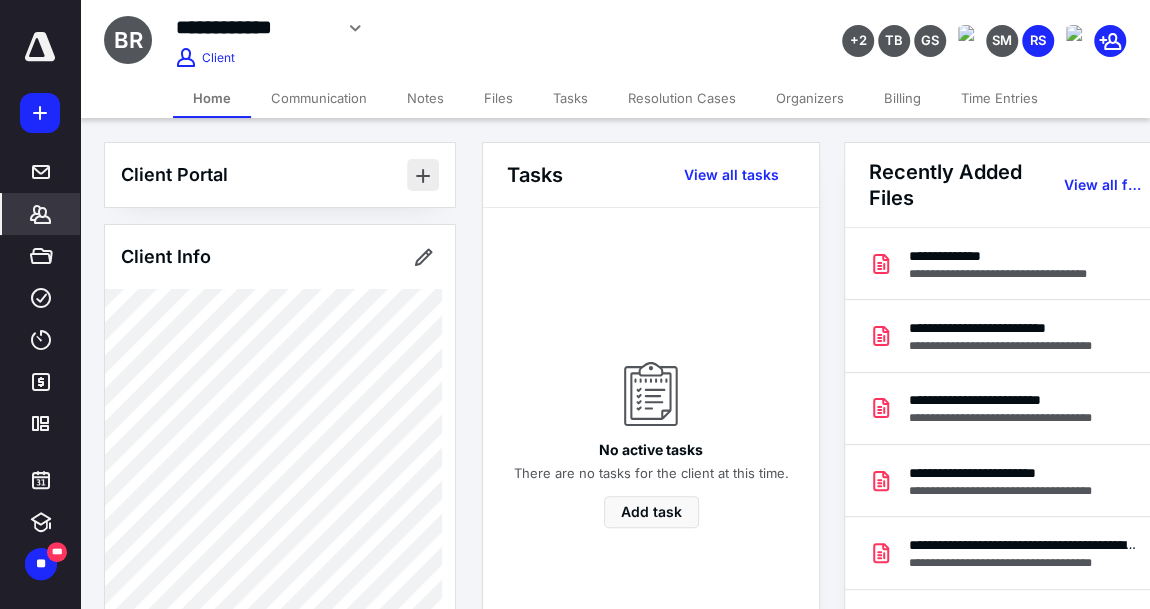 click at bounding box center (423, 175) 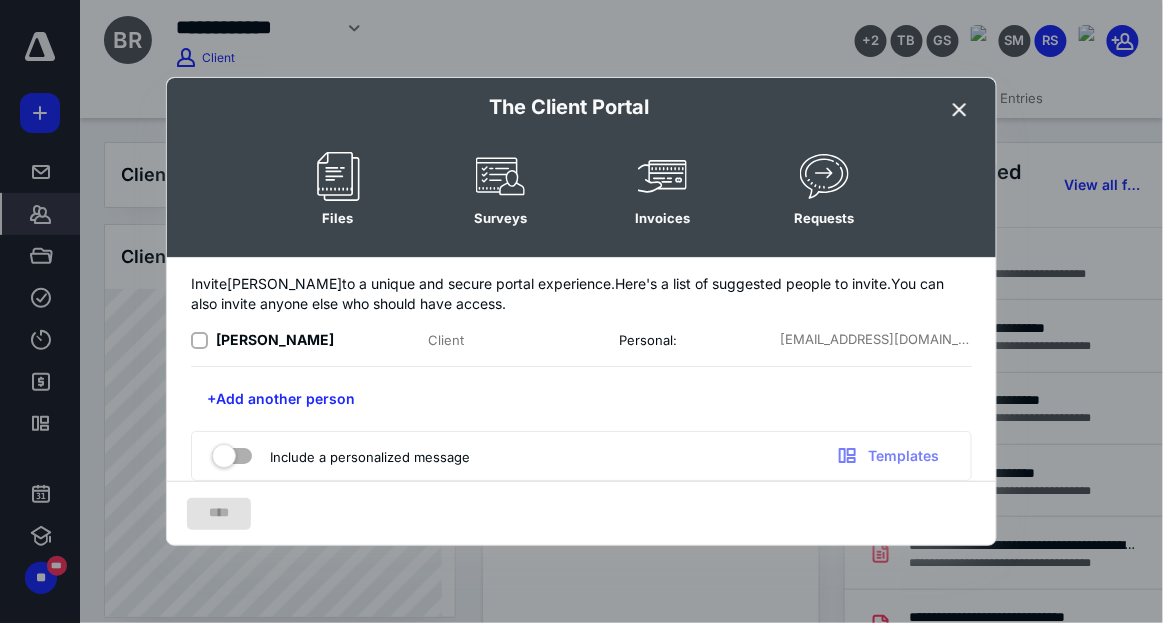click on "[PERSON_NAME]" at bounding box center (275, 339) 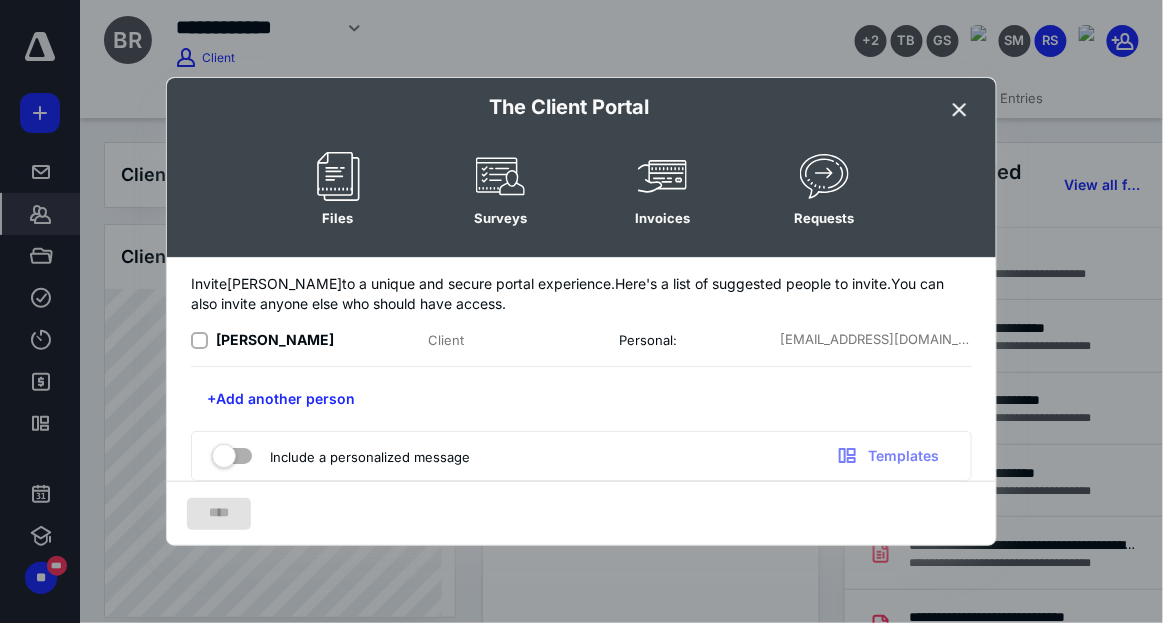 click at bounding box center [199, 341] 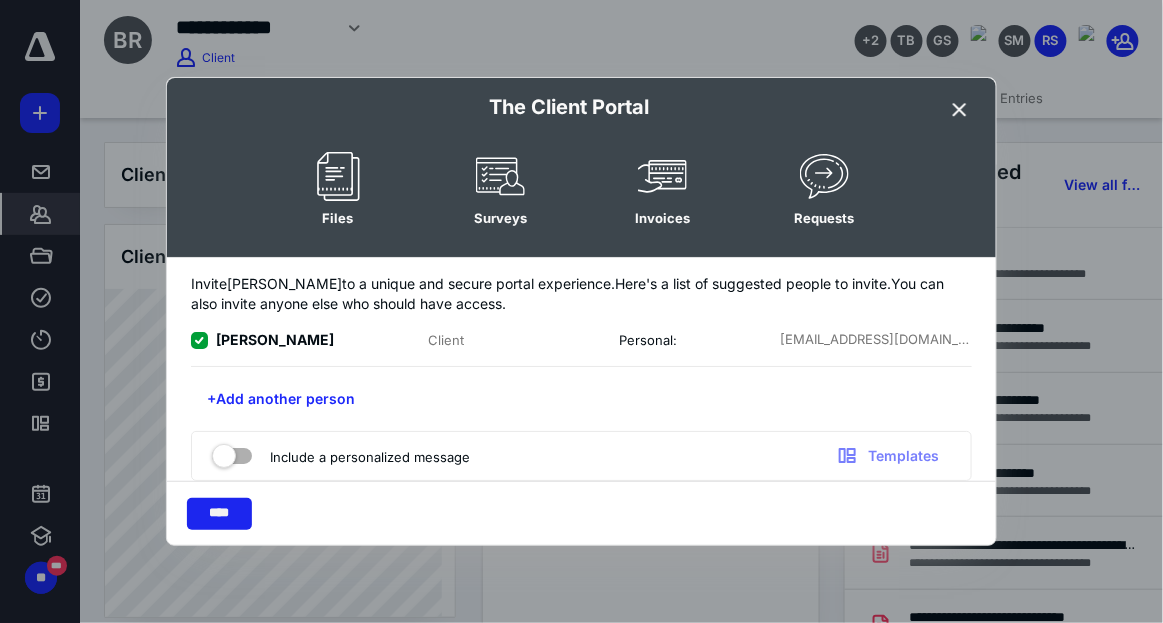 click on "****" at bounding box center [219, 514] 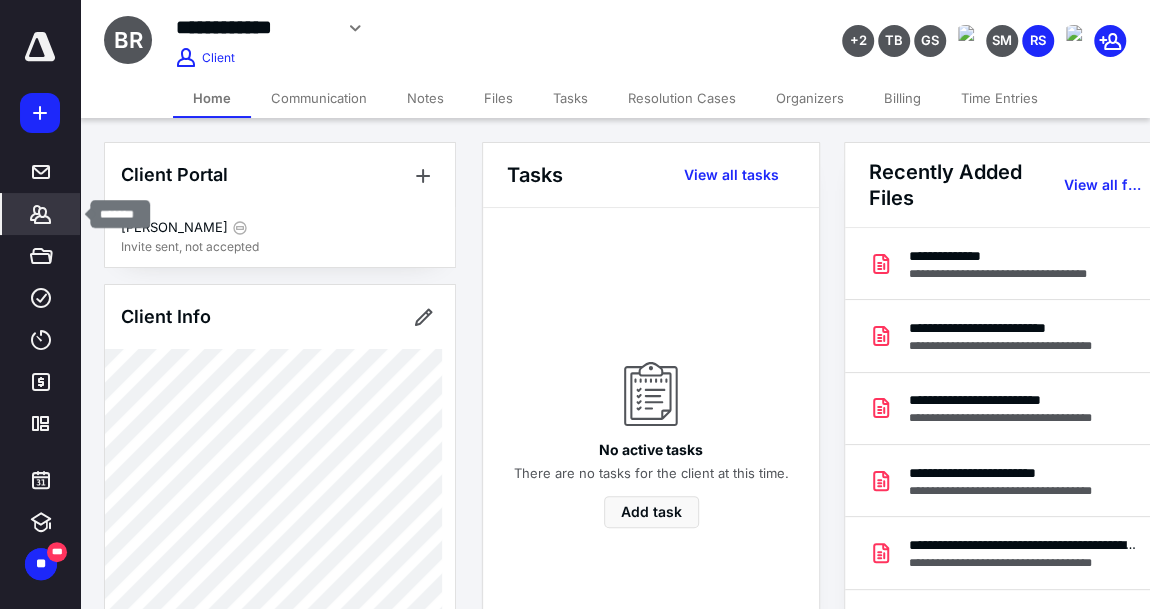click 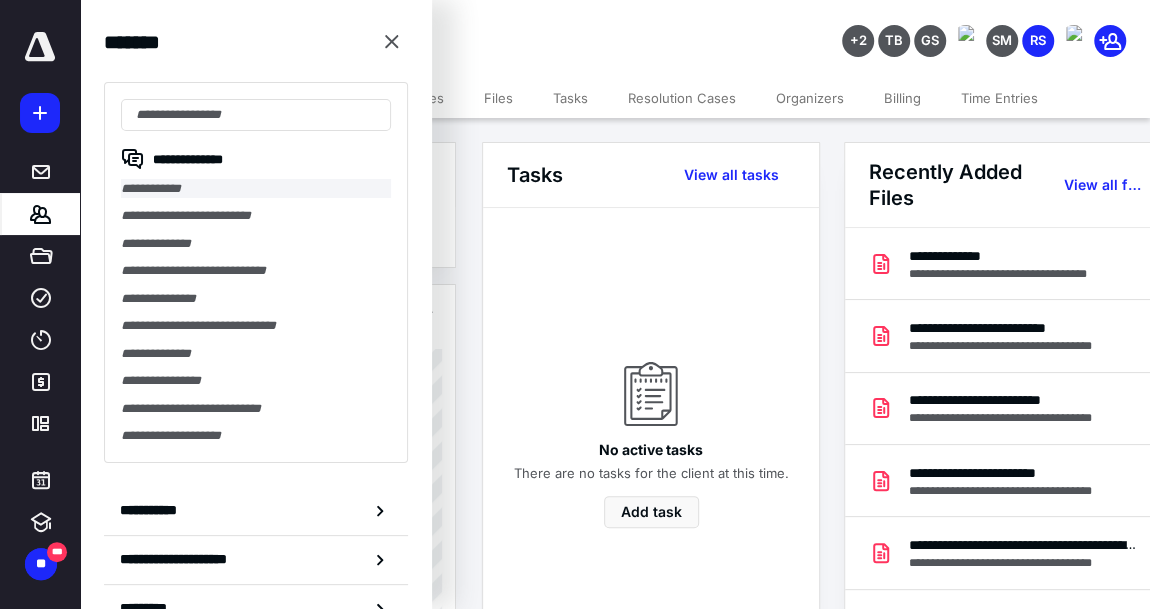 click on "**********" at bounding box center (256, 188) 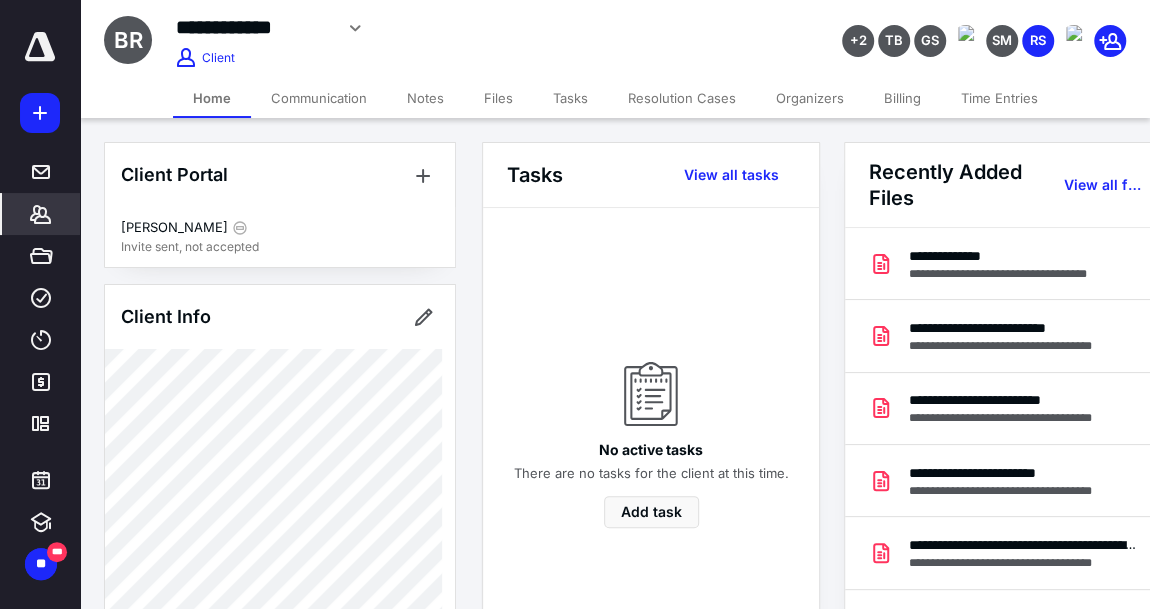 click on "Files" at bounding box center (498, 98) 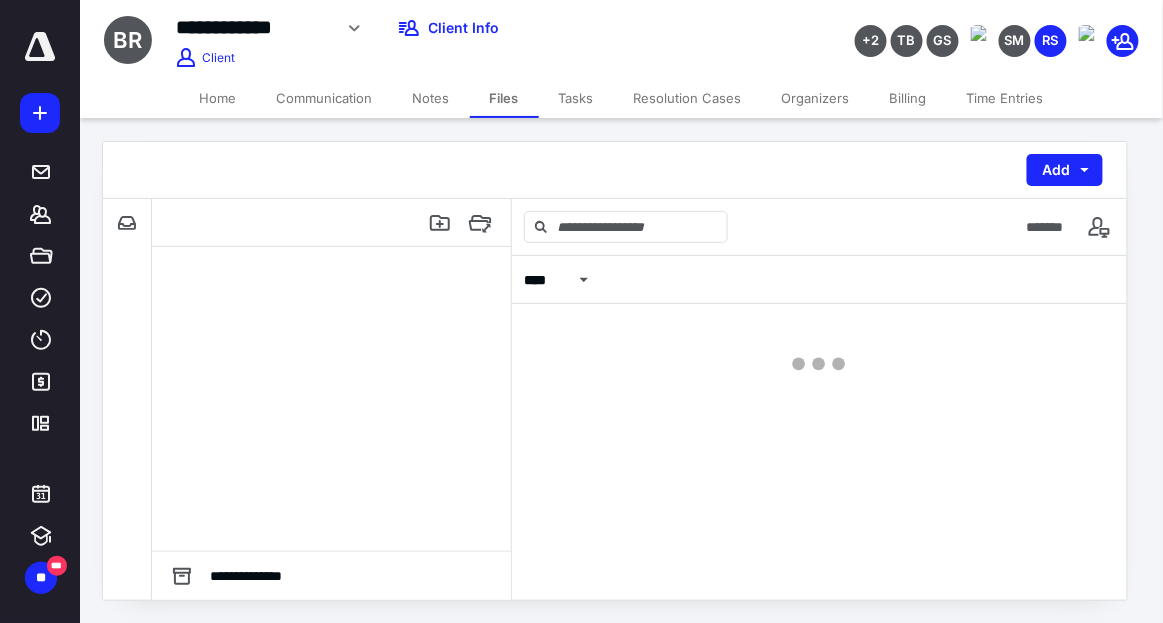 click on "Files" at bounding box center (504, 98) 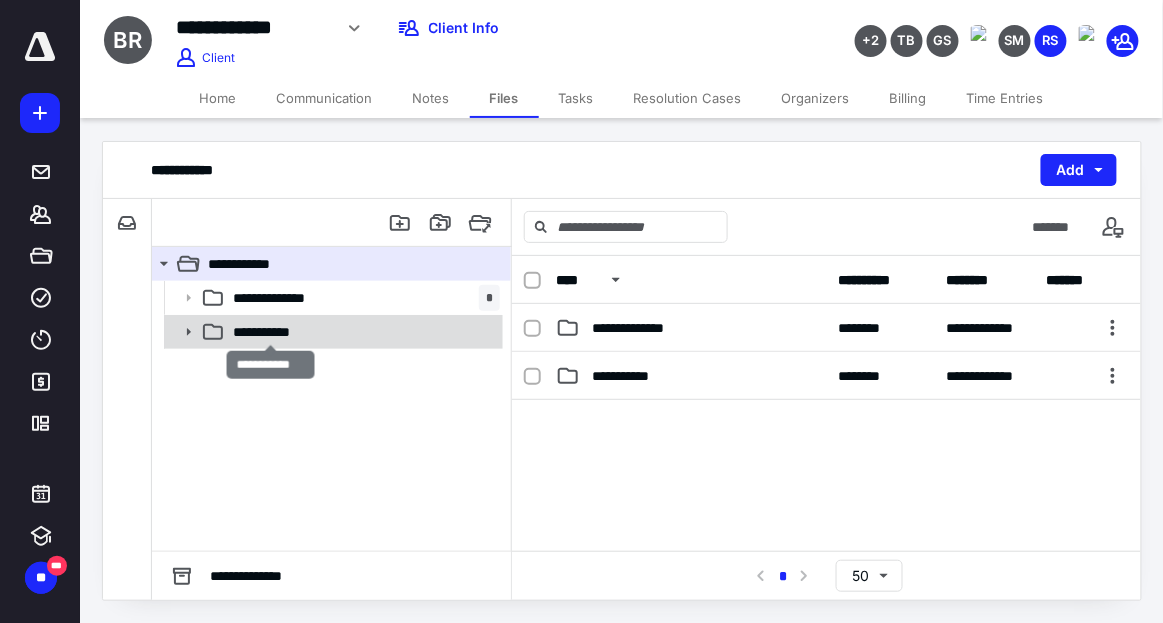 click on "**********" at bounding box center [272, 332] 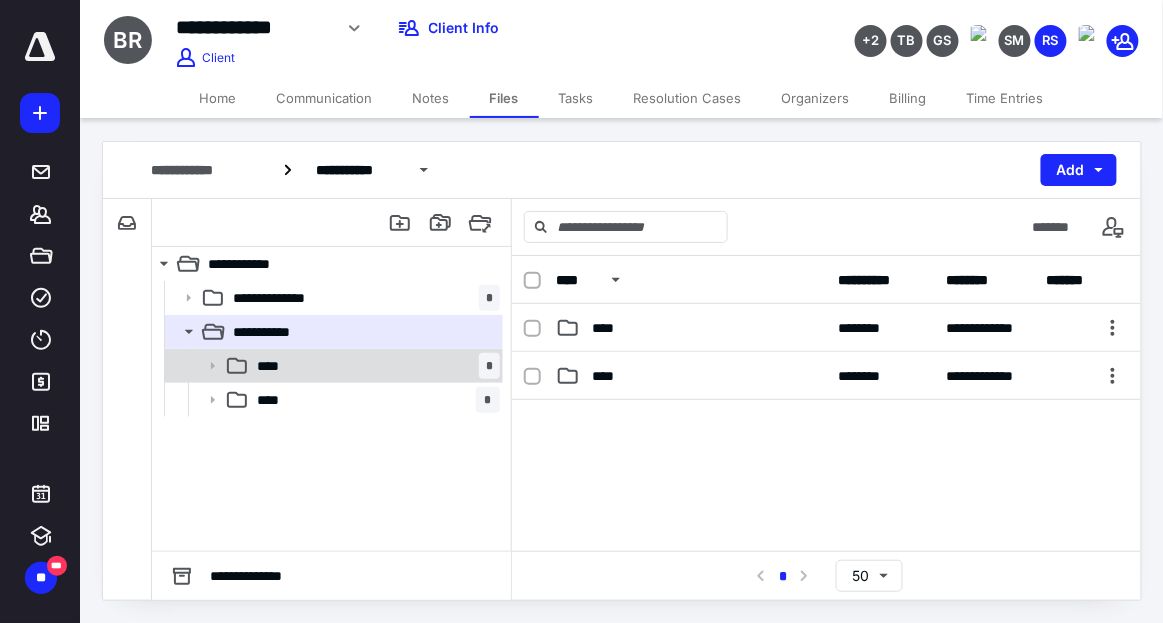 click on "**** *" at bounding box center (374, 366) 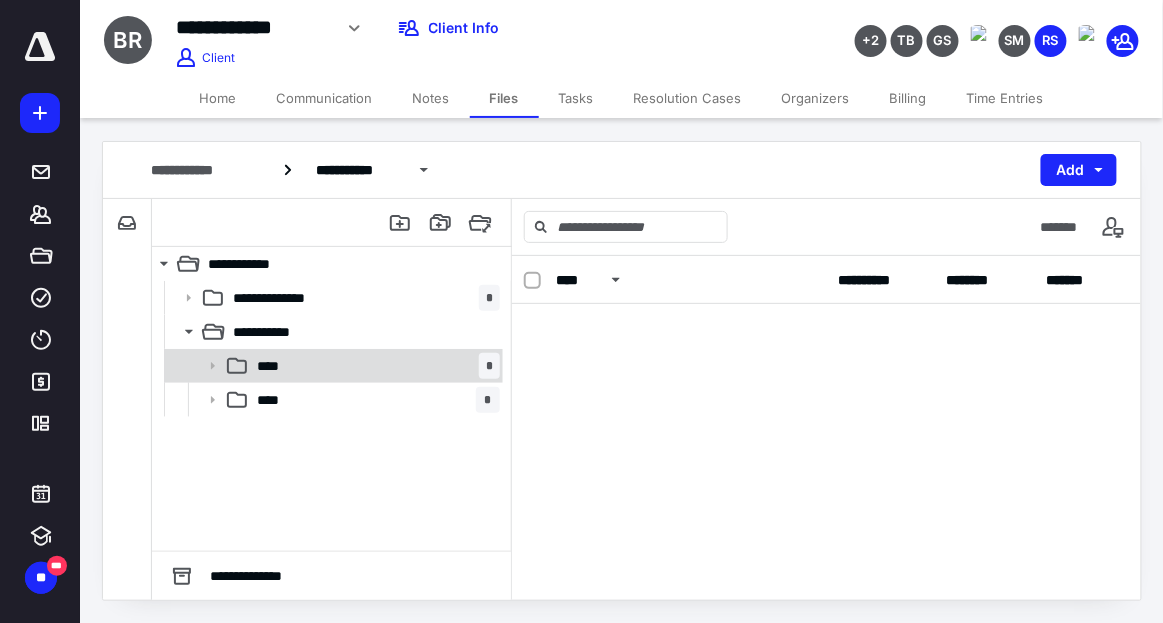 click on "**** *" at bounding box center (374, 366) 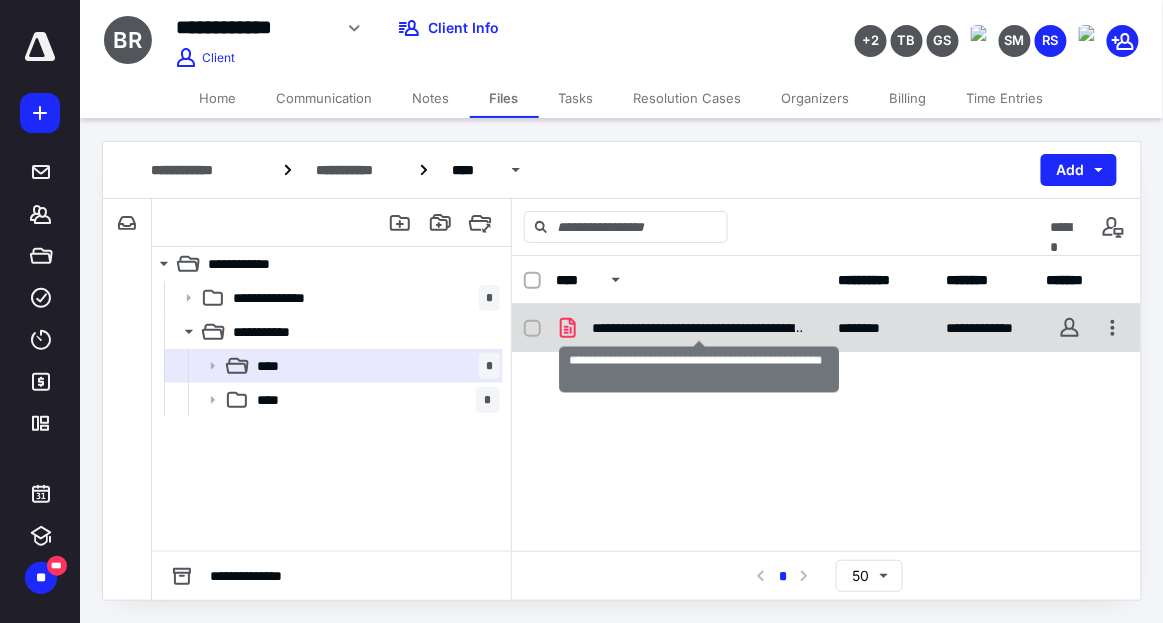 click on "**********" at bounding box center [700, 328] 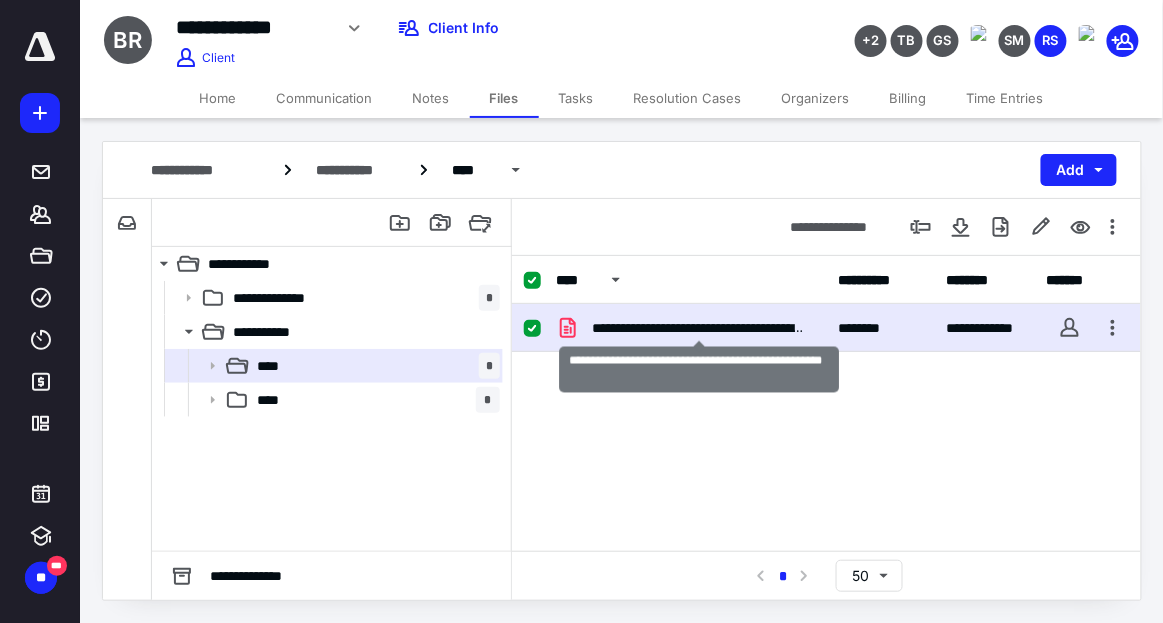 click on "**********" at bounding box center [700, 328] 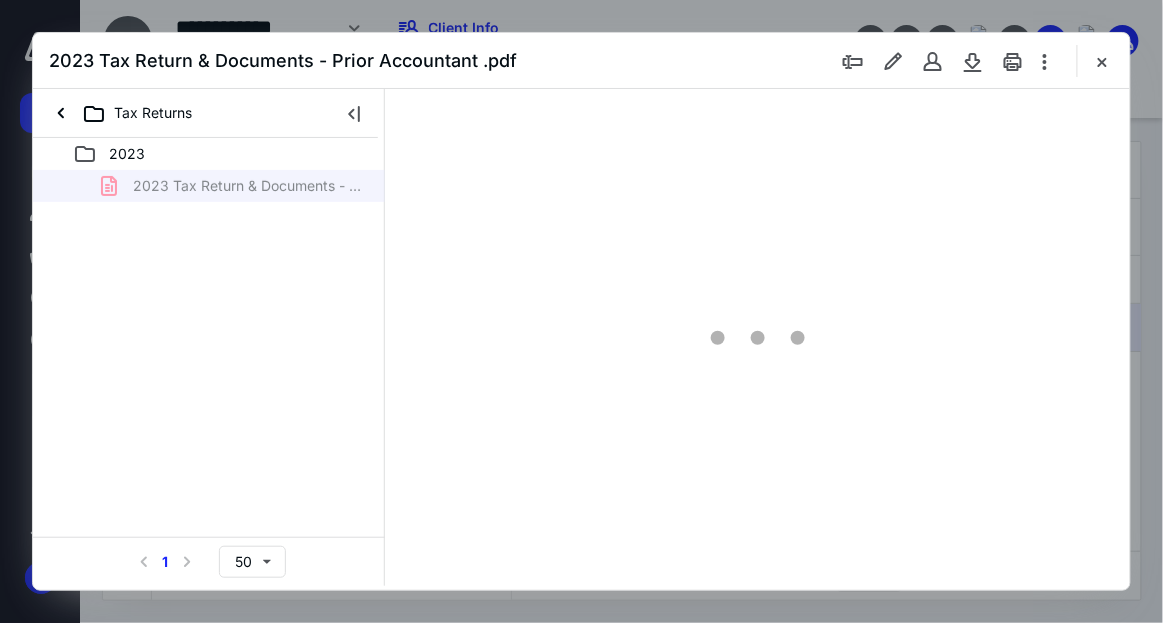 scroll, scrollTop: 0, scrollLeft: 0, axis: both 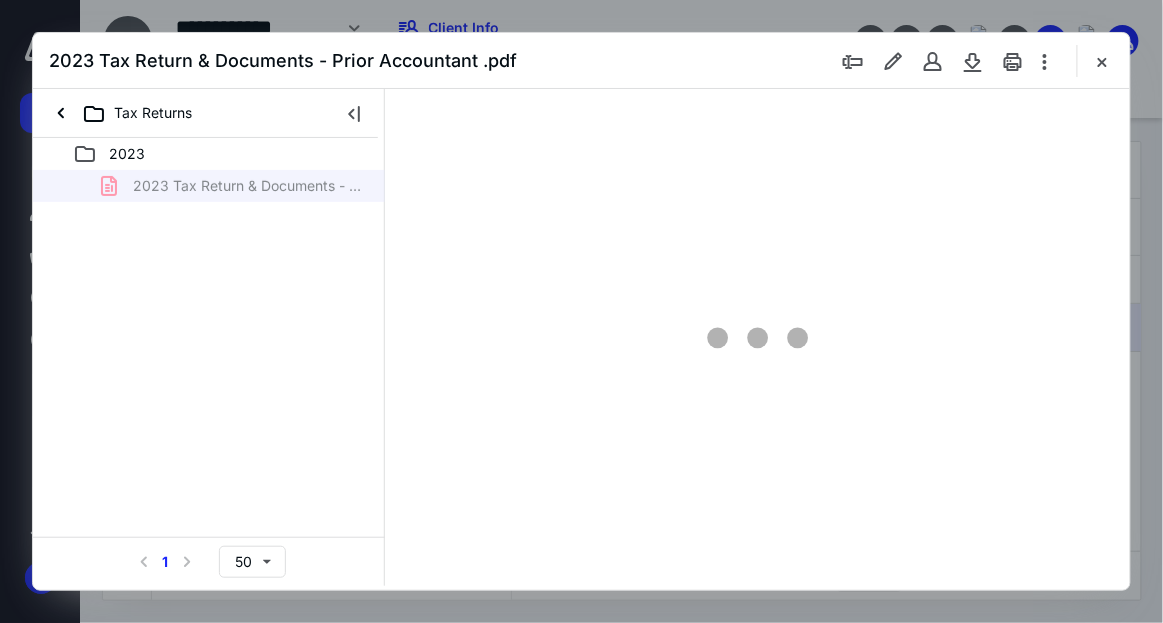 type on "119" 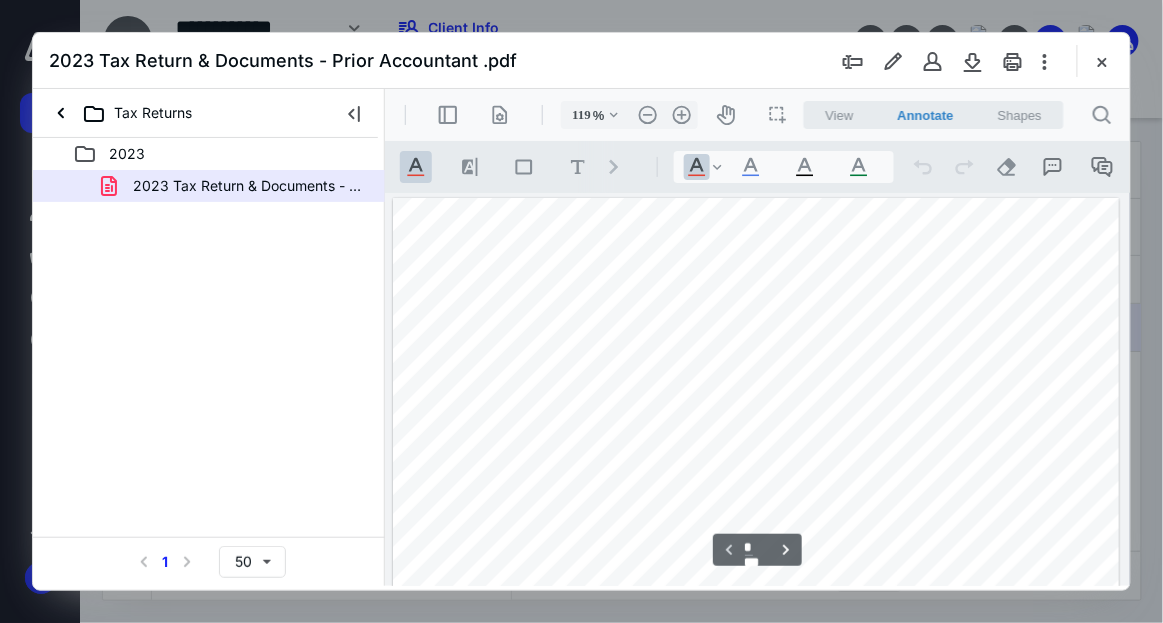 scroll, scrollTop: 109, scrollLeft: 0, axis: vertical 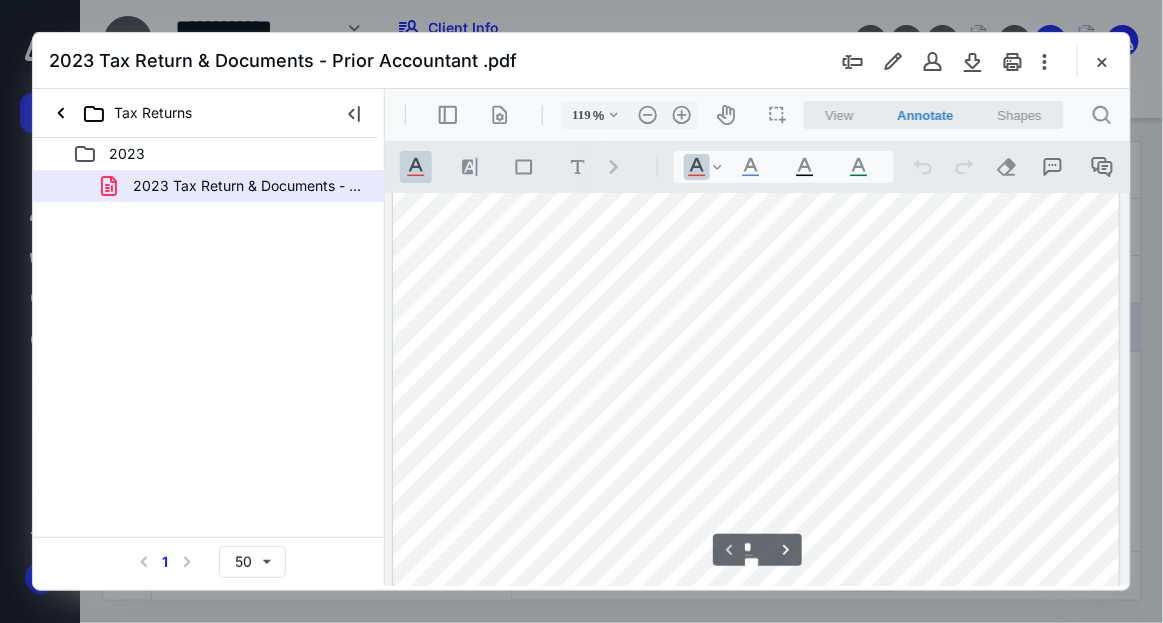 type on "*" 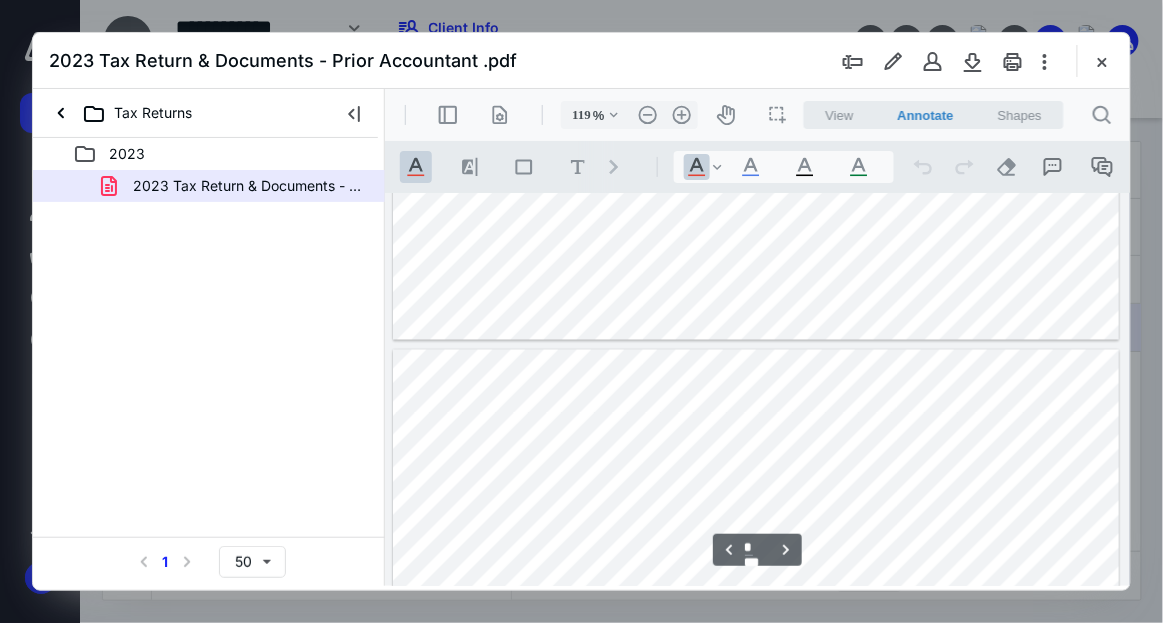 scroll, scrollTop: 1141, scrollLeft: 0, axis: vertical 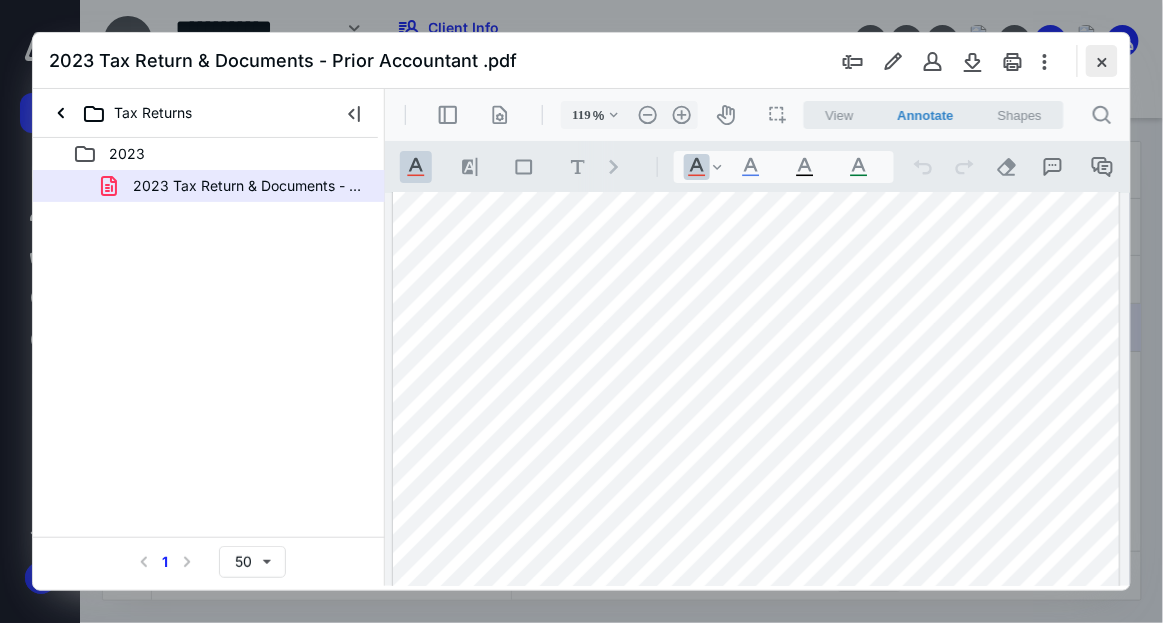 click at bounding box center (1102, 61) 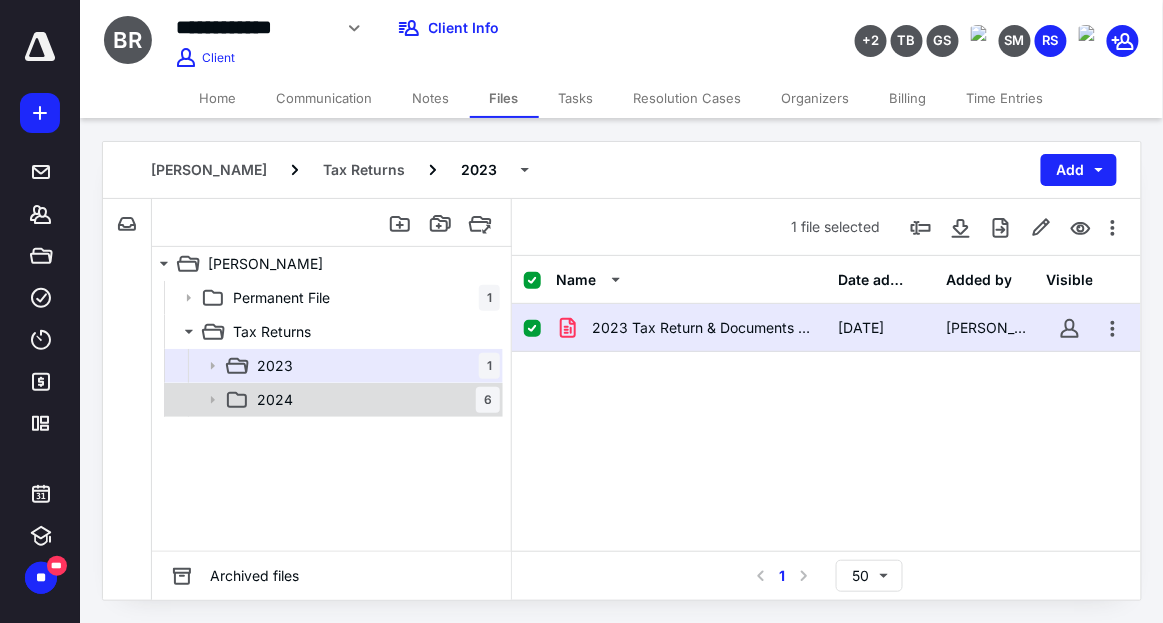 click on "2024 6" at bounding box center (374, 400) 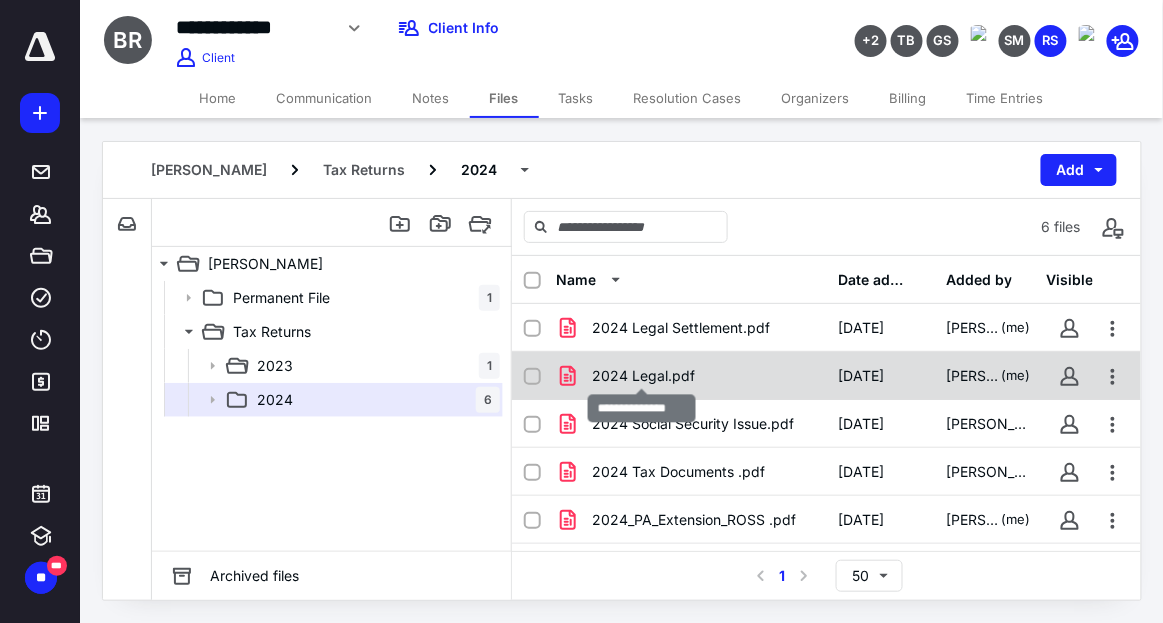 click on "2024 Legal.pdf" at bounding box center [643, 376] 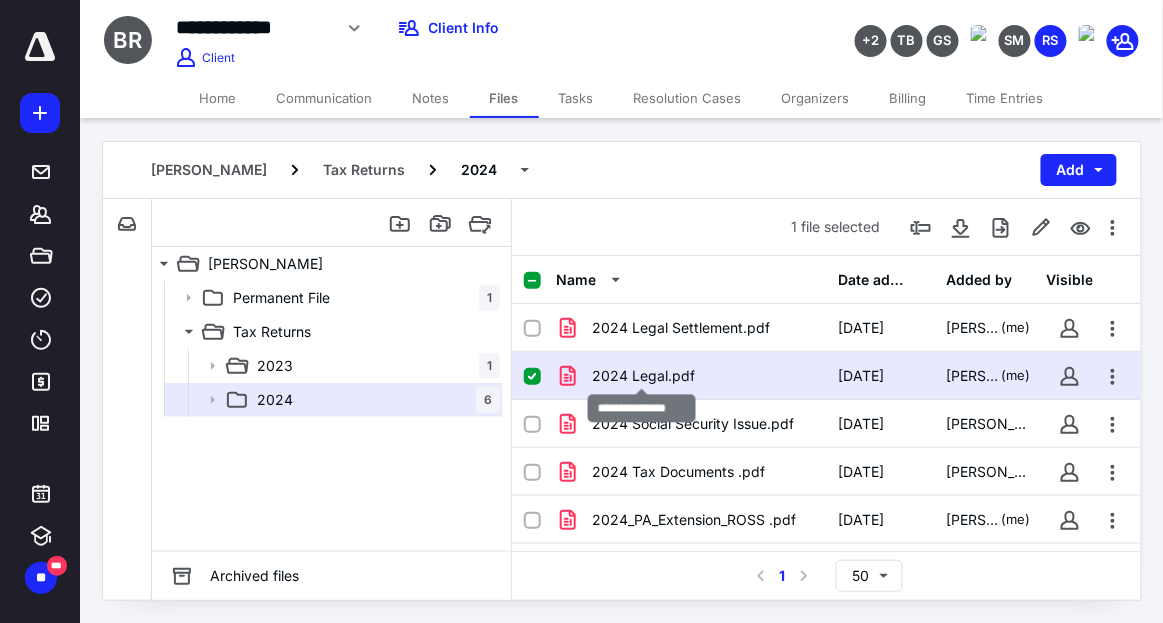 click on "2024 Legal.pdf" at bounding box center (643, 376) 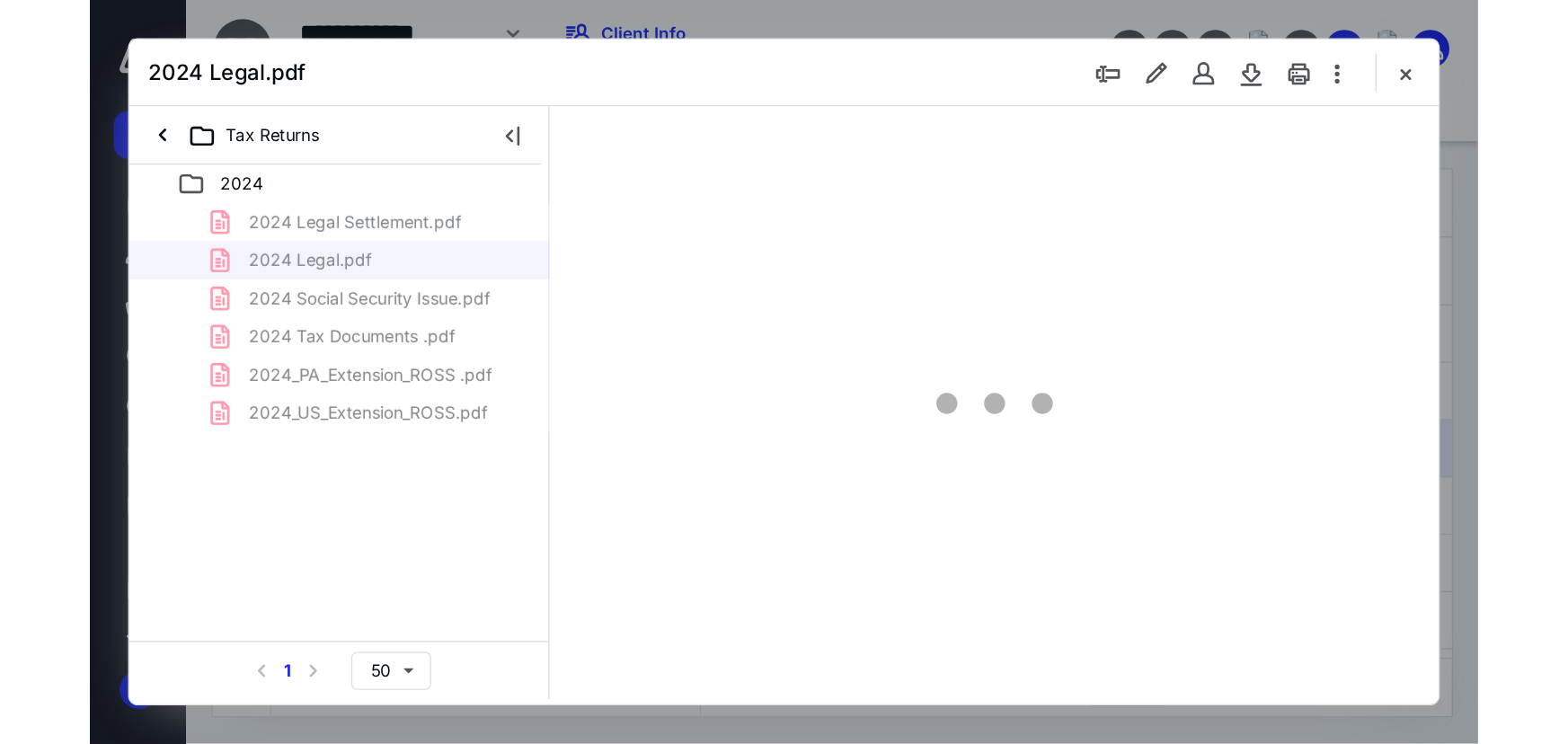 scroll, scrollTop: 0, scrollLeft: 0, axis: both 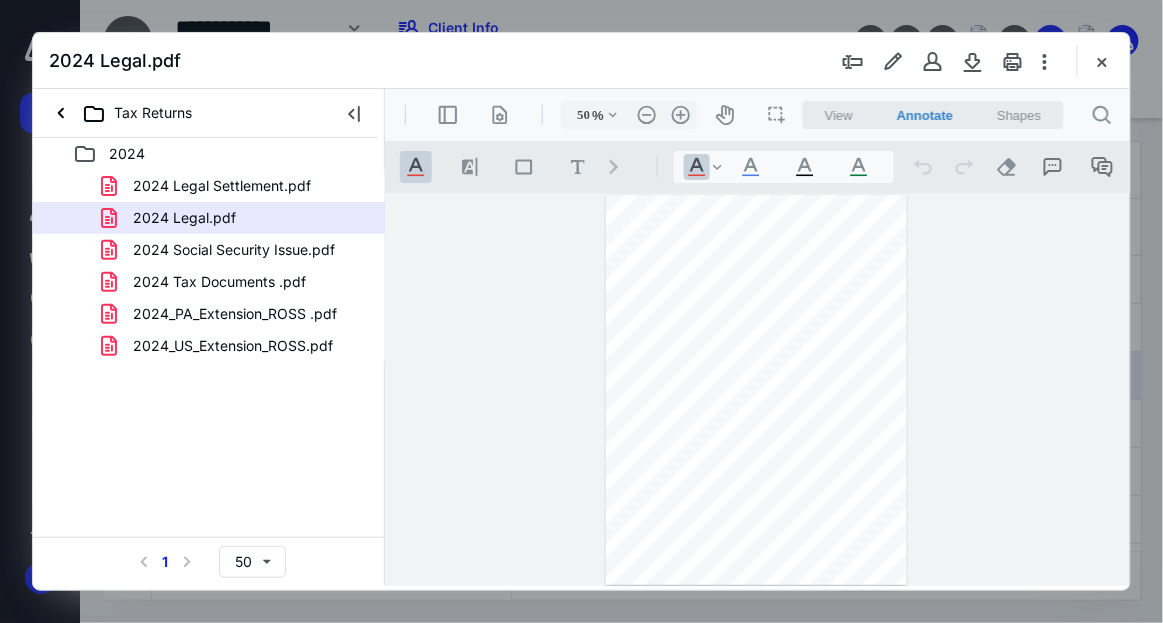 type on "118" 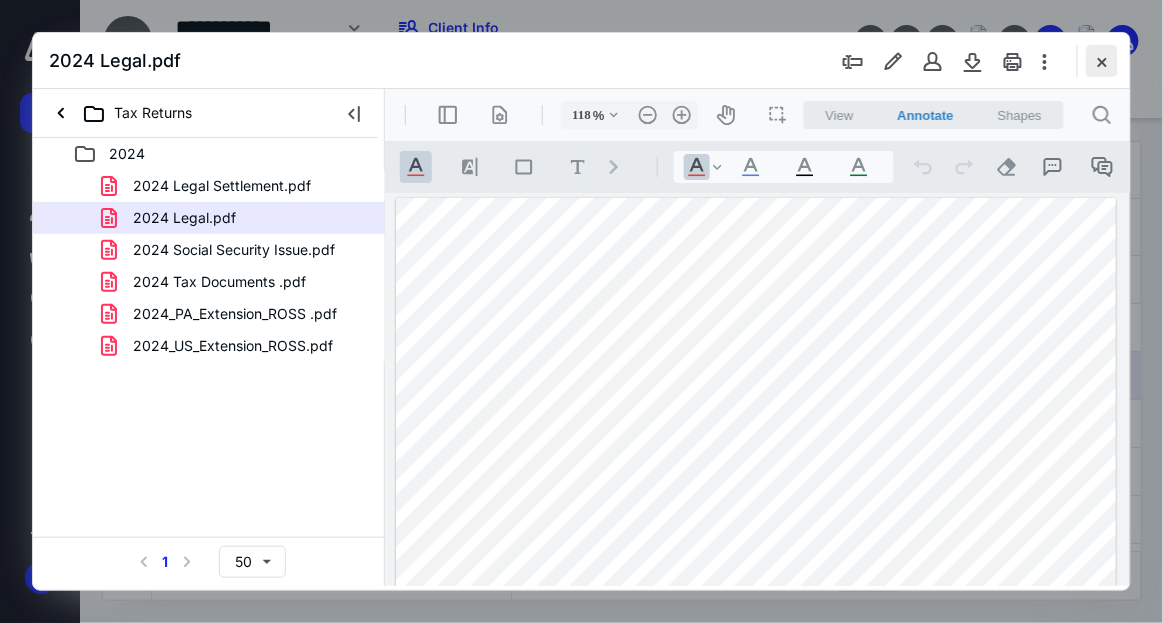 click at bounding box center [1102, 61] 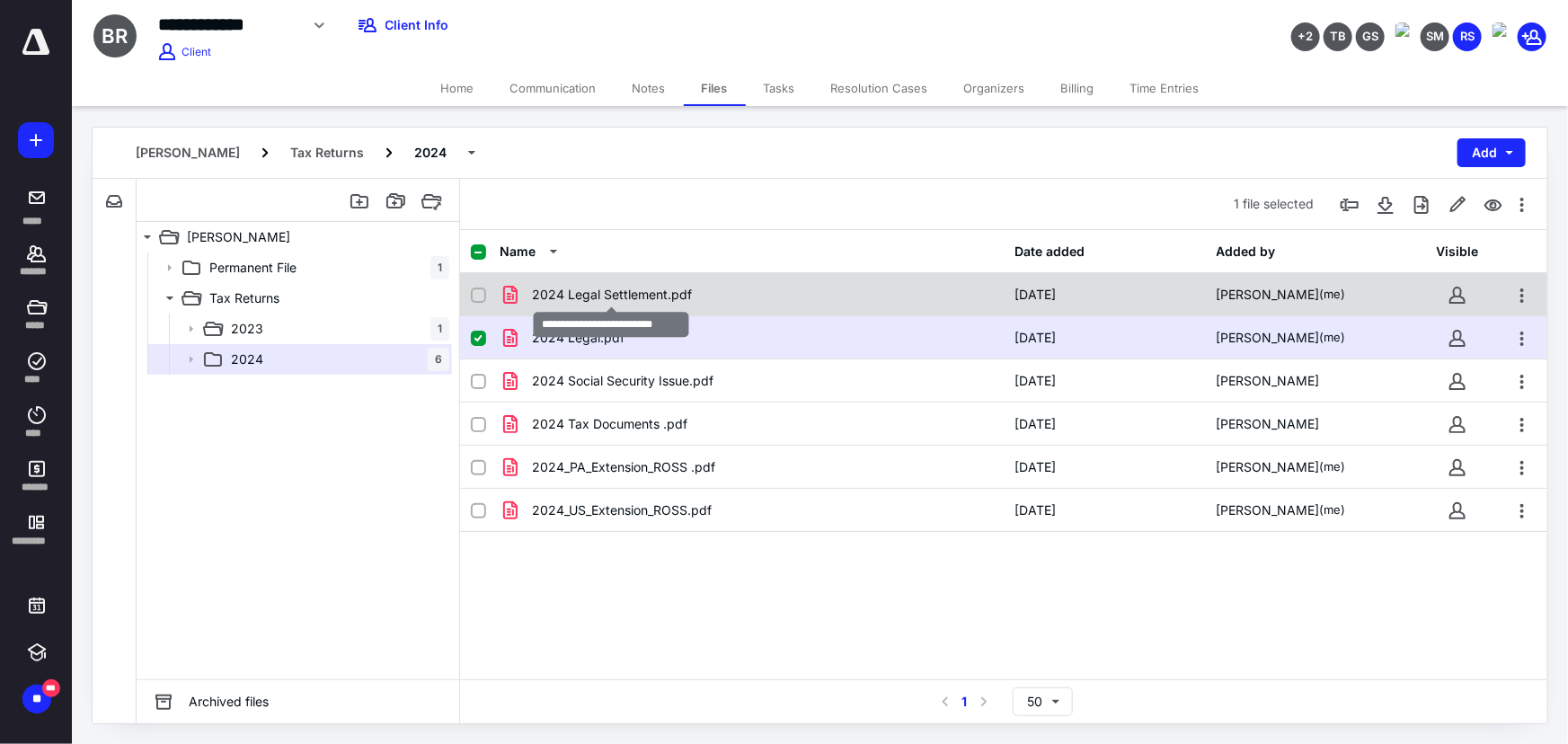 click on "2024 Legal Settlement.pdf" at bounding box center [612, 295] 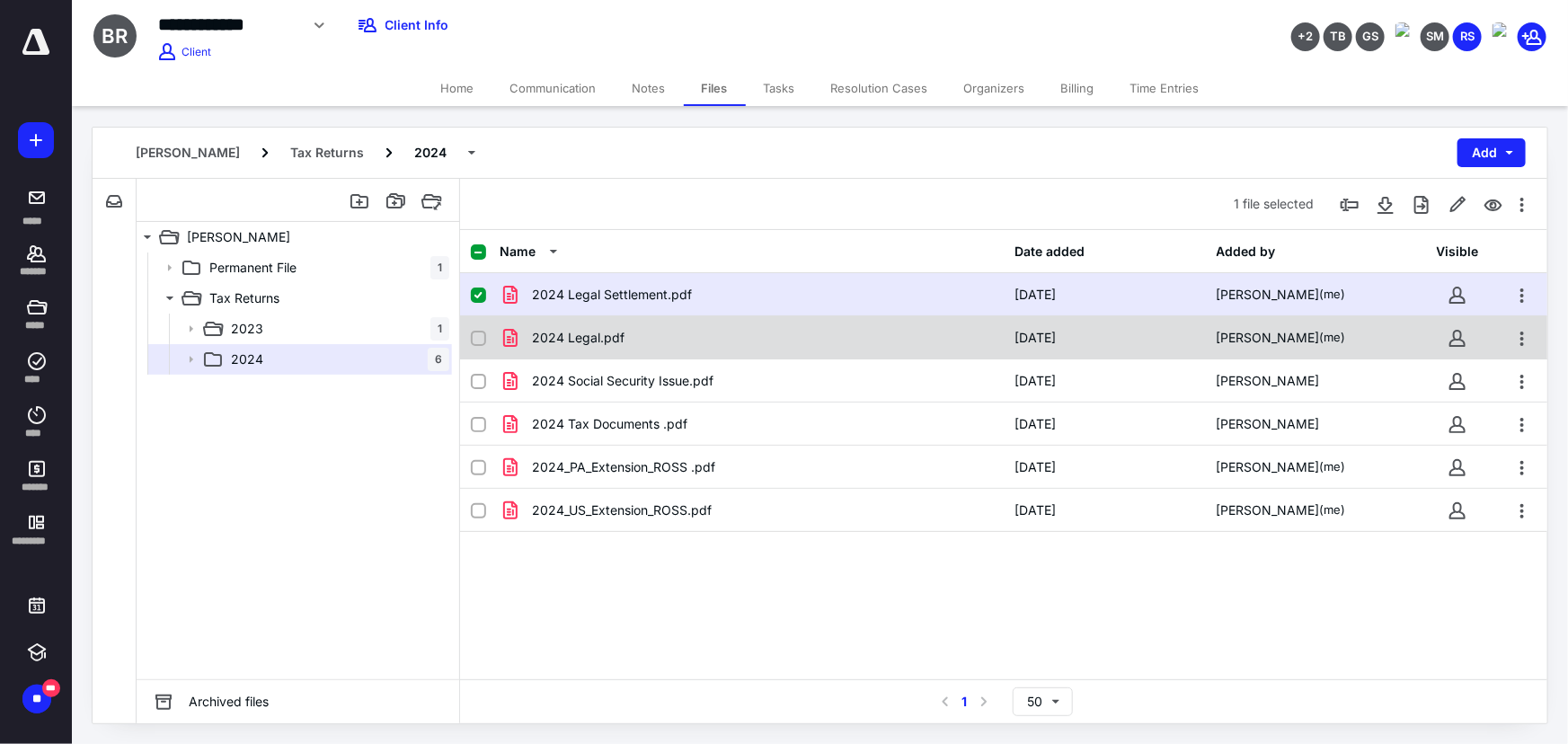 click on "2024 Legal.pdf" at bounding box center (578, 338) 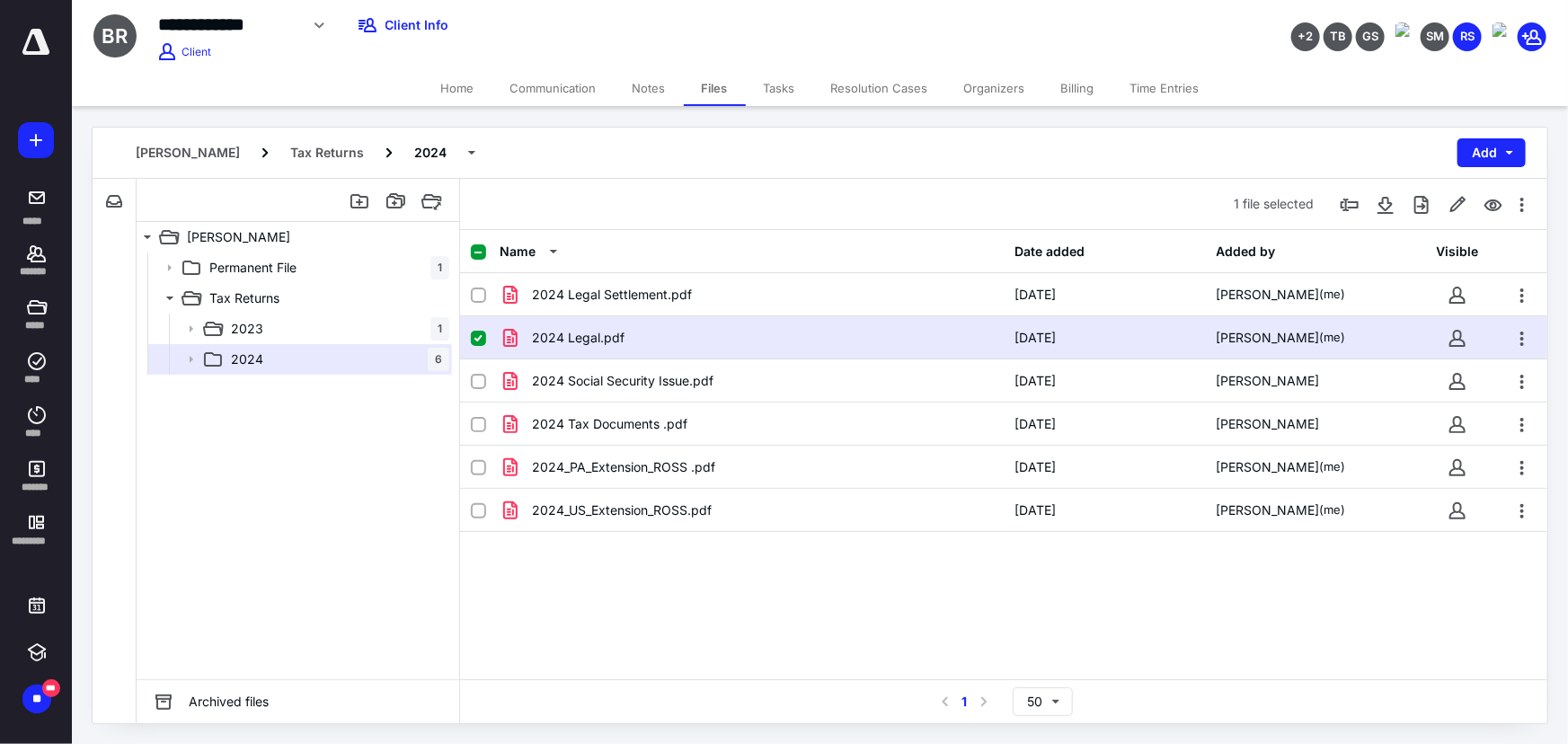 click on "2024 Legal.pdf" at bounding box center (578, 338) 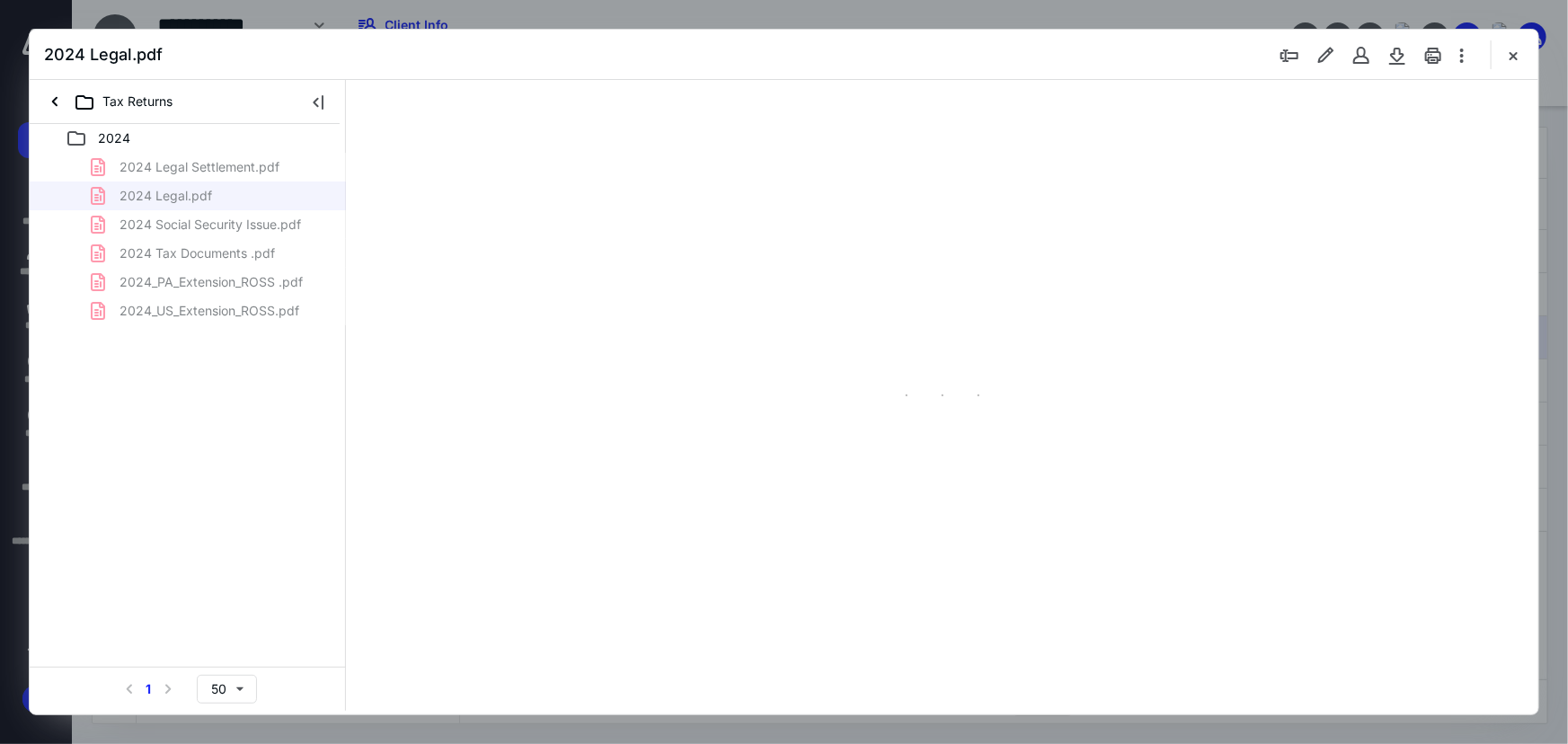 scroll, scrollTop: 0, scrollLeft: 0, axis: both 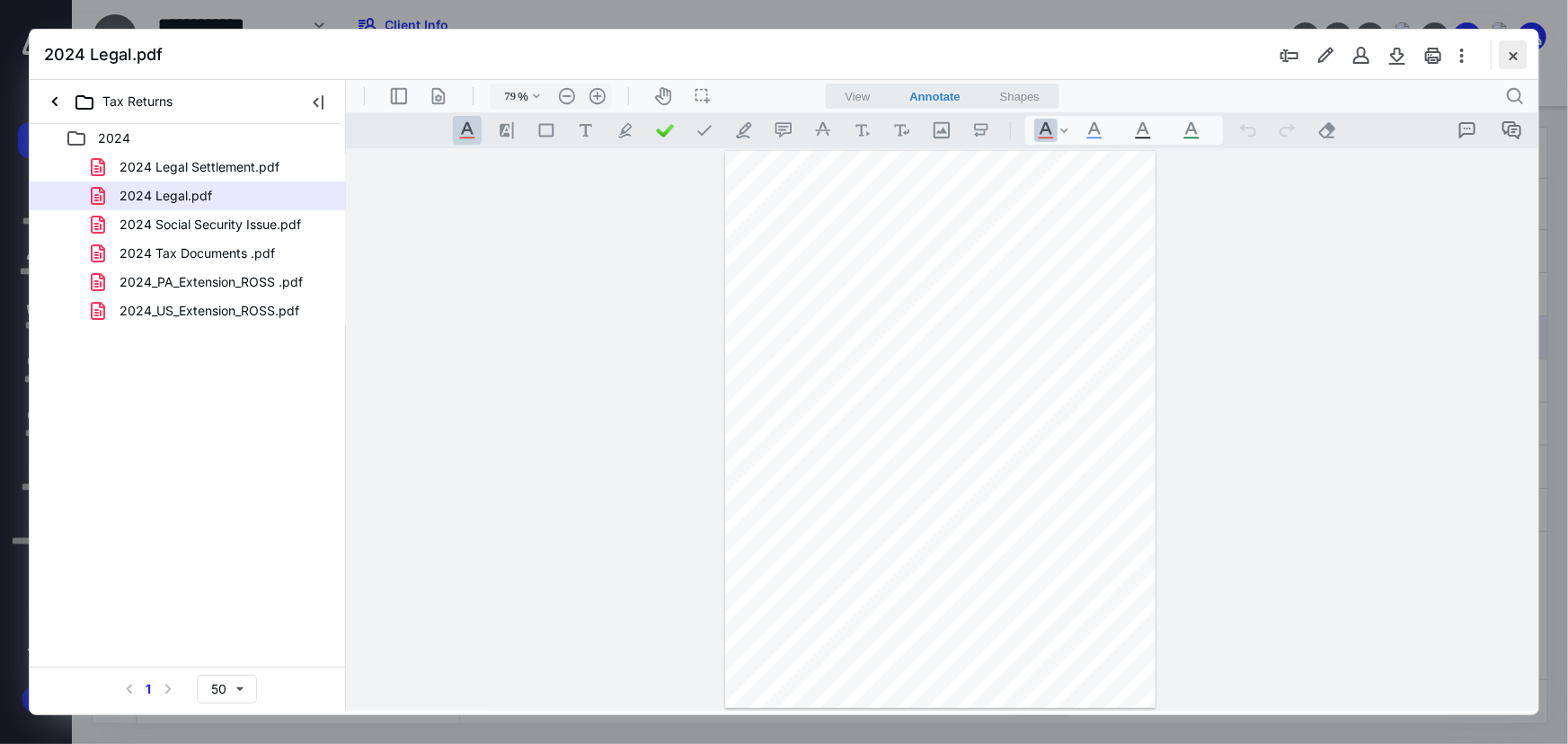 type on "213" 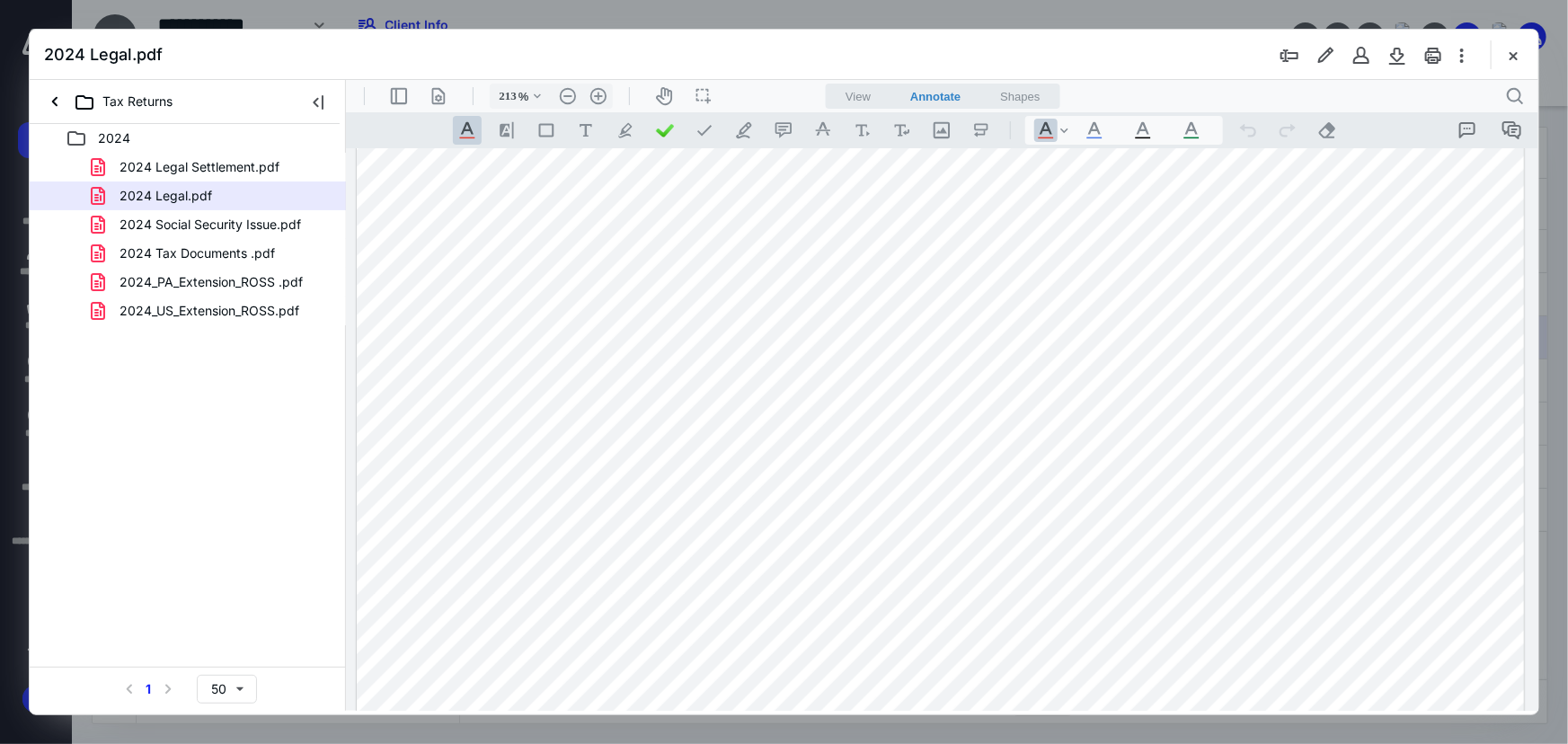 scroll, scrollTop: 961, scrollLeft: 0, axis: vertical 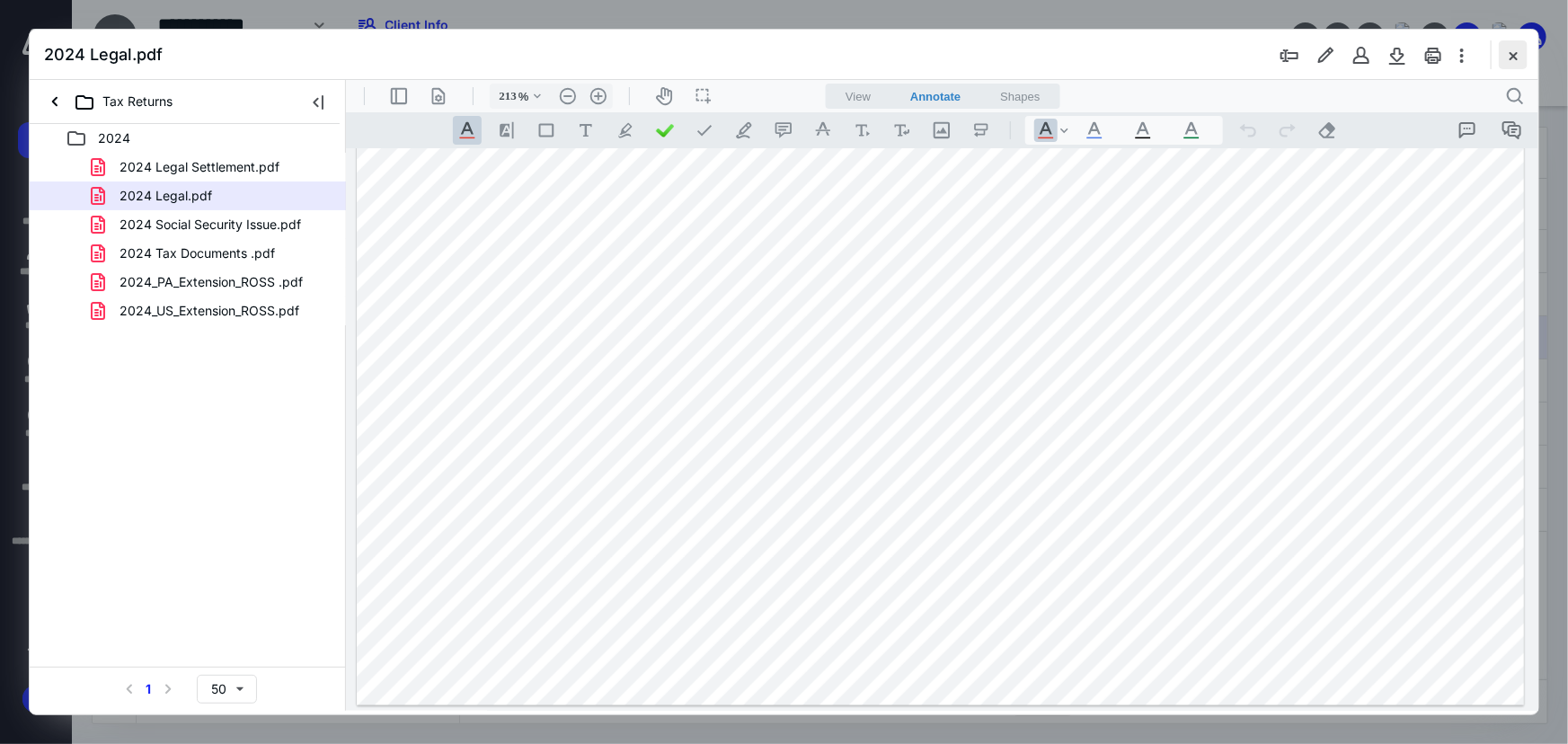 click at bounding box center (1513, 55) 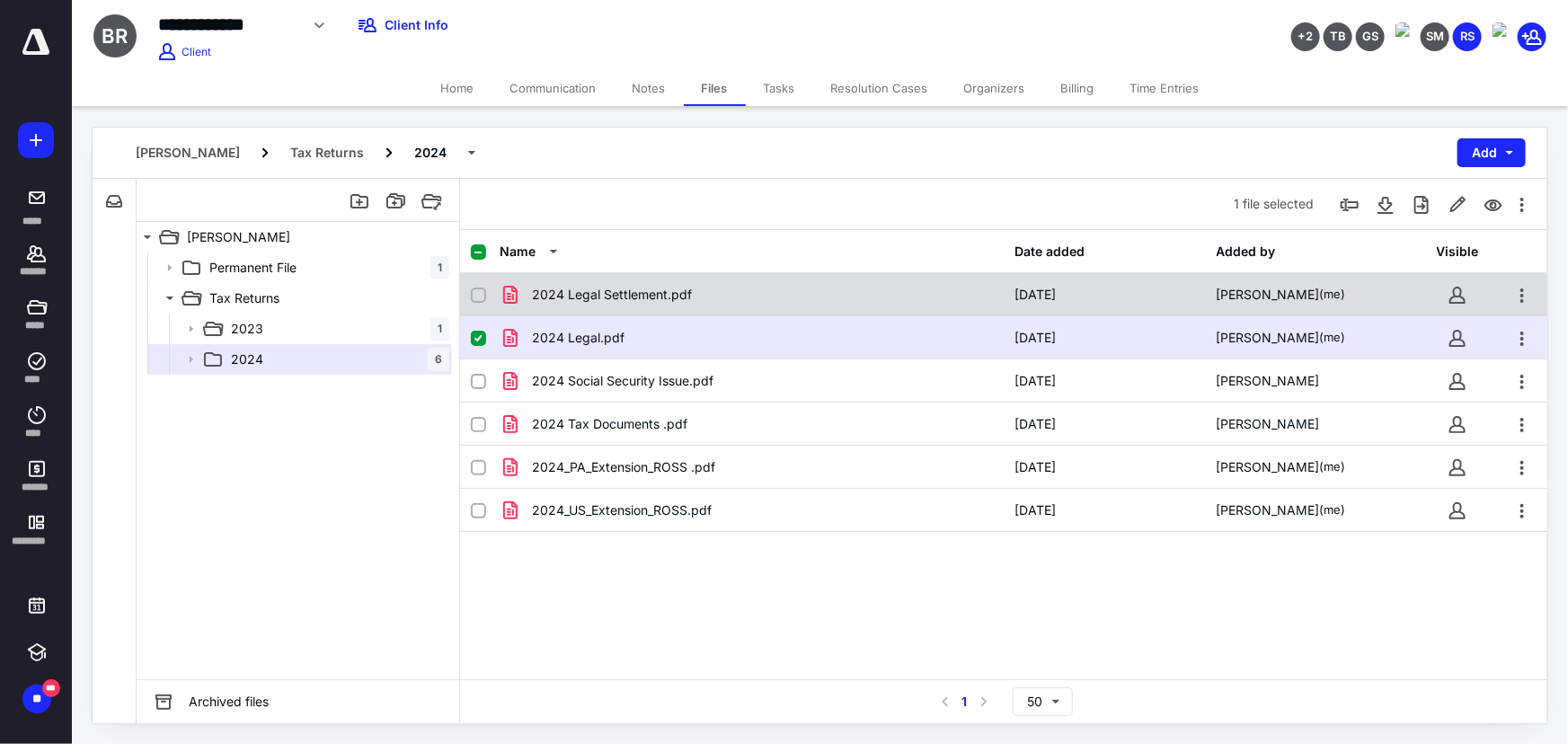 click on "2024 Legal Settlement.pdf" at bounding box center [612, 295] 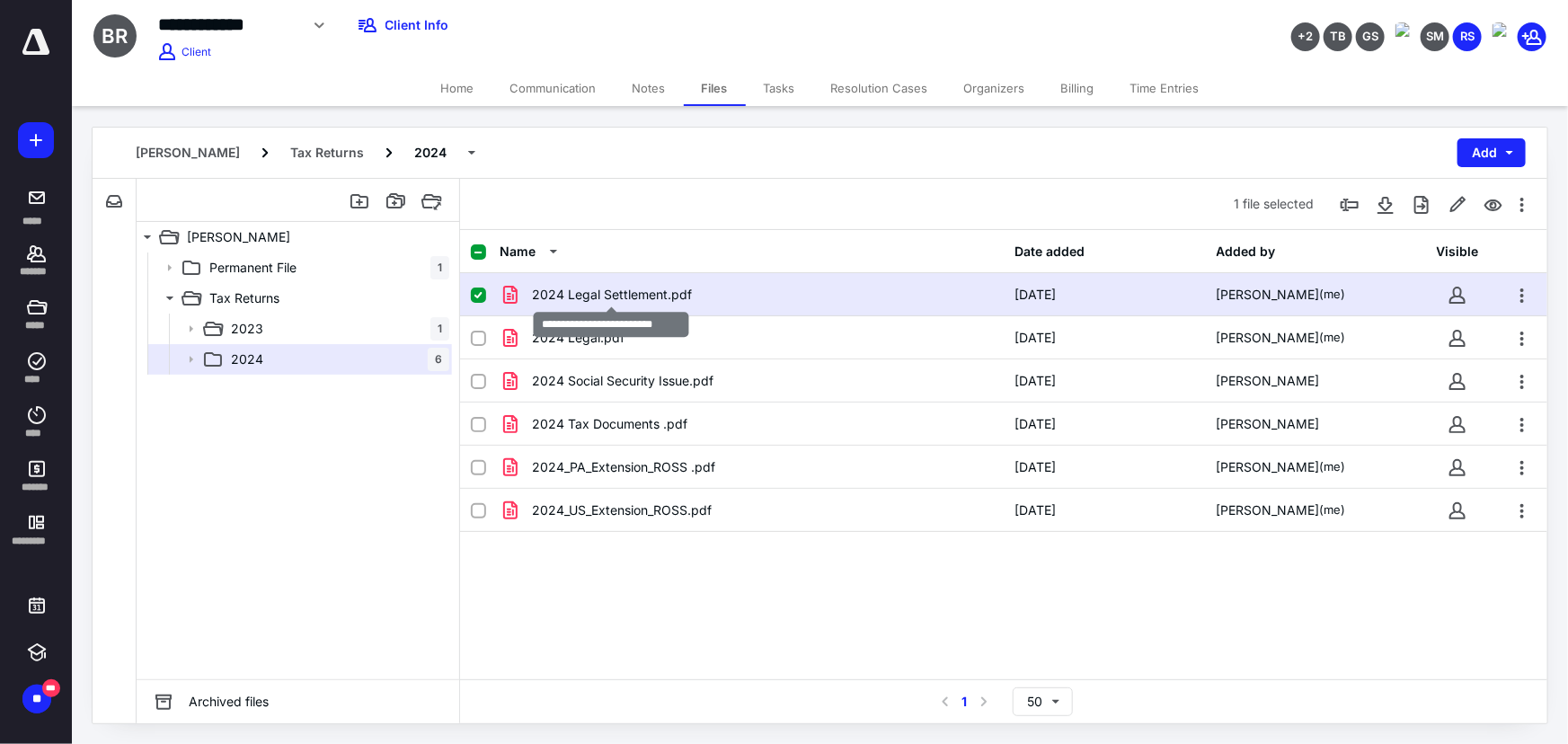 click on "2024 Legal Settlement.pdf" at bounding box center (612, 295) 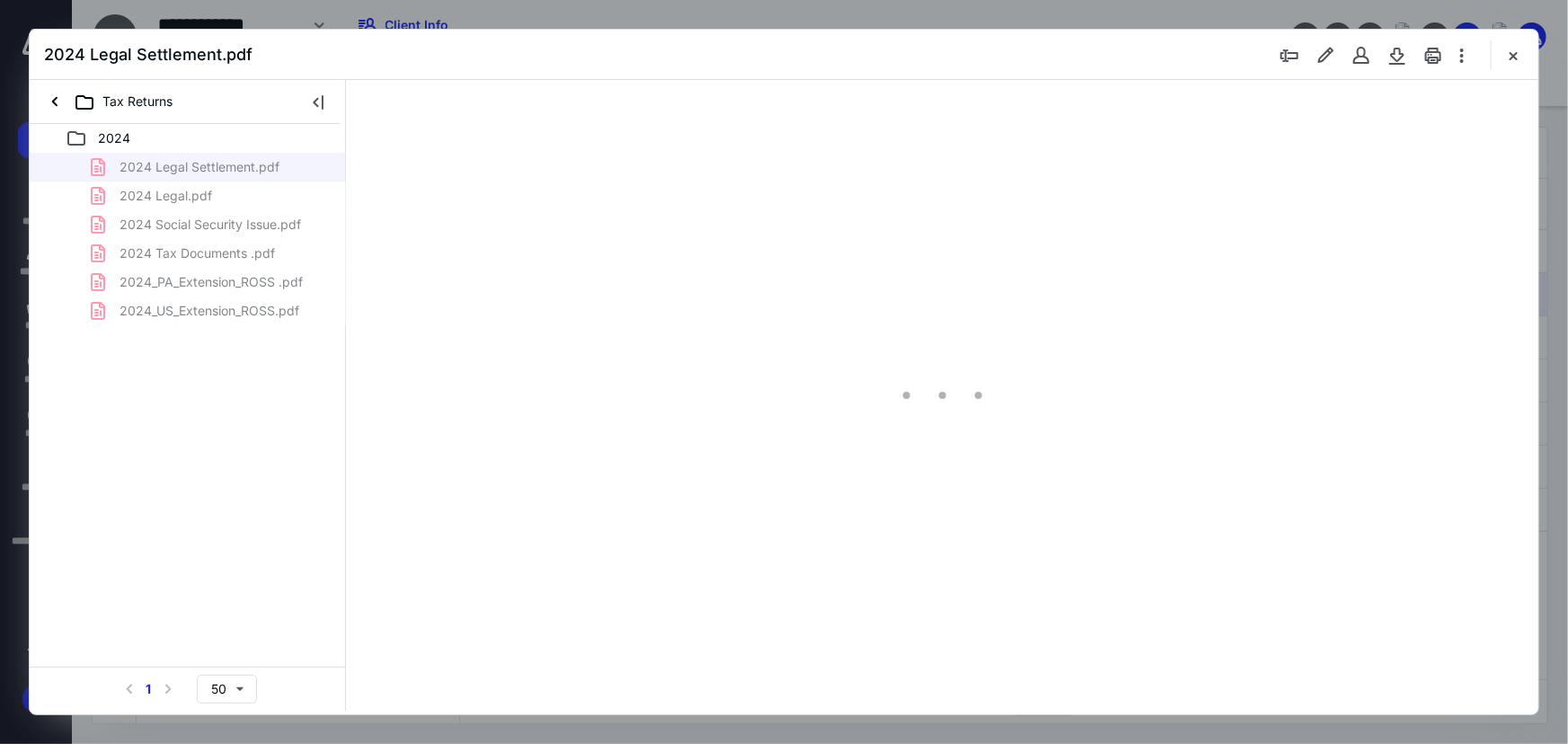 scroll, scrollTop: 0, scrollLeft: 0, axis: both 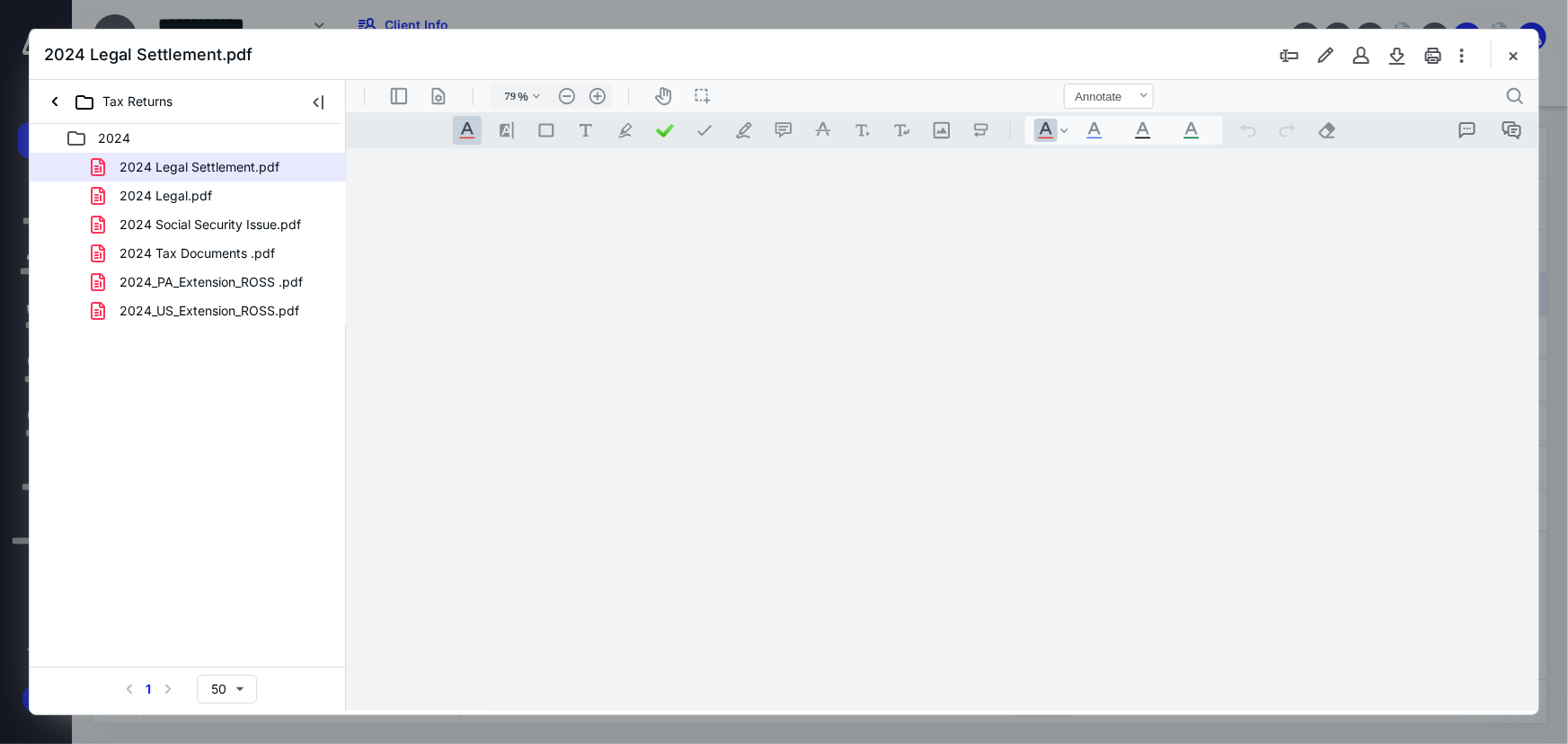 type on "213" 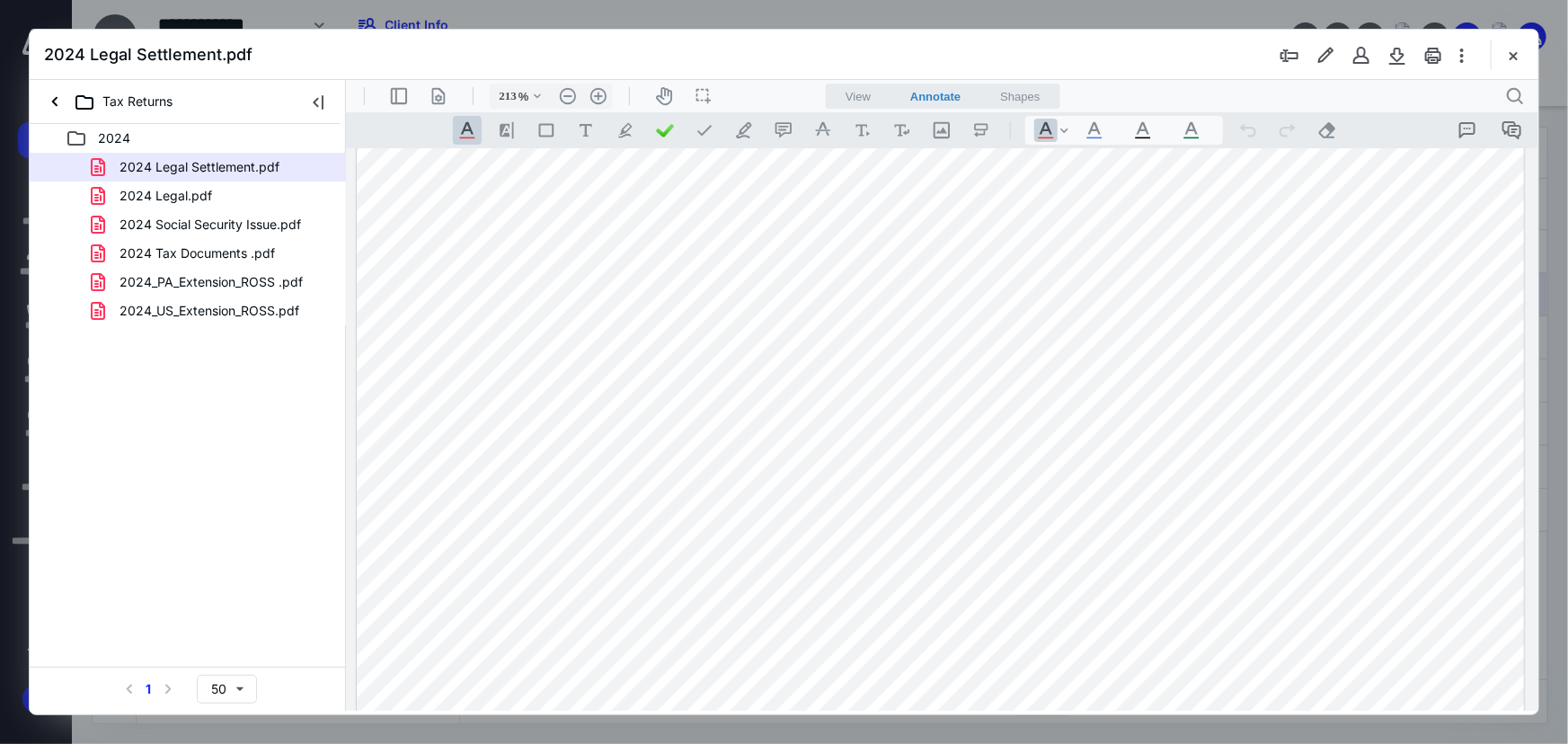 scroll, scrollTop: 961, scrollLeft: 0, axis: vertical 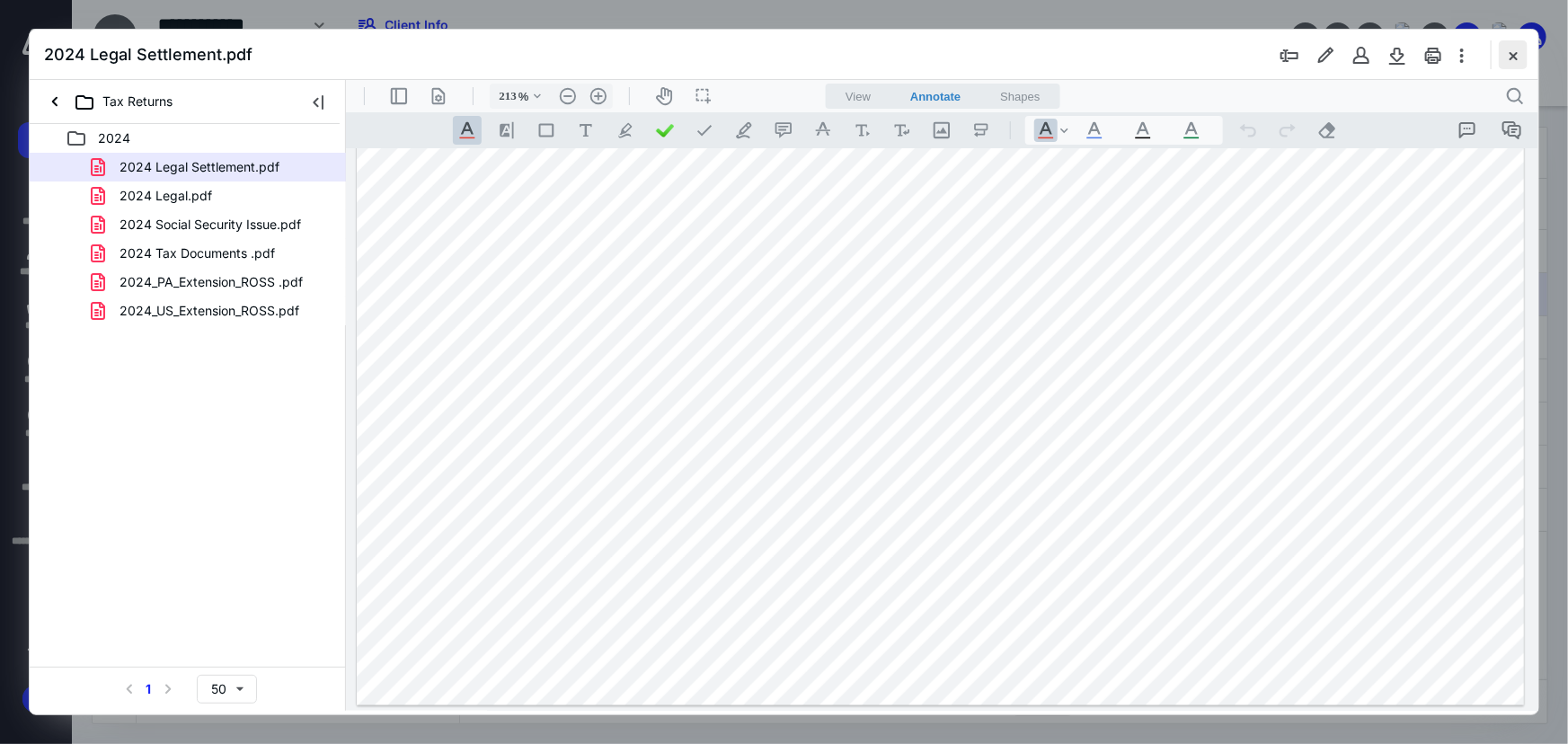 click at bounding box center [1513, 55] 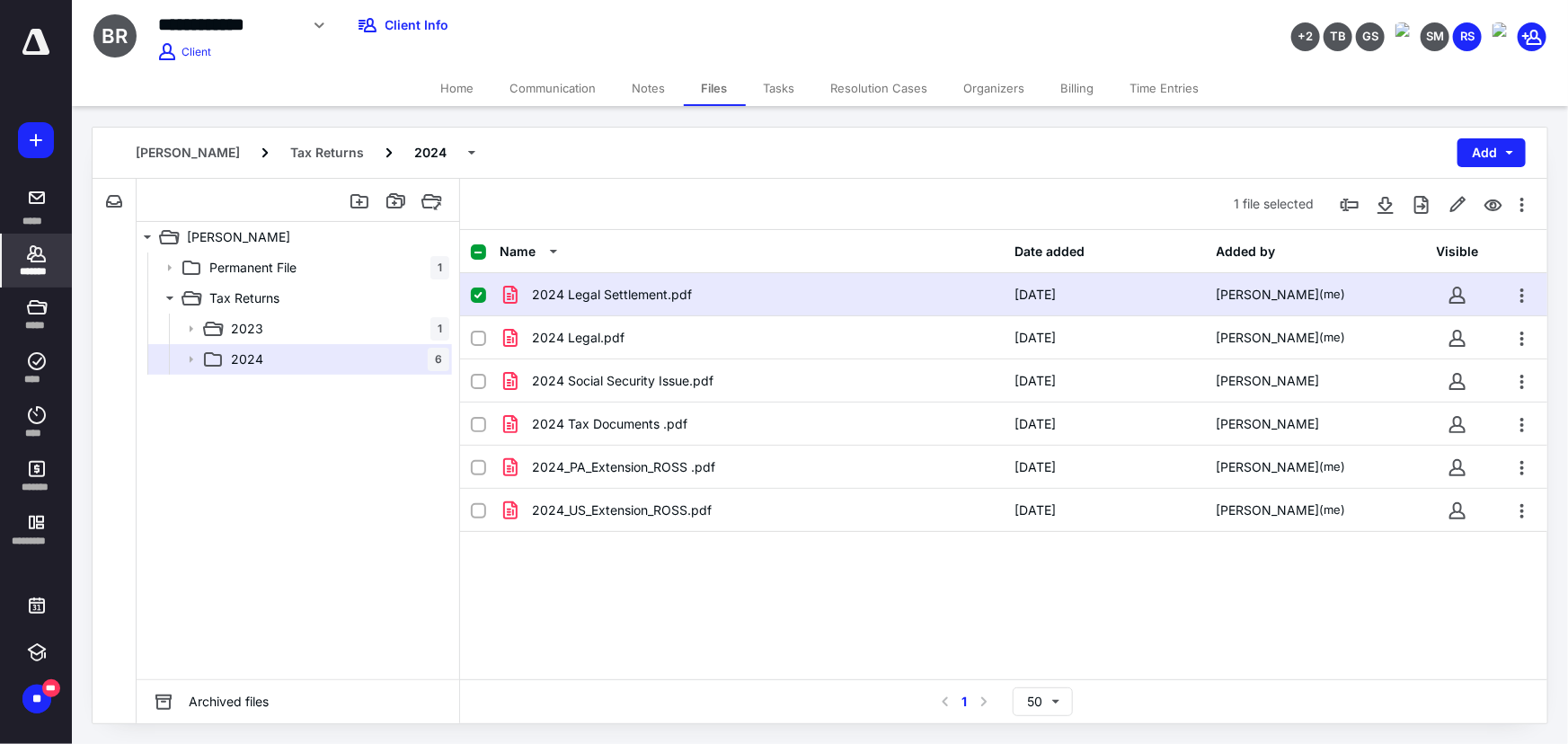 click on "*******" at bounding box center [37, 271] 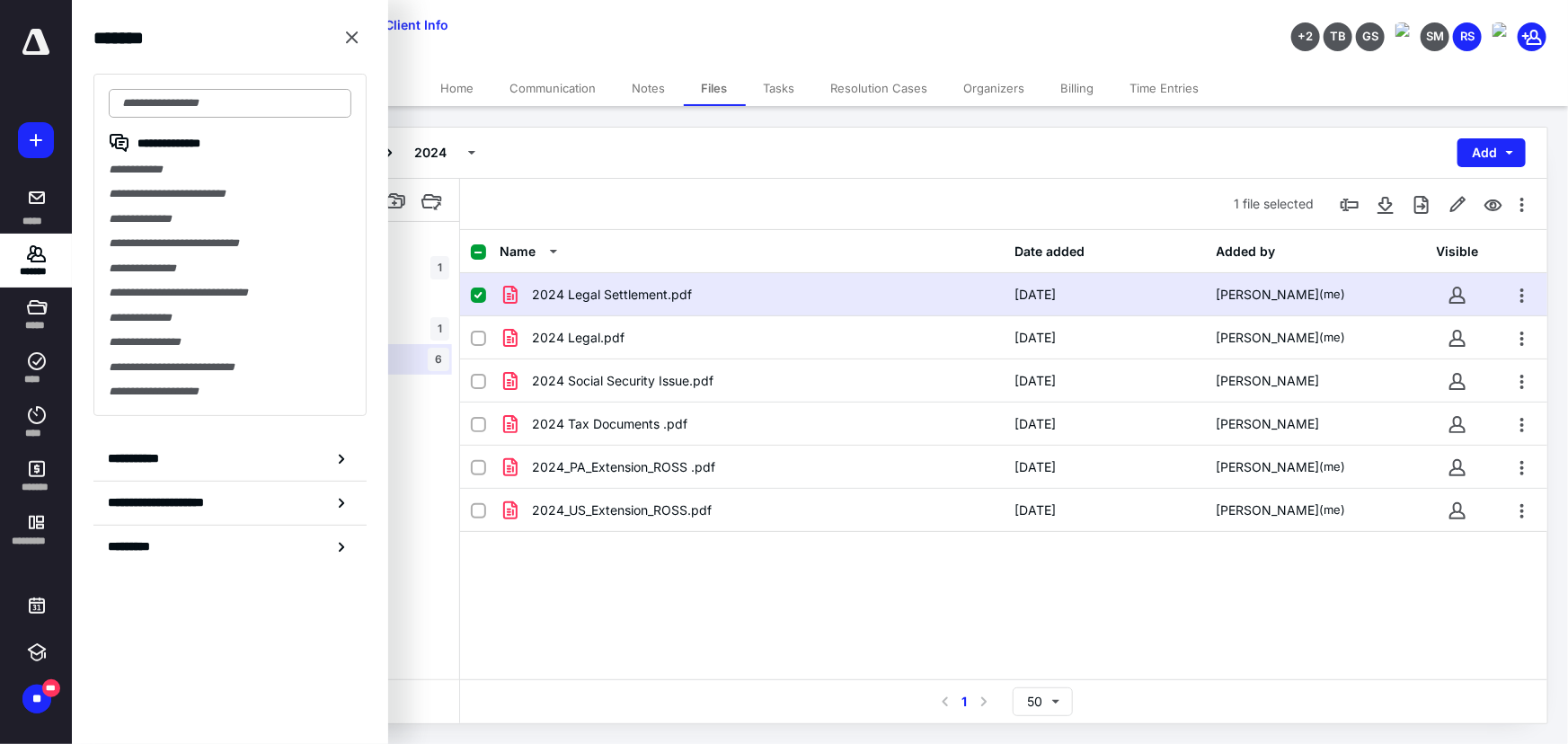 click at bounding box center [230, 103] 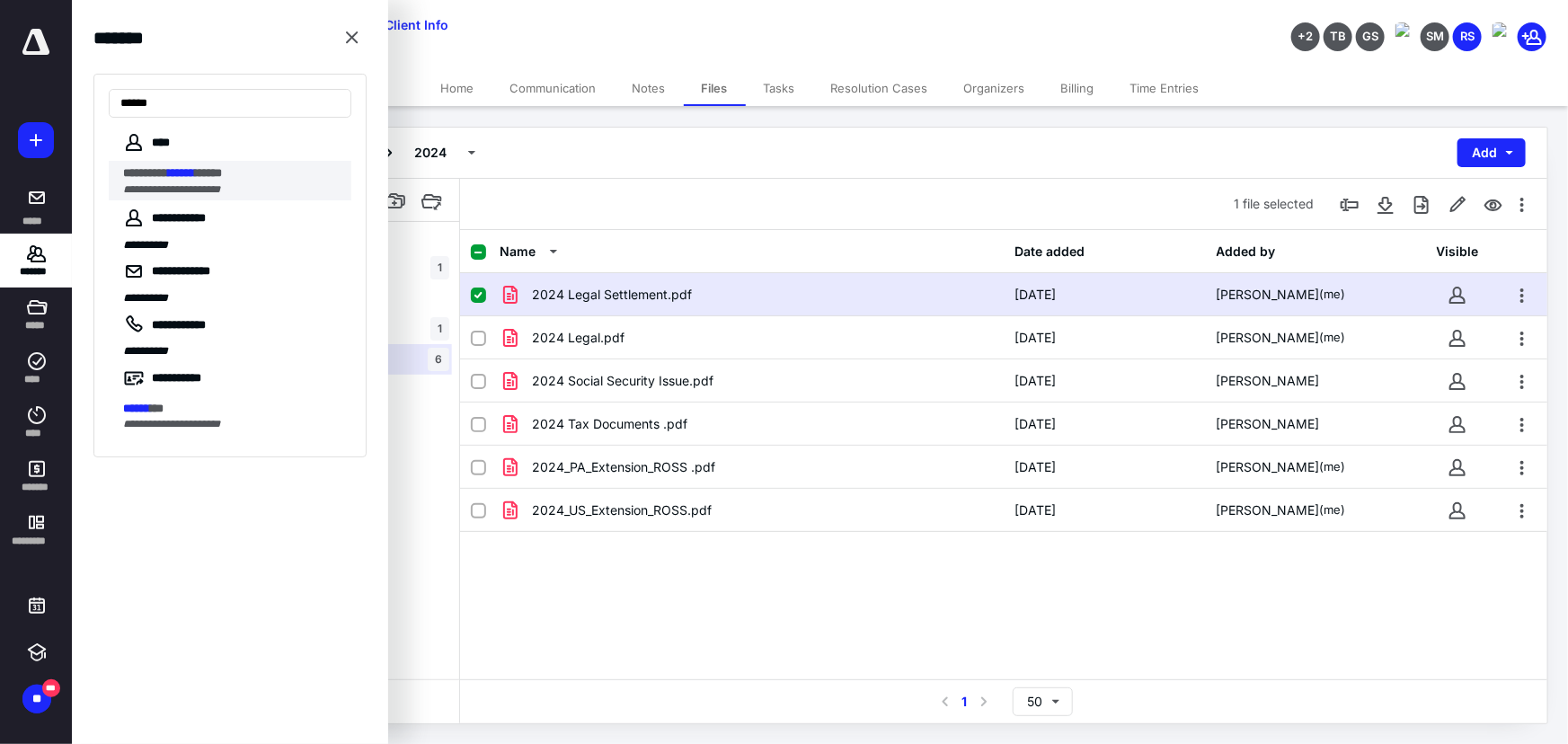 type on "******" 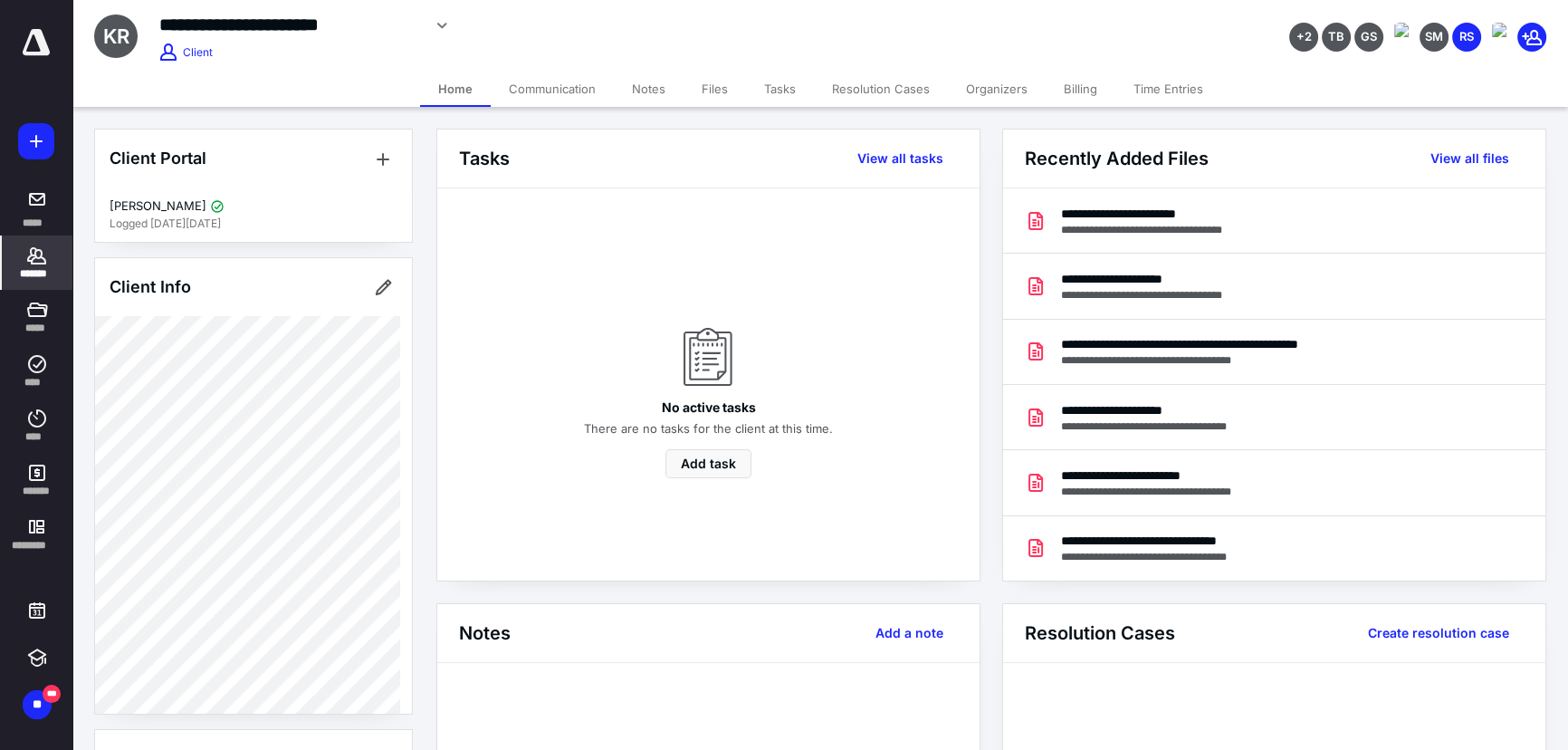 click on "Files" at bounding box center [714, 89] 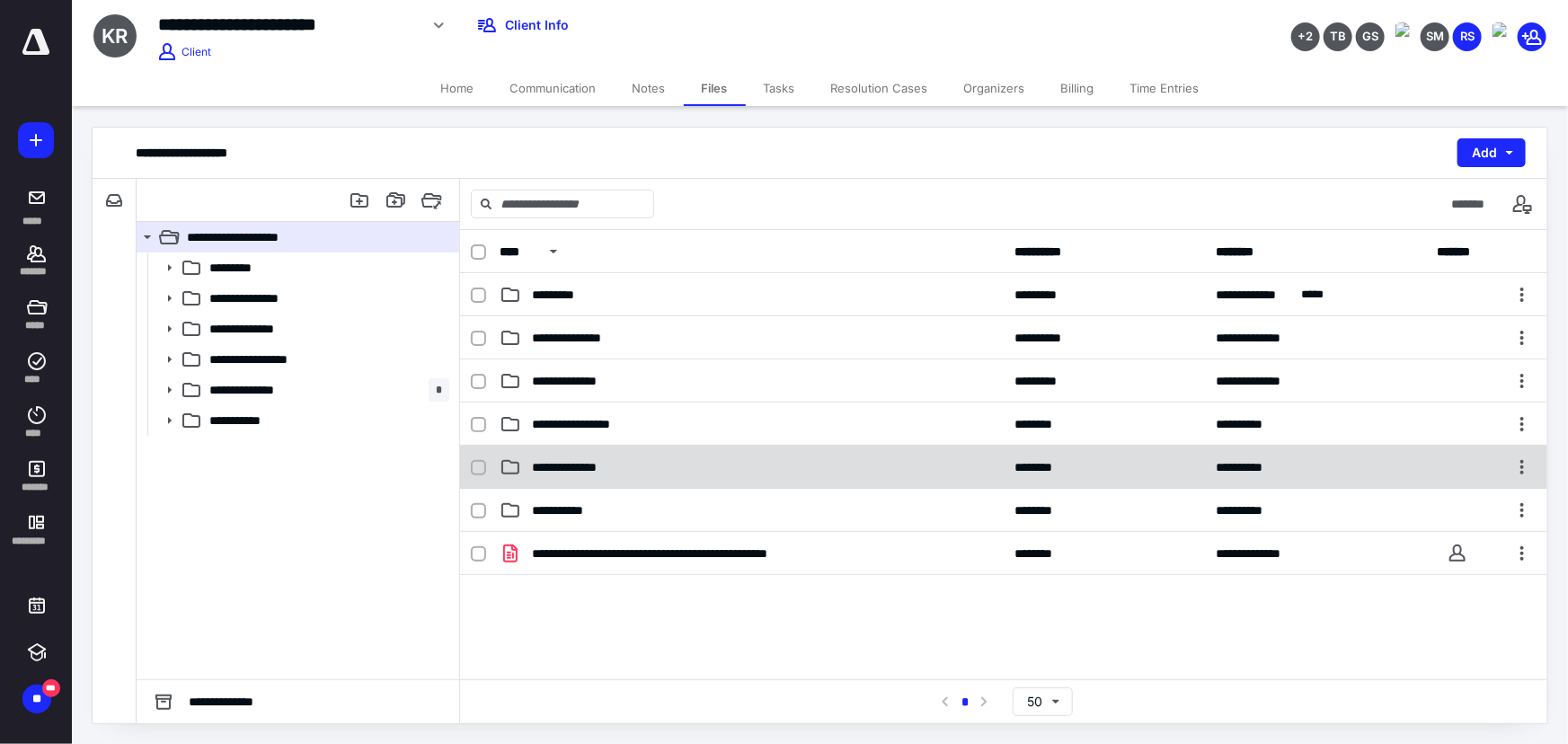 click on "**********" at bounding box center [576, 467] 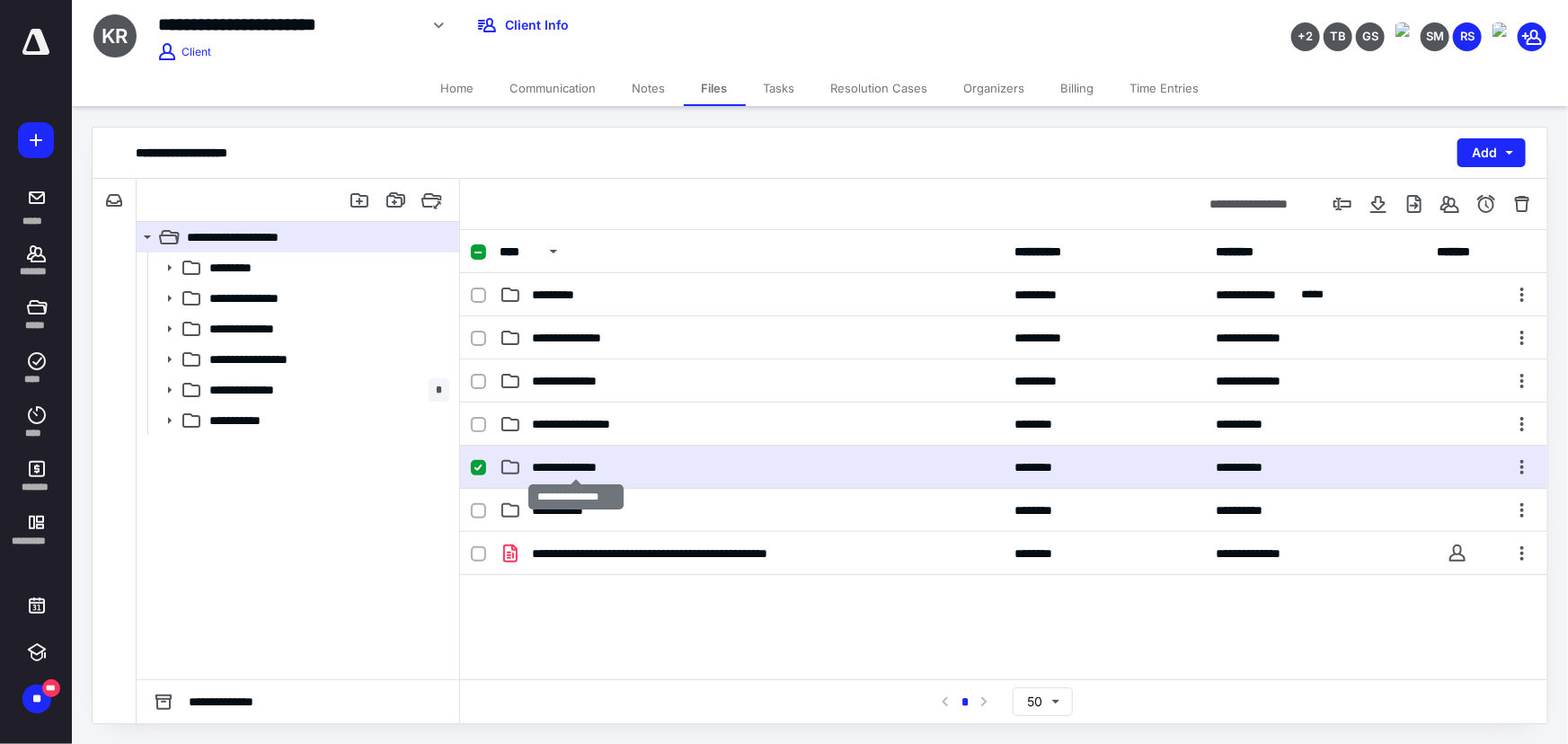 click on "**********" at bounding box center [576, 467] 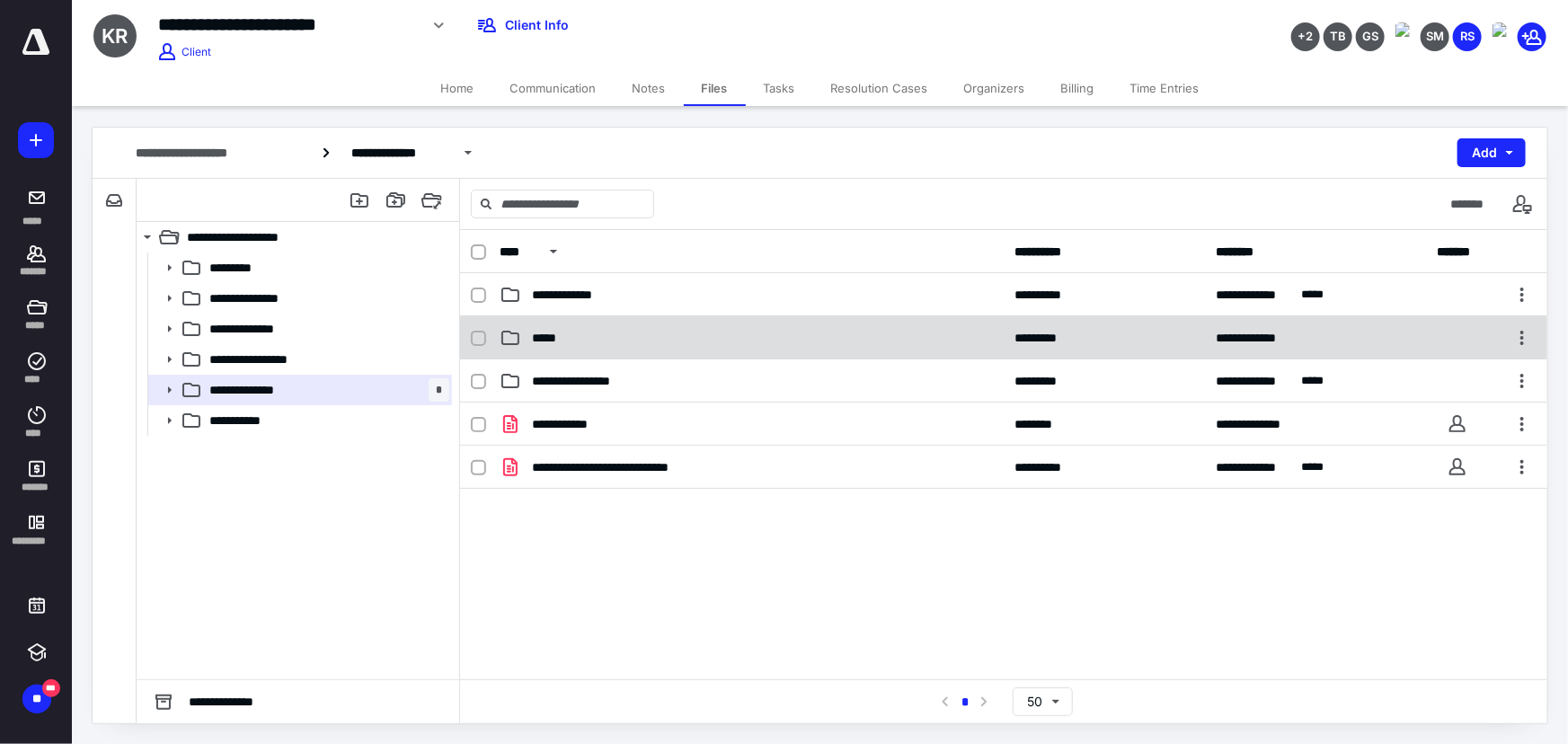 click on "*****" at bounding box center [548, 338] 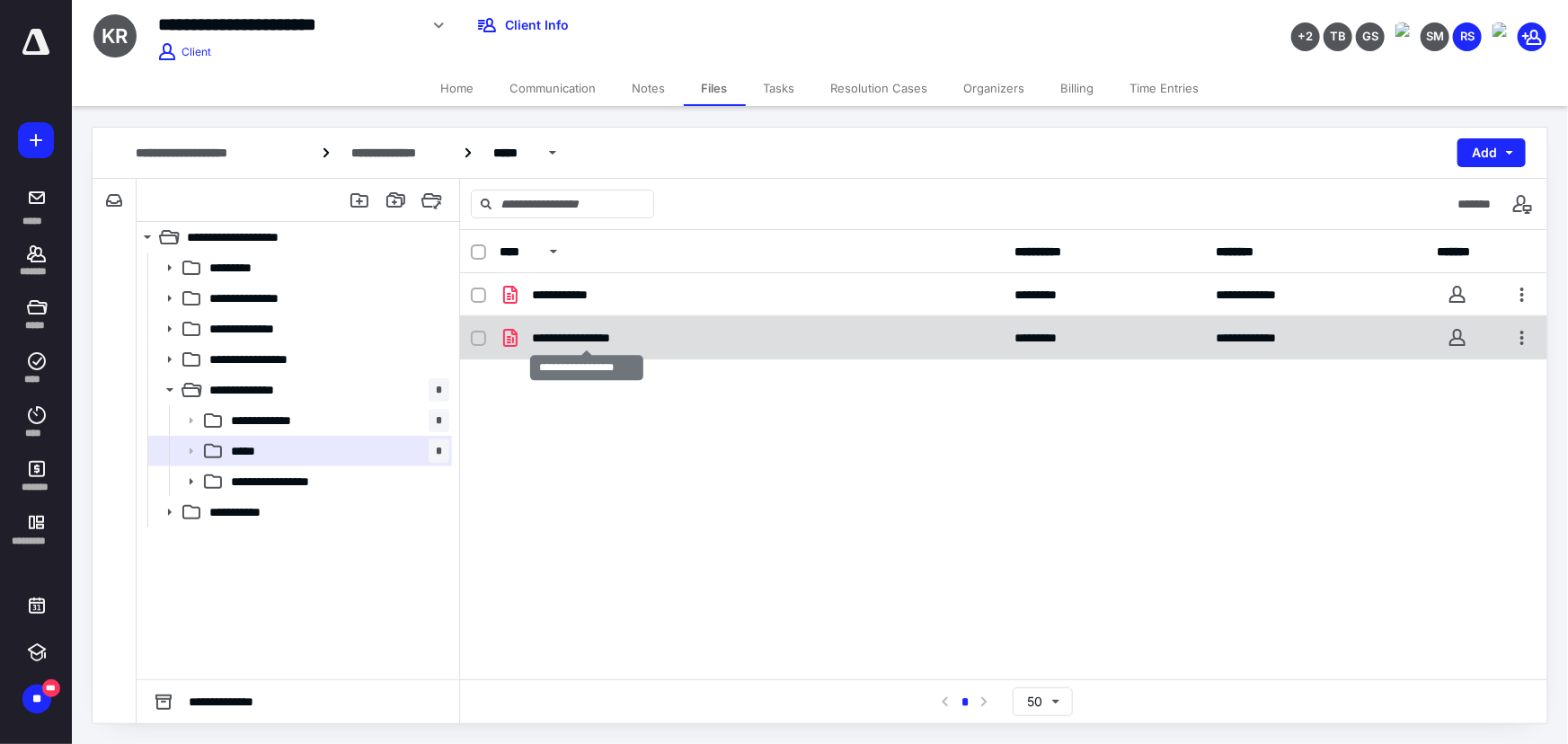 click on "**********" at bounding box center [587, 338] 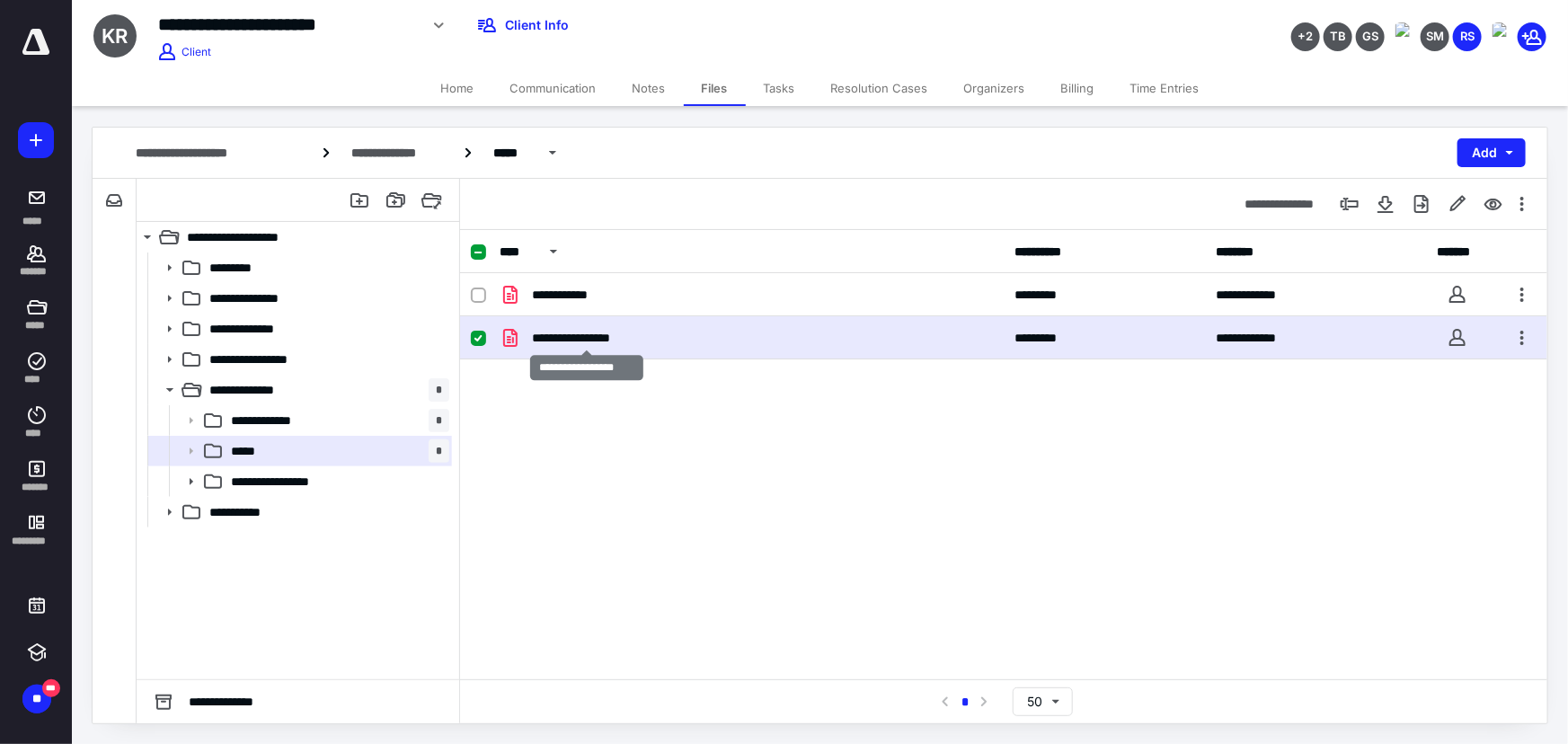 click on "**********" at bounding box center [587, 338] 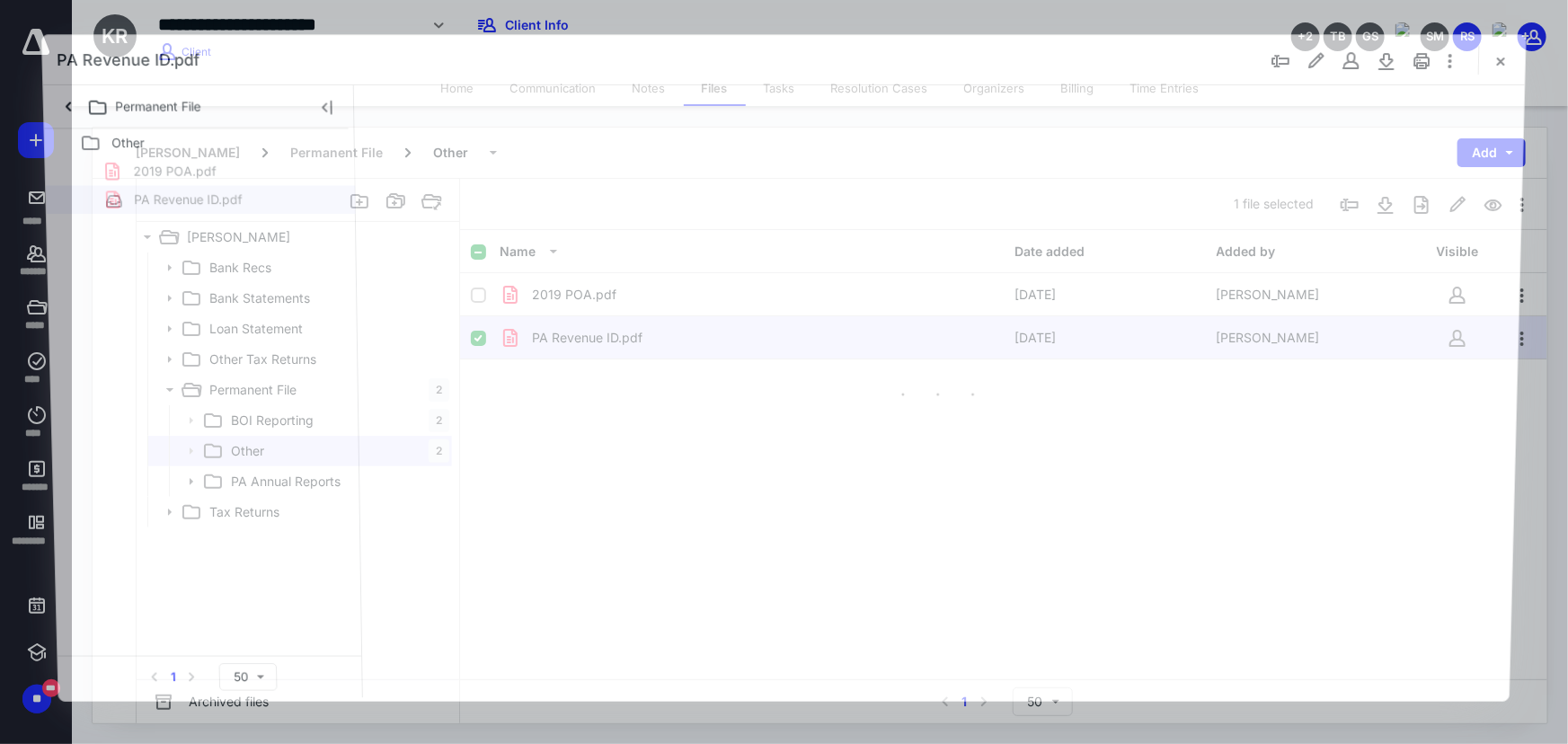scroll, scrollTop: 0, scrollLeft: 0, axis: both 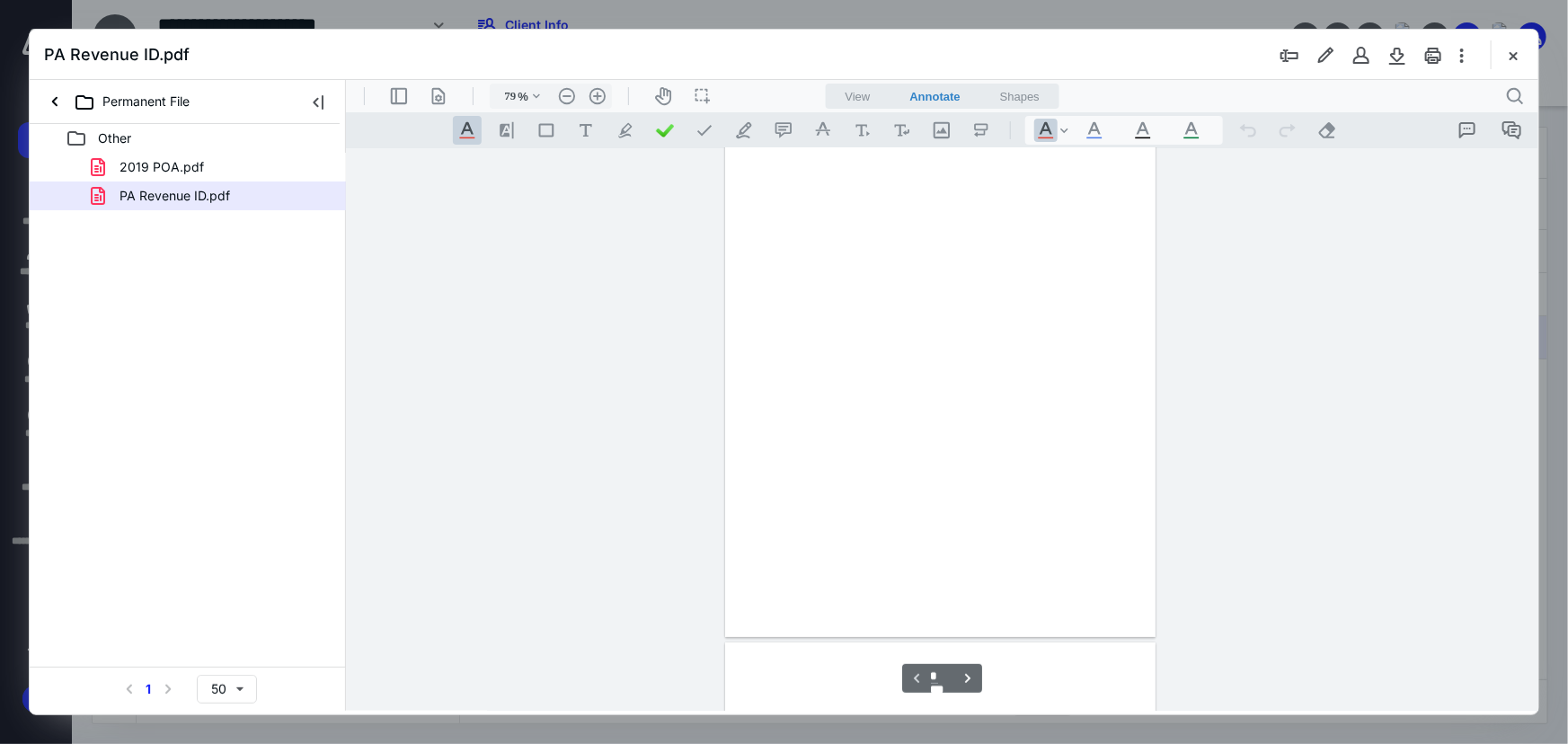 type on "212" 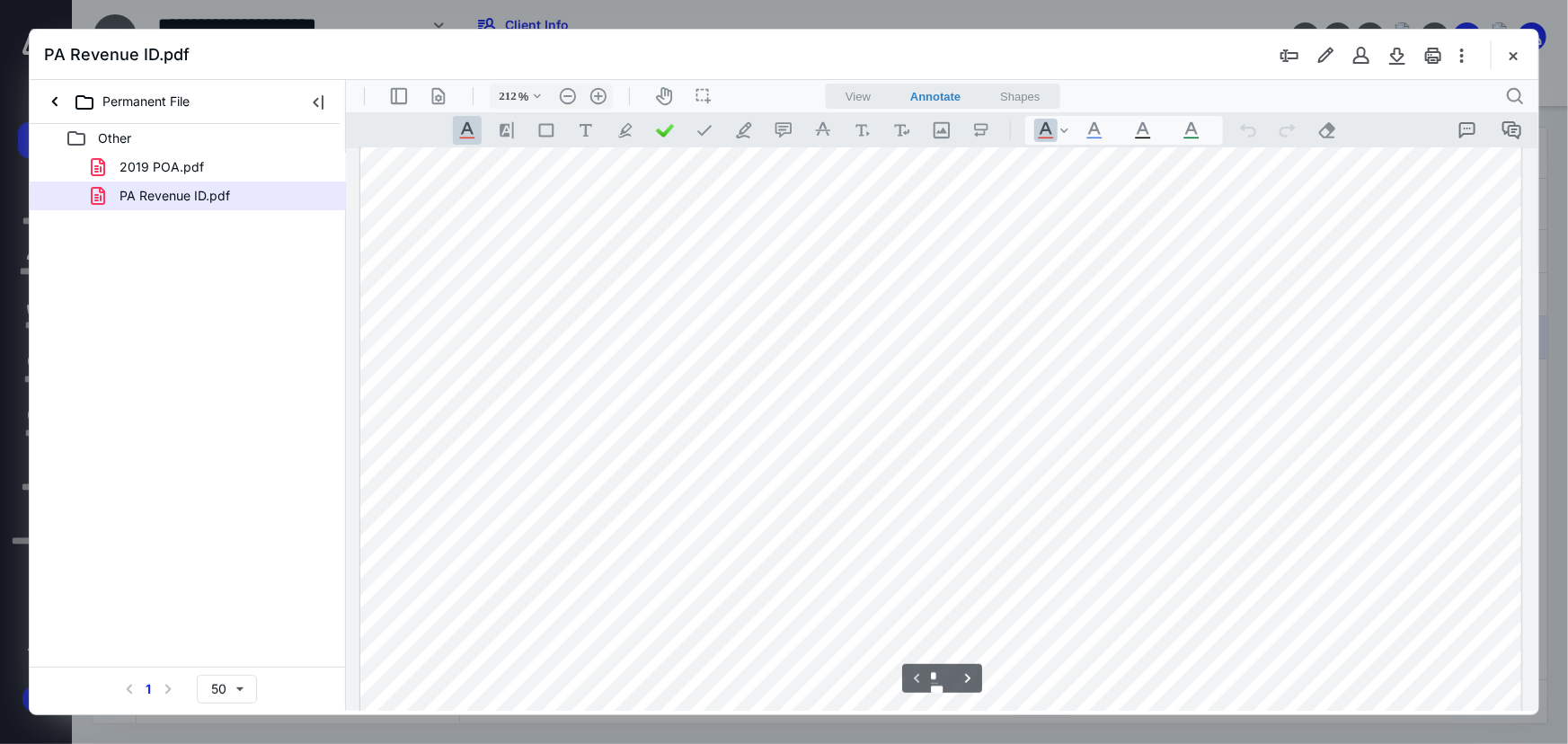 scroll, scrollTop: 0, scrollLeft: 0, axis: both 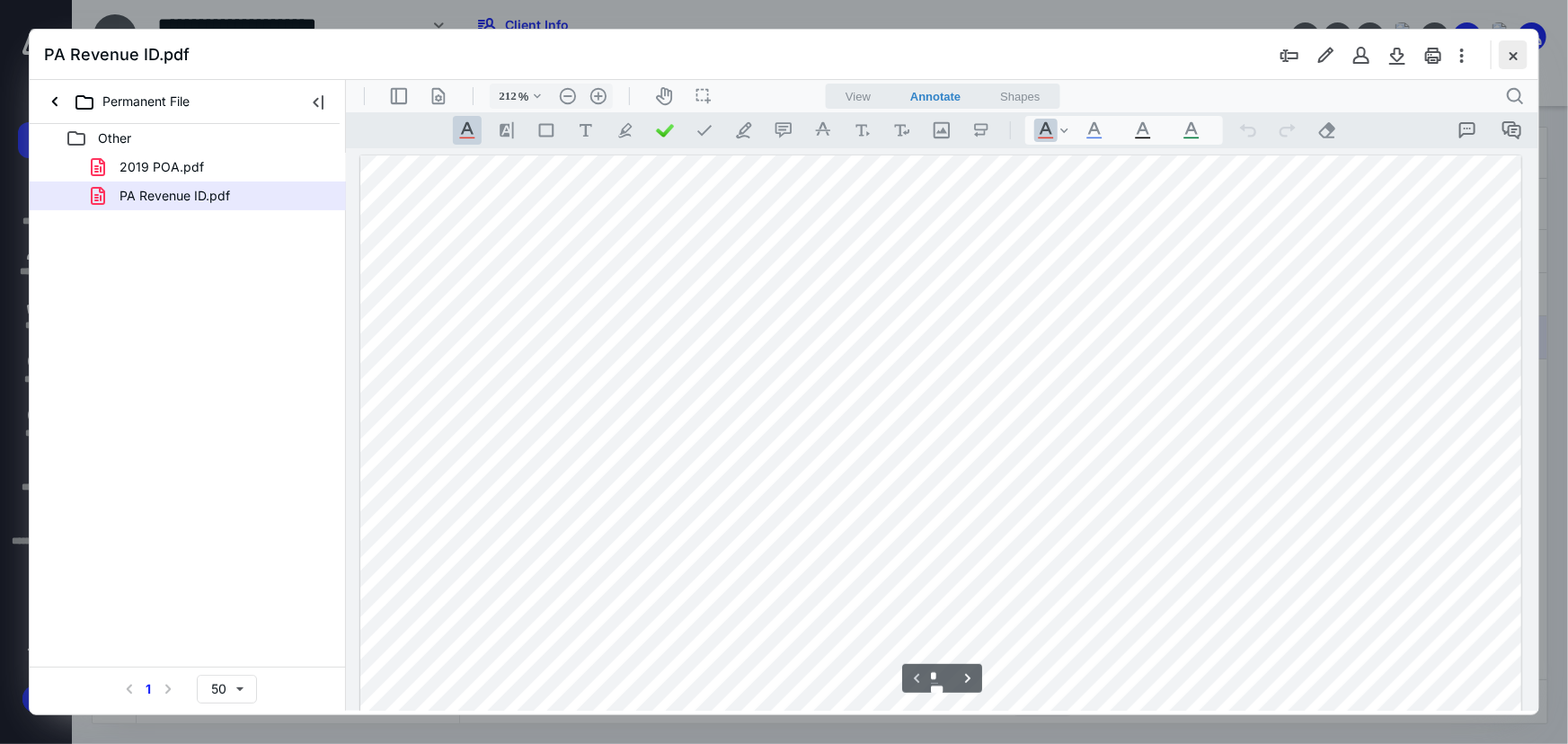 click at bounding box center [1513, 55] 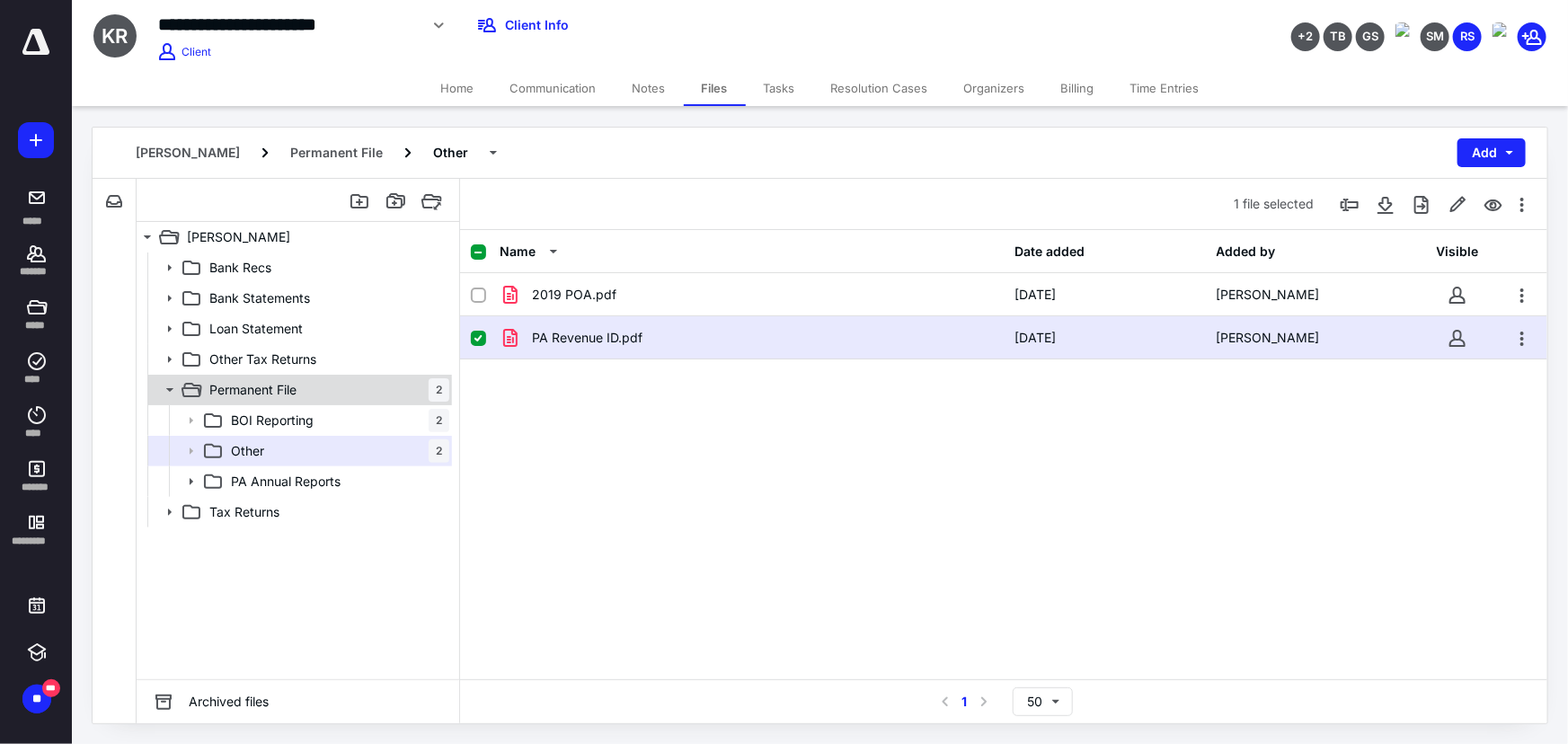 click on "Permanent File" at bounding box center [252, 390] 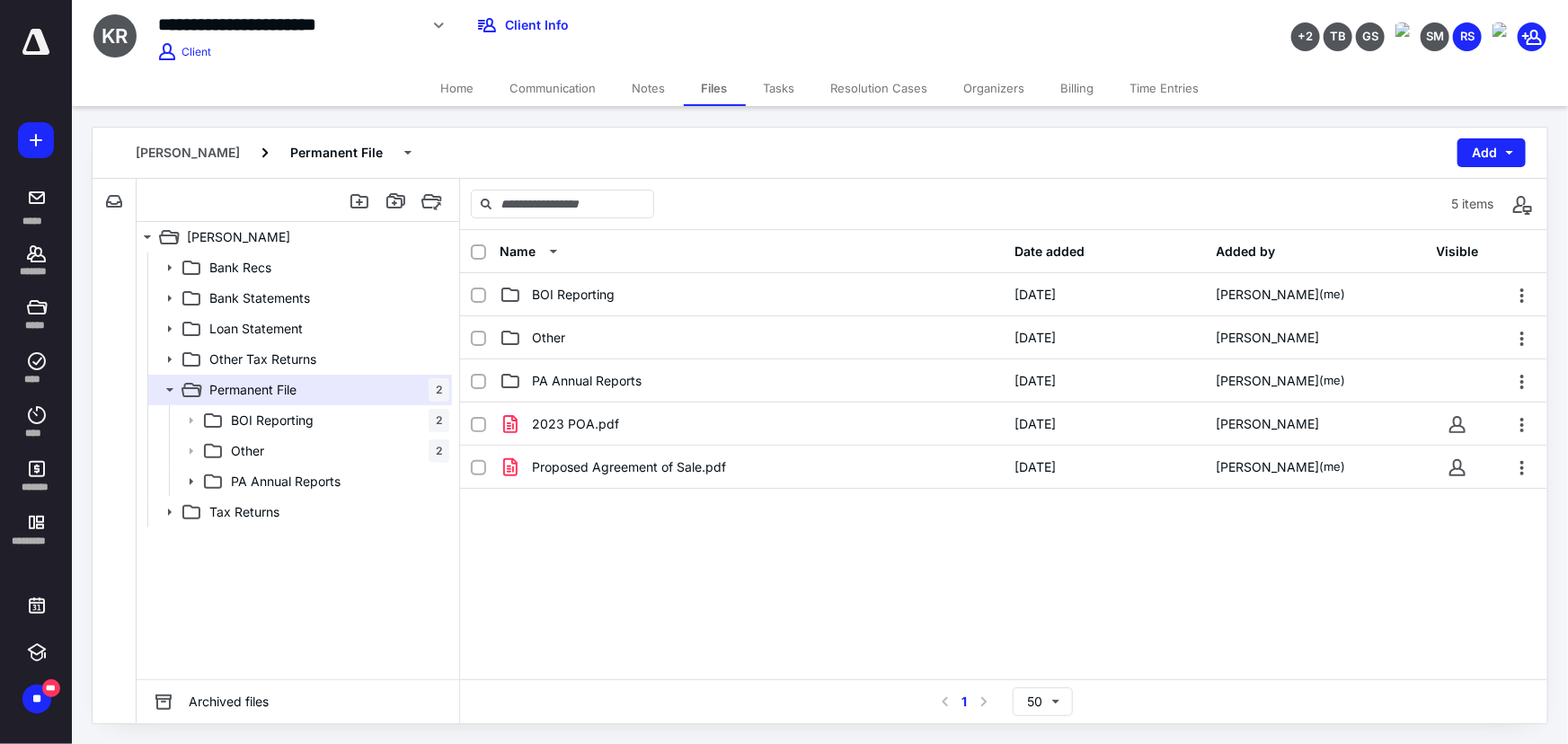 click on "Other 2" at bounding box center (336, 451) 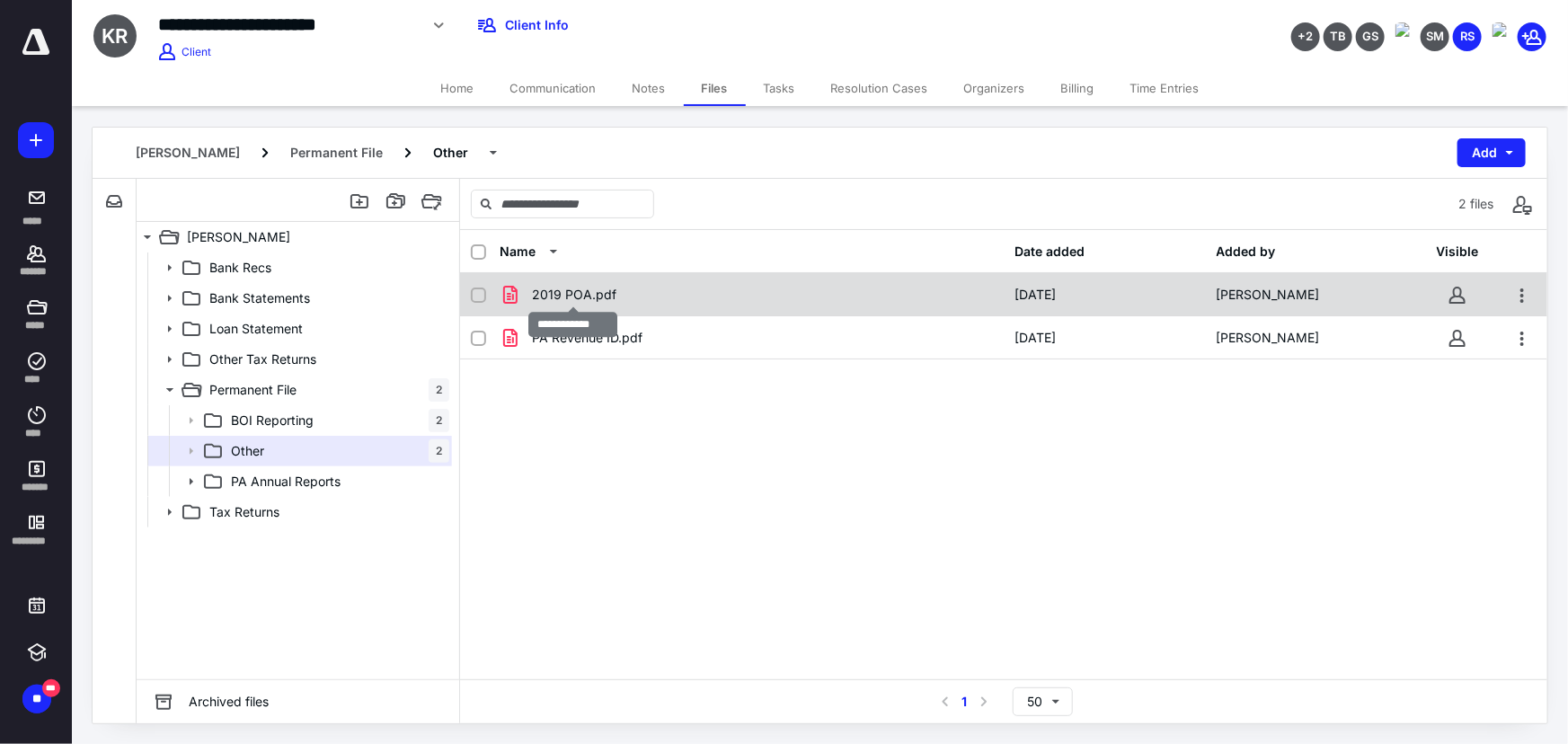 click on "2019 POA.pdf" at bounding box center (574, 295) 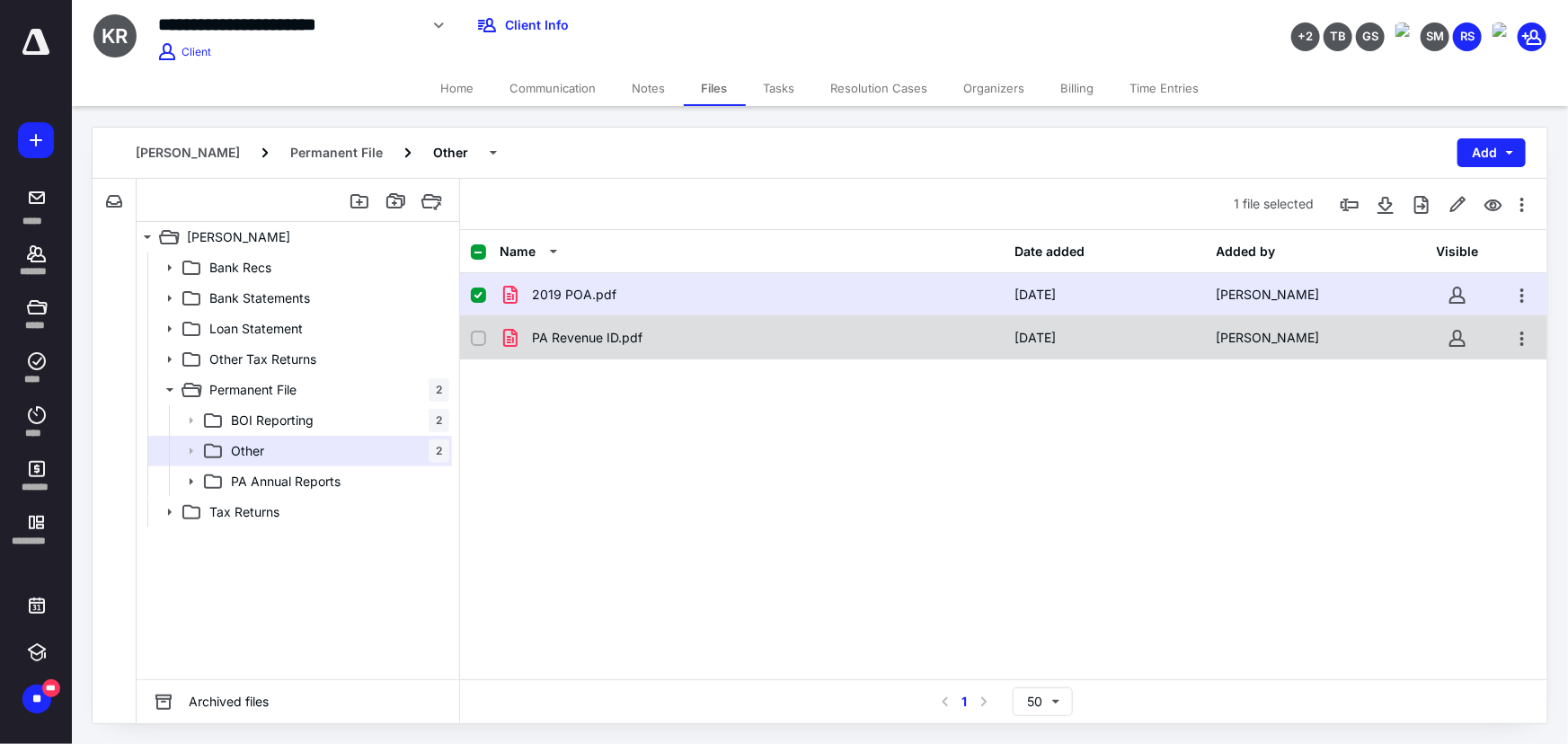 click at bounding box center [485, 338] 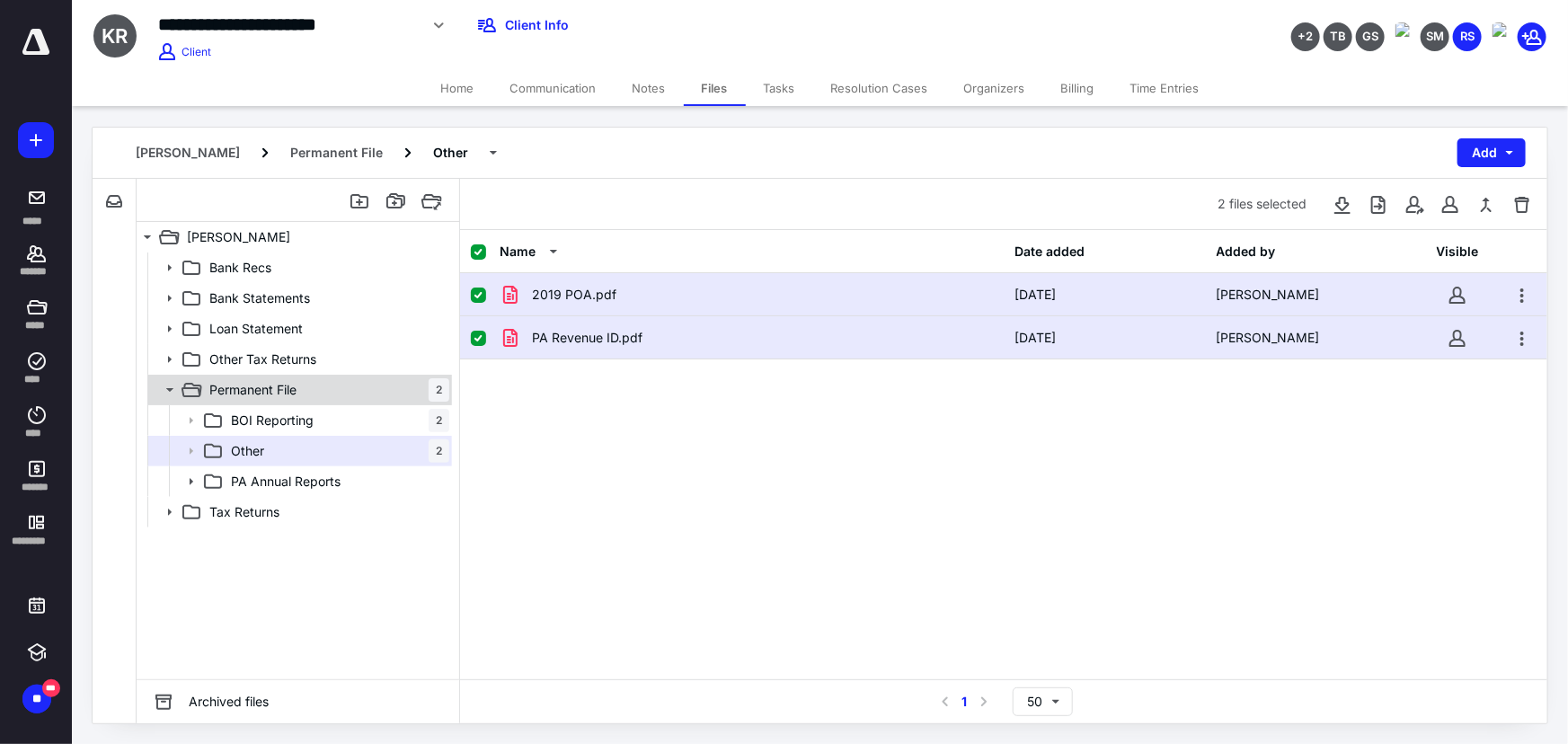 checkbox on "false" 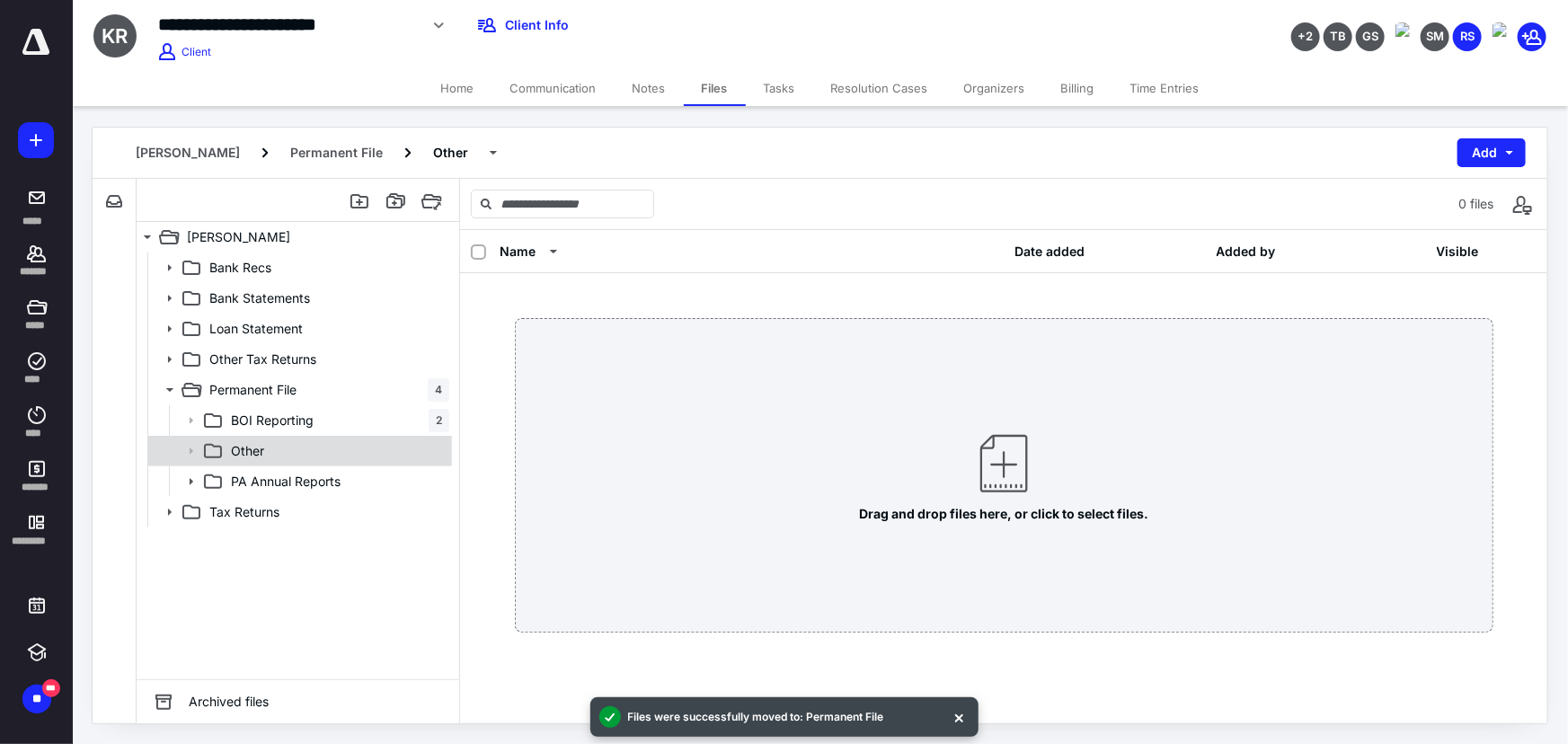 click on "Other" at bounding box center [298, 451] 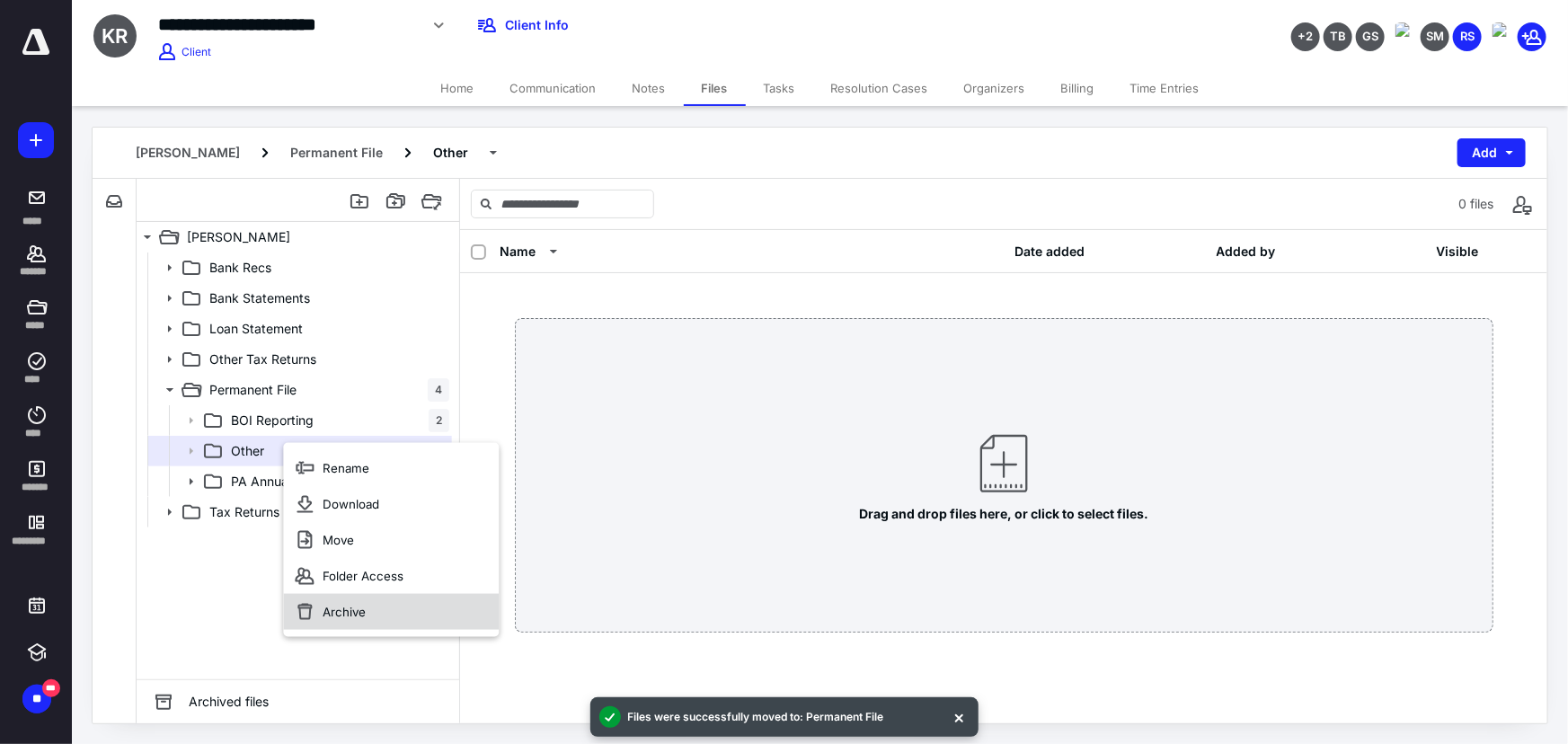 click on "Archive" at bounding box center [344, 612] 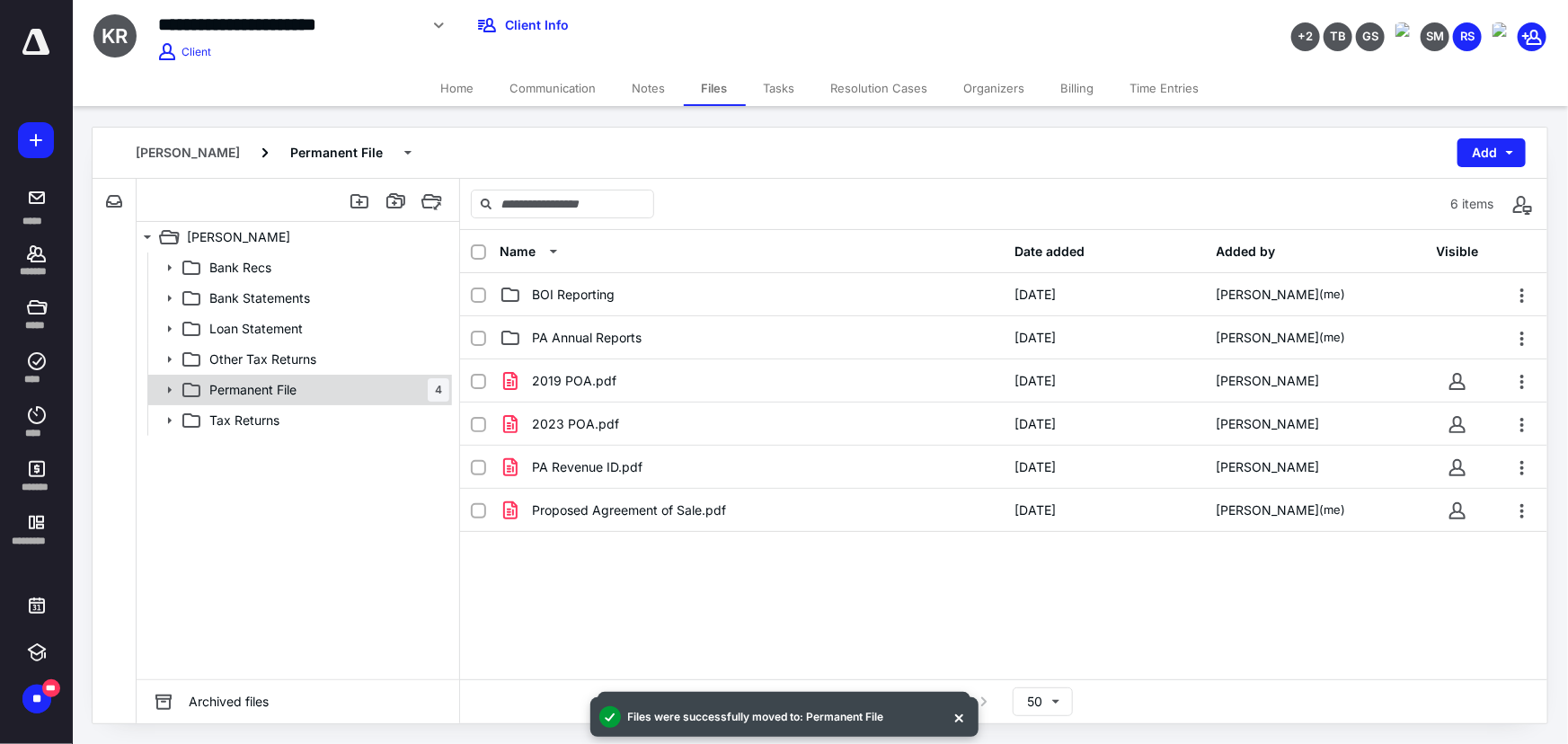 click on "Permanent File" at bounding box center [252, 390] 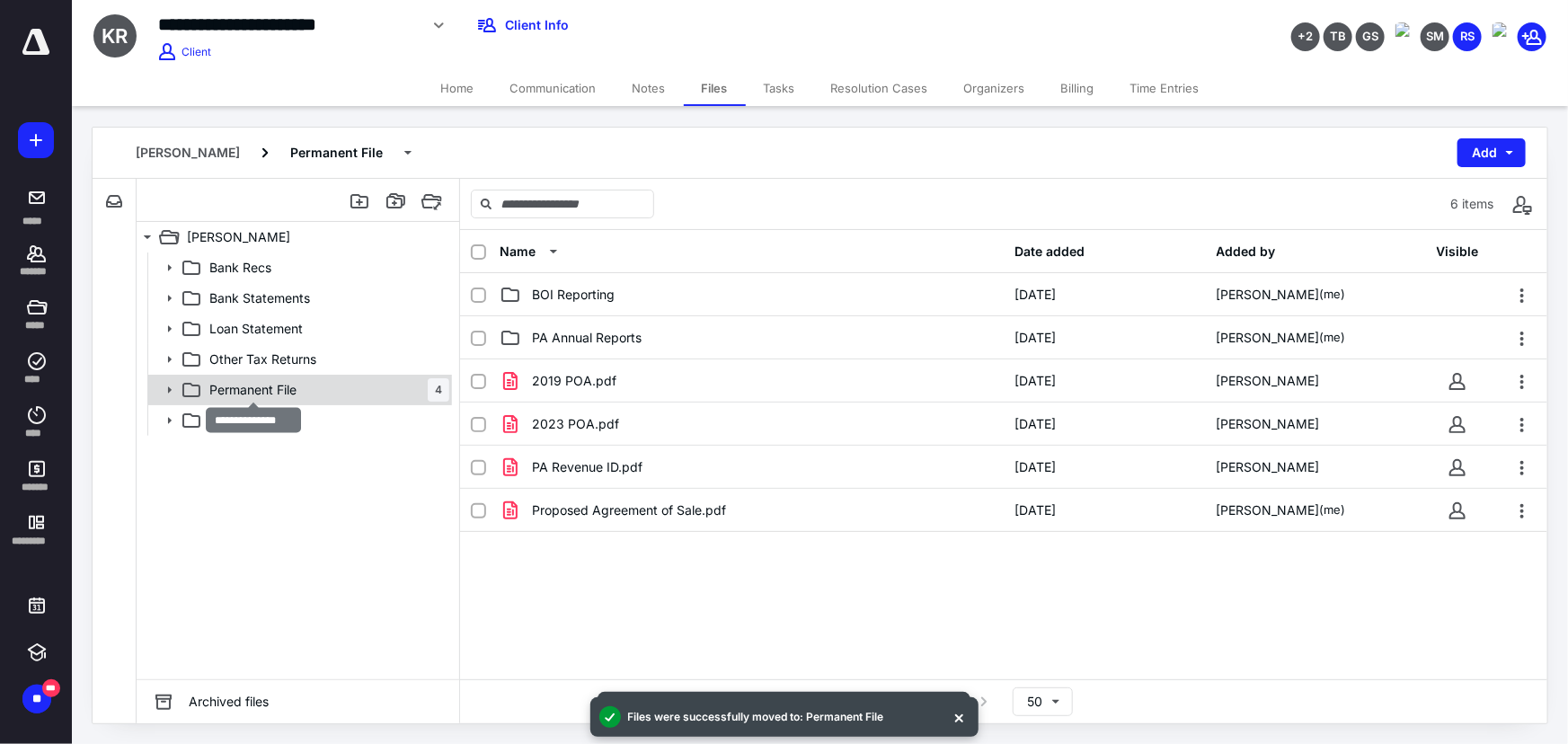 click on "Permanent File" at bounding box center (252, 390) 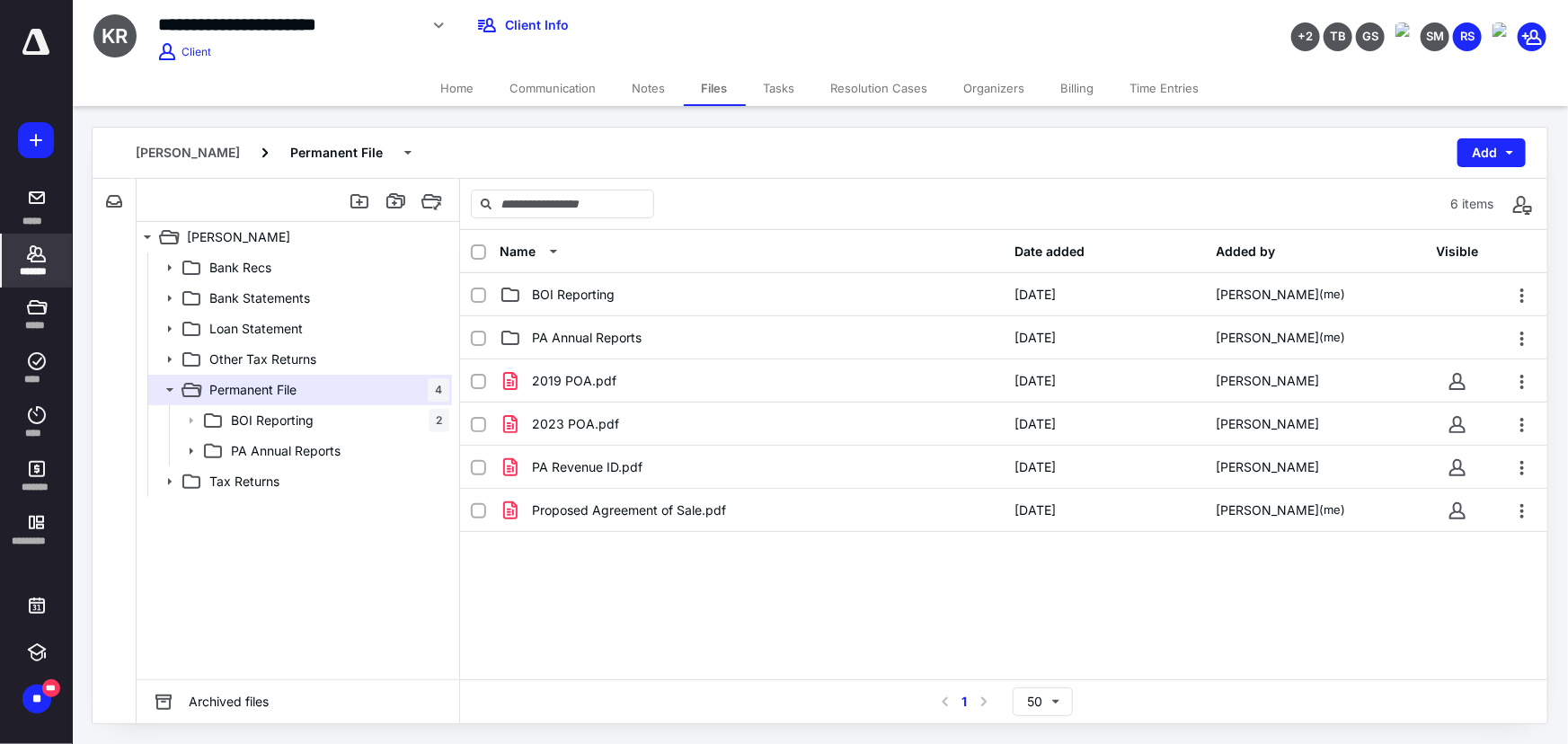 click on "*******" at bounding box center (37, 271) 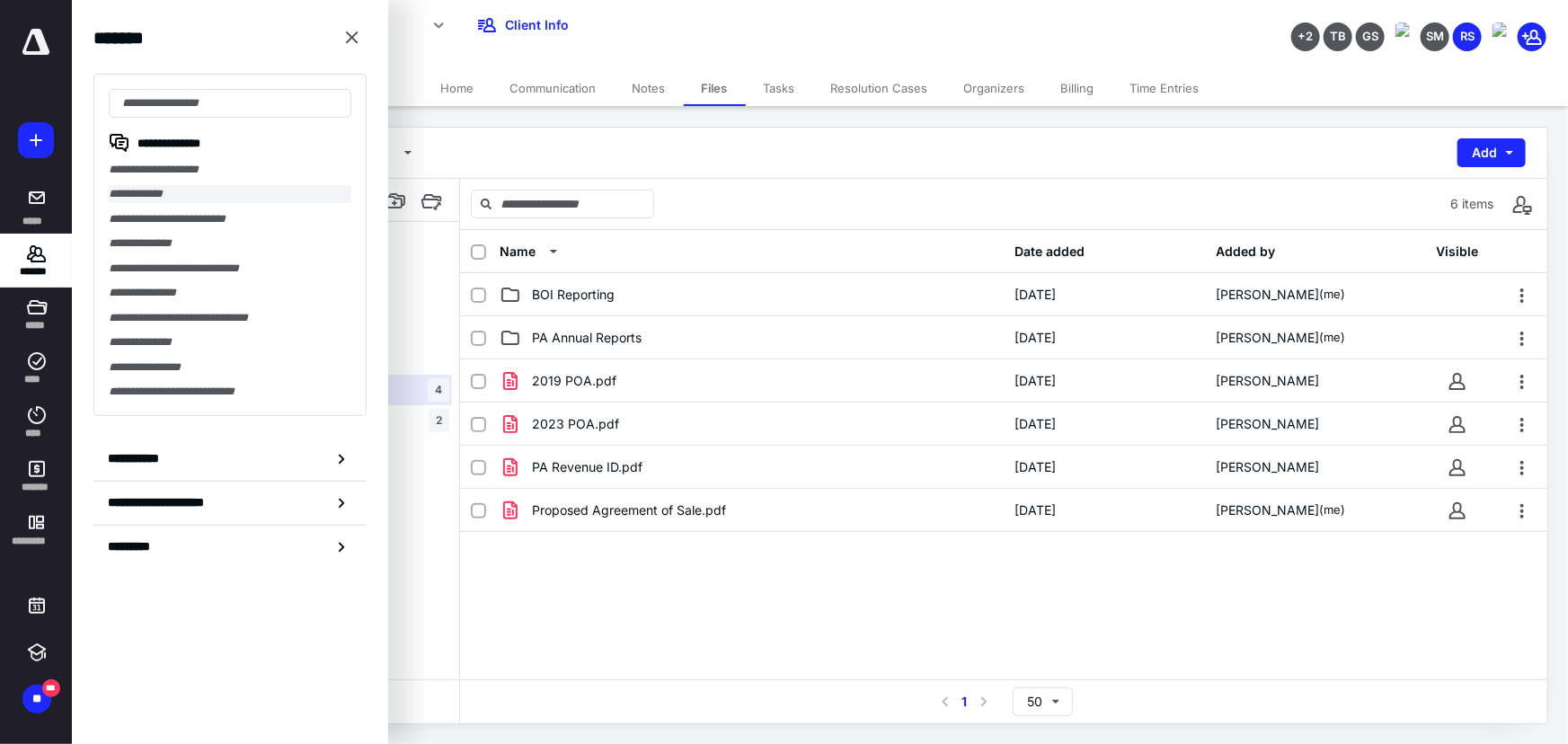 click on "**********" at bounding box center [230, 193] 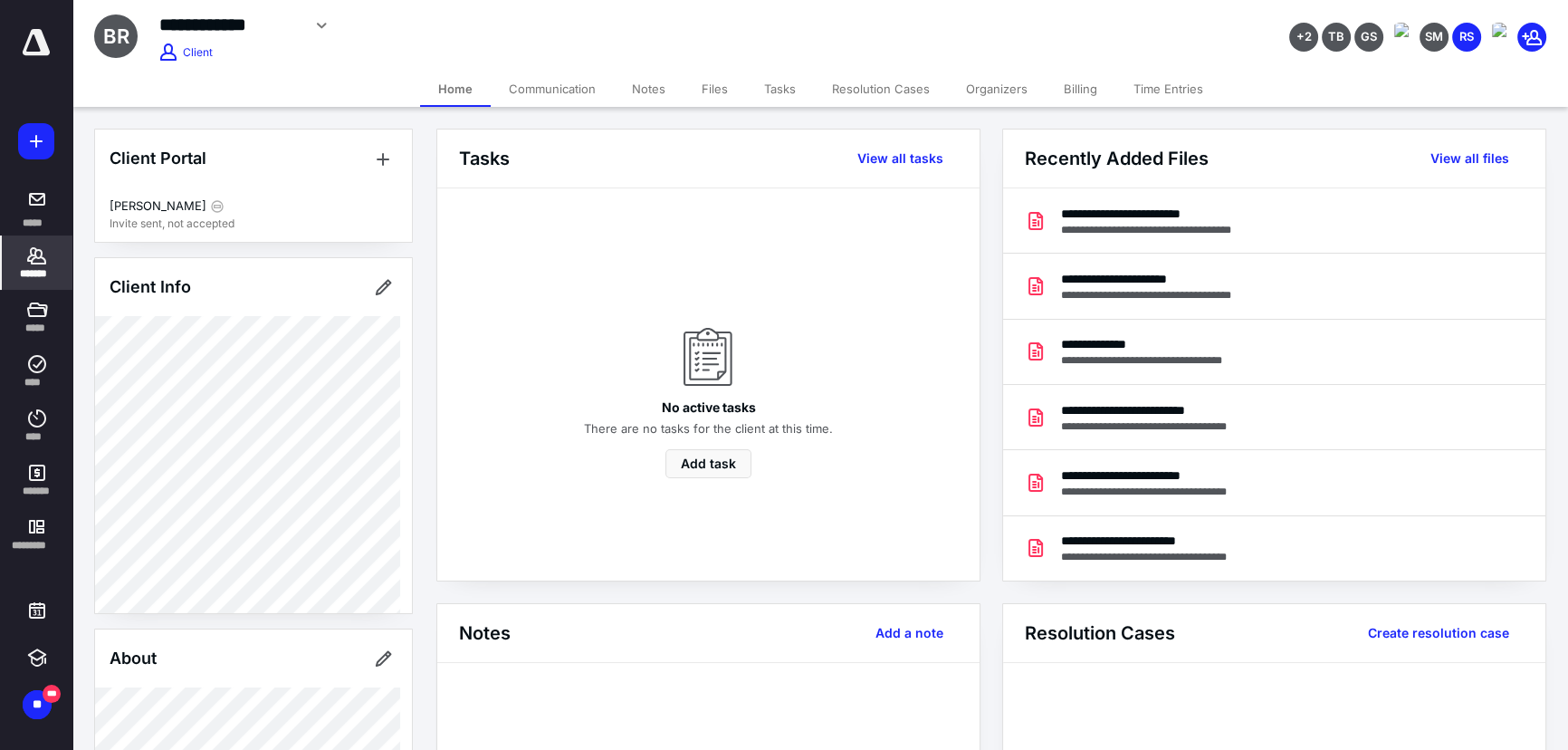 click on "Files" at bounding box center [714, 89] 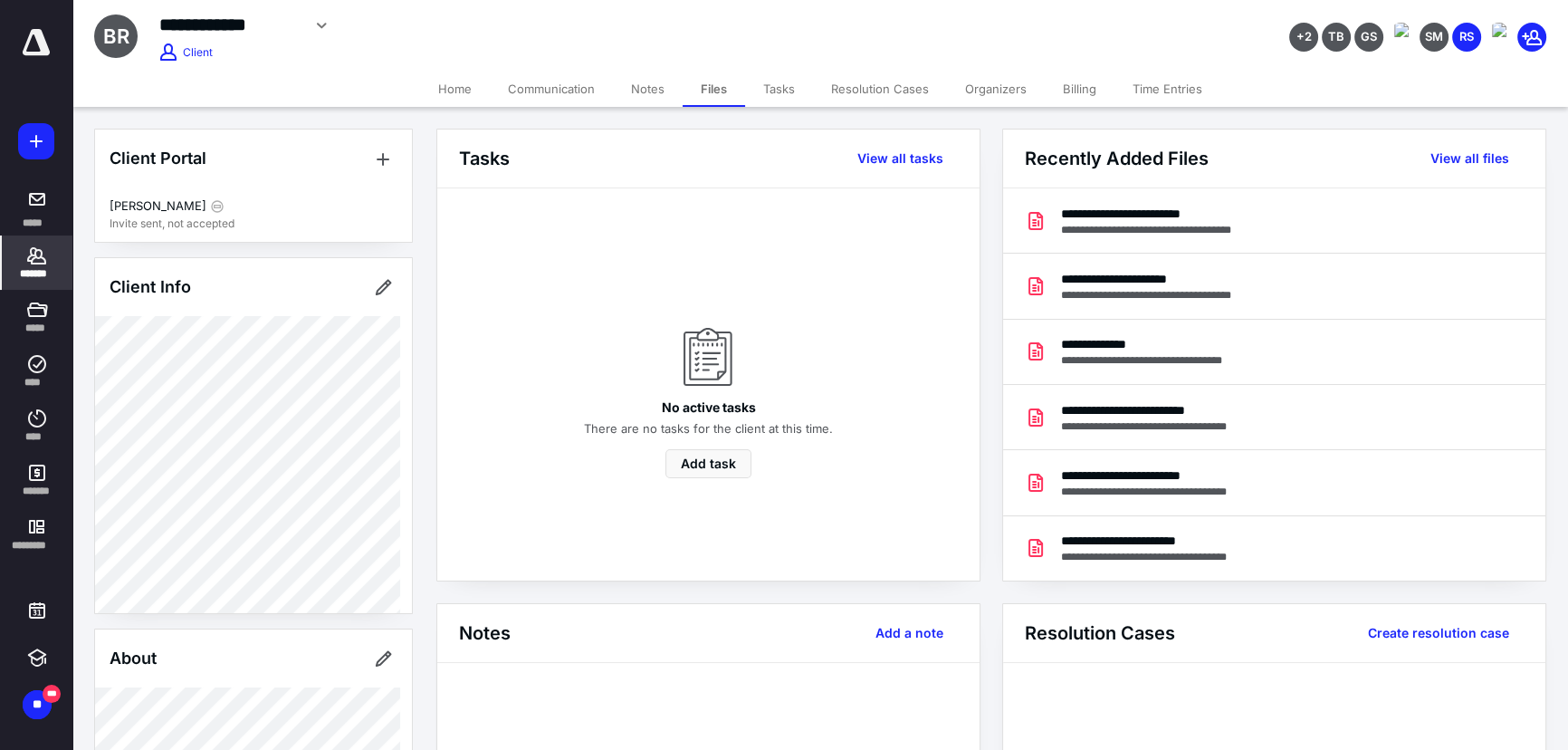 click on "Files" at bounding box center [713, 89] 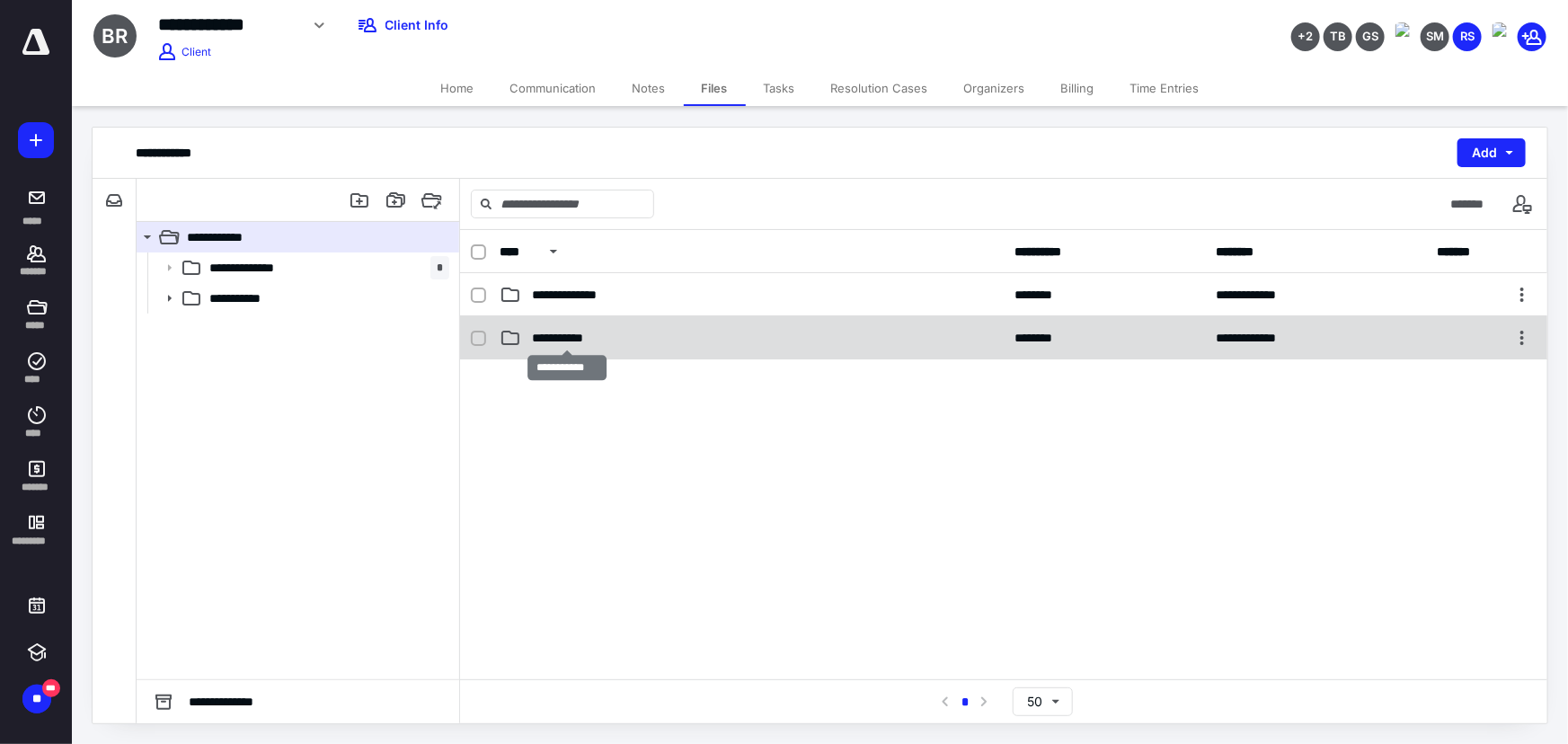 click on "**********" at bounding box center [567, 338] 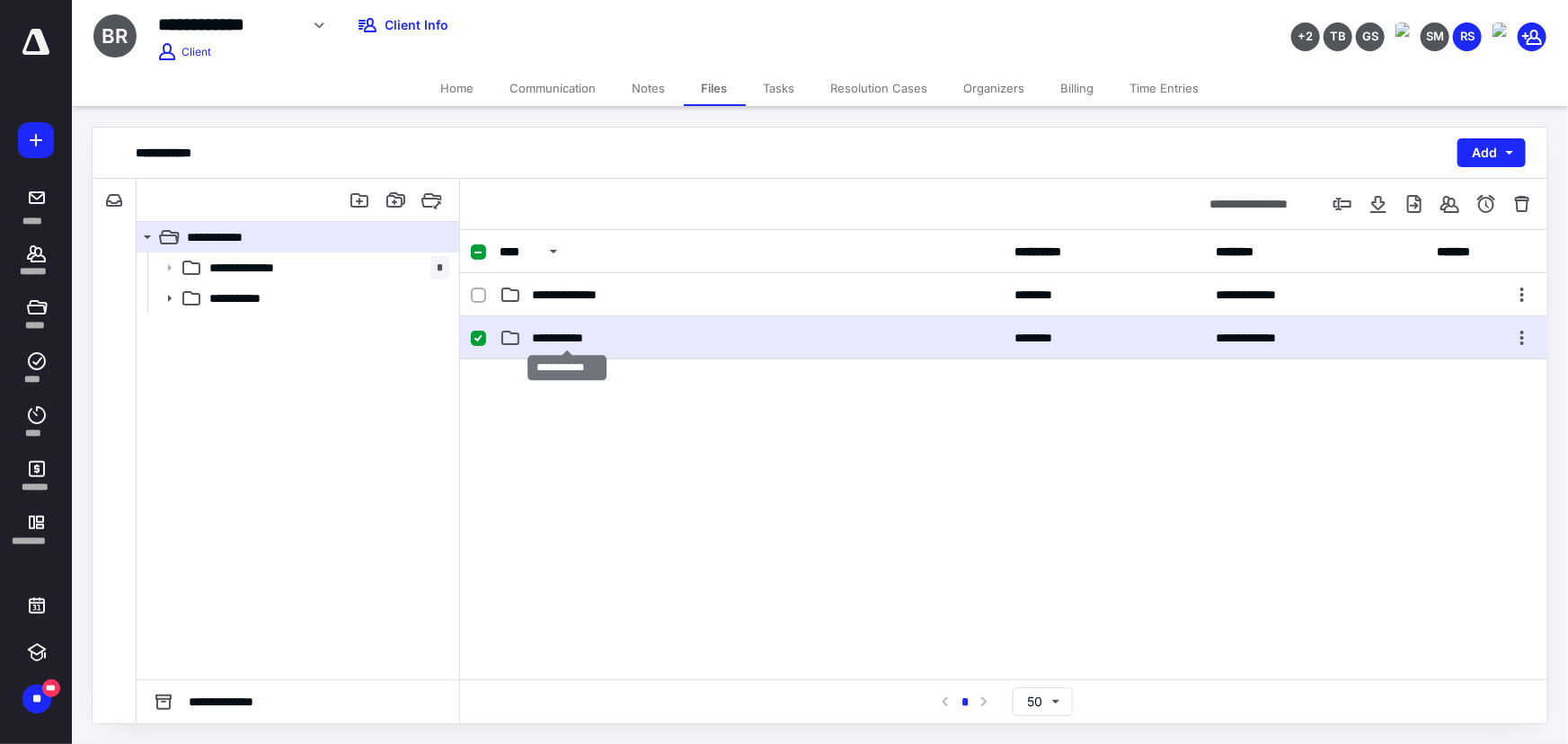 click on "**********" at bounding box center [567, 338] 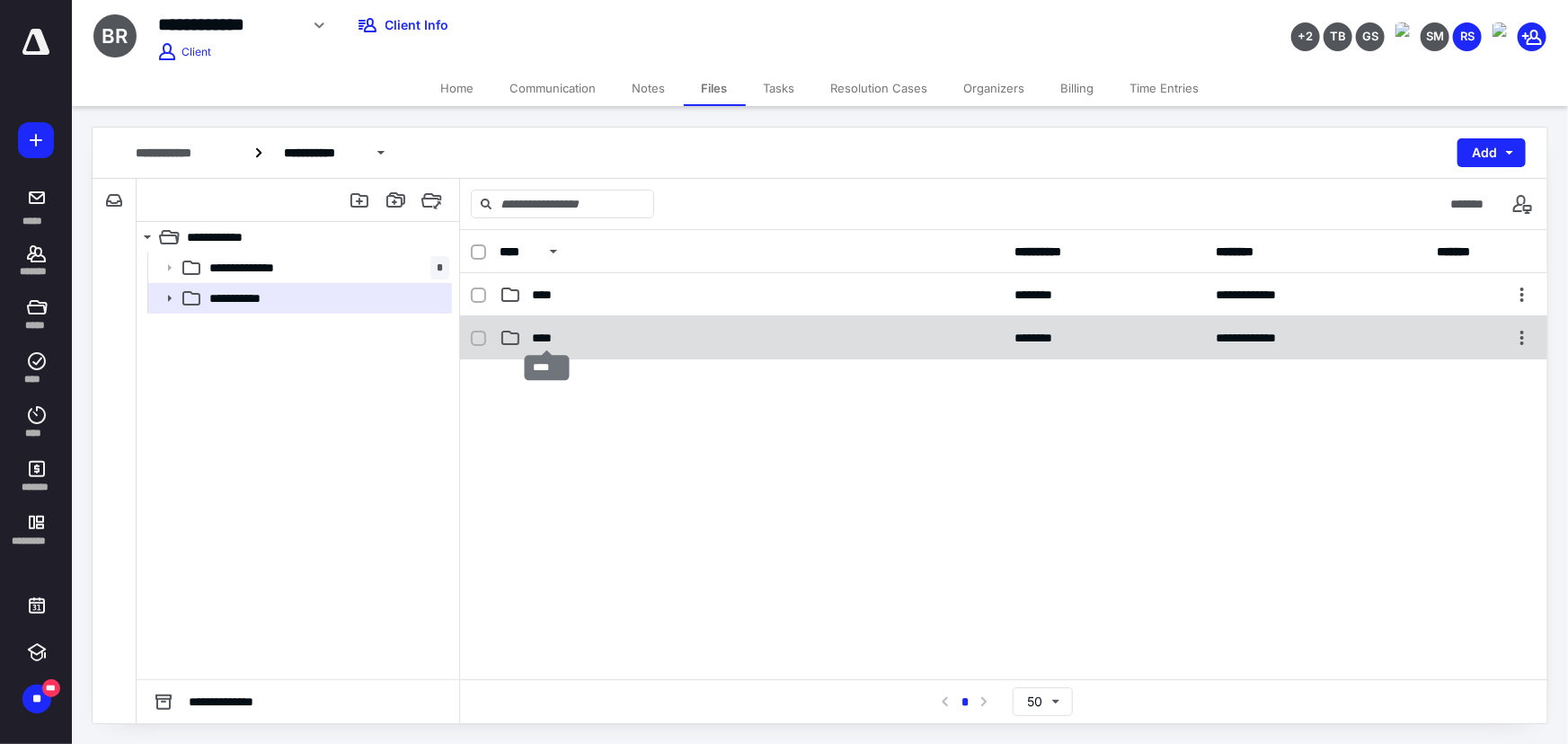 click on "****" at bounding box center (547, 338) 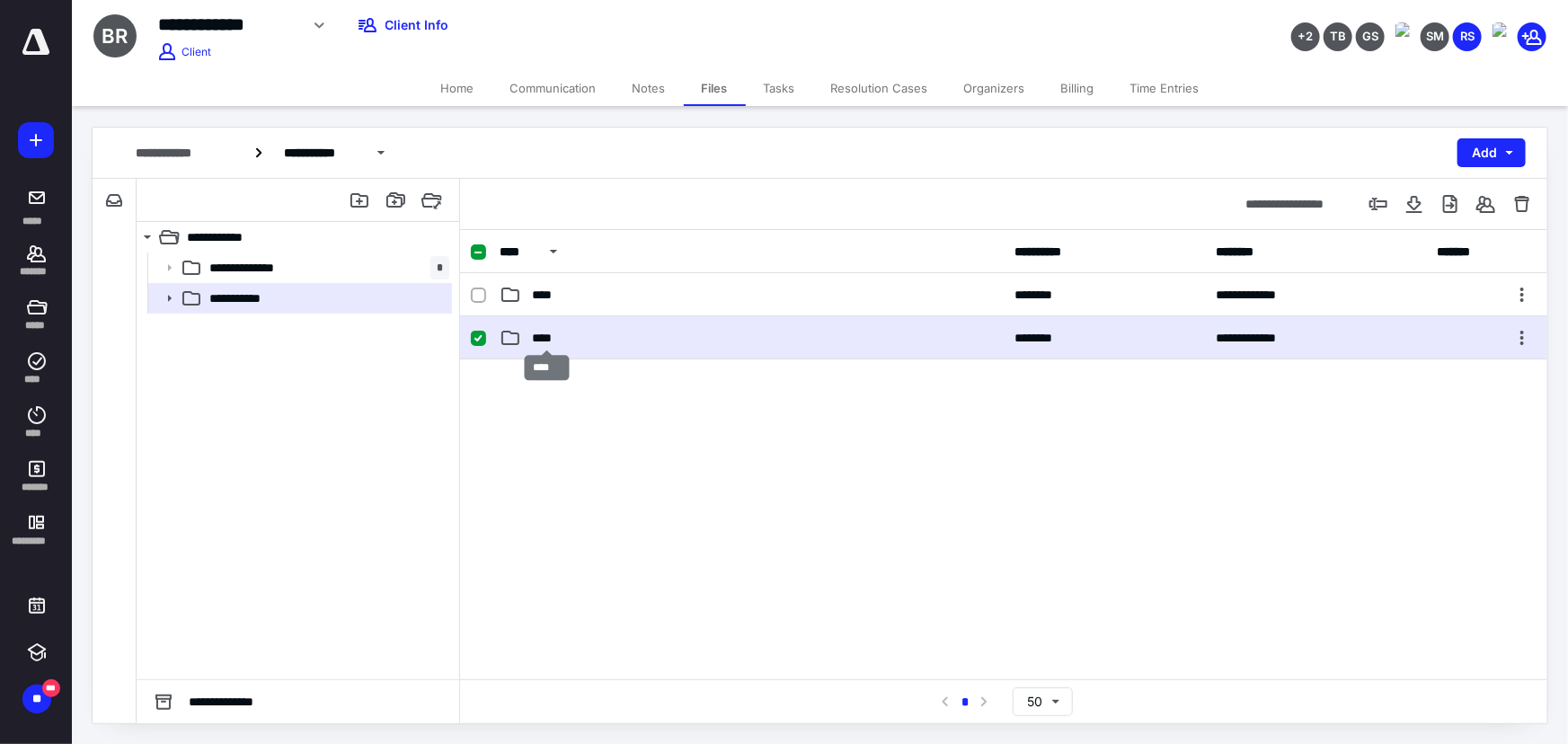 drag, startPoint x: 547, startPoint y: 339, endPoint x: 541, endPoint y: 359, distance: 20.880613 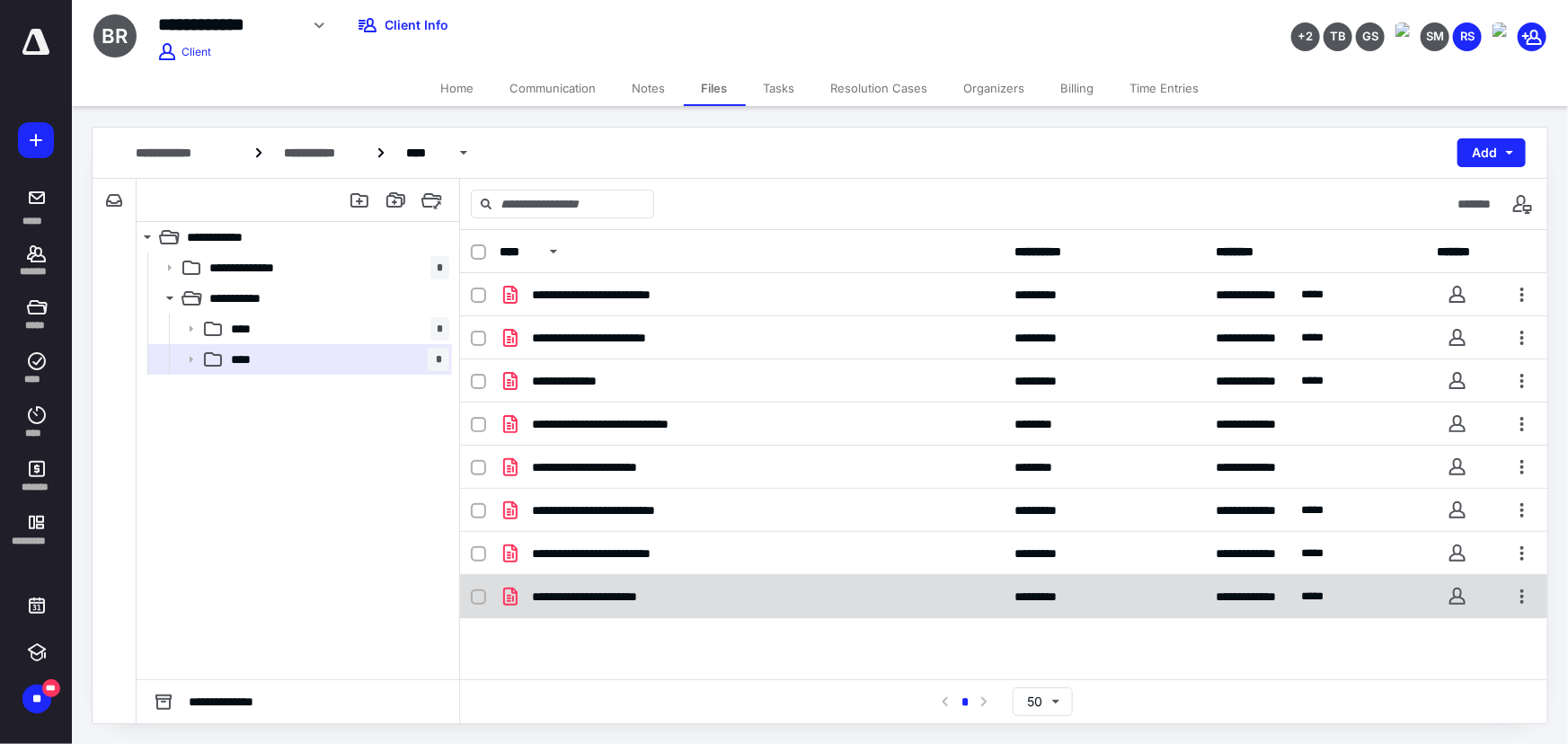 click 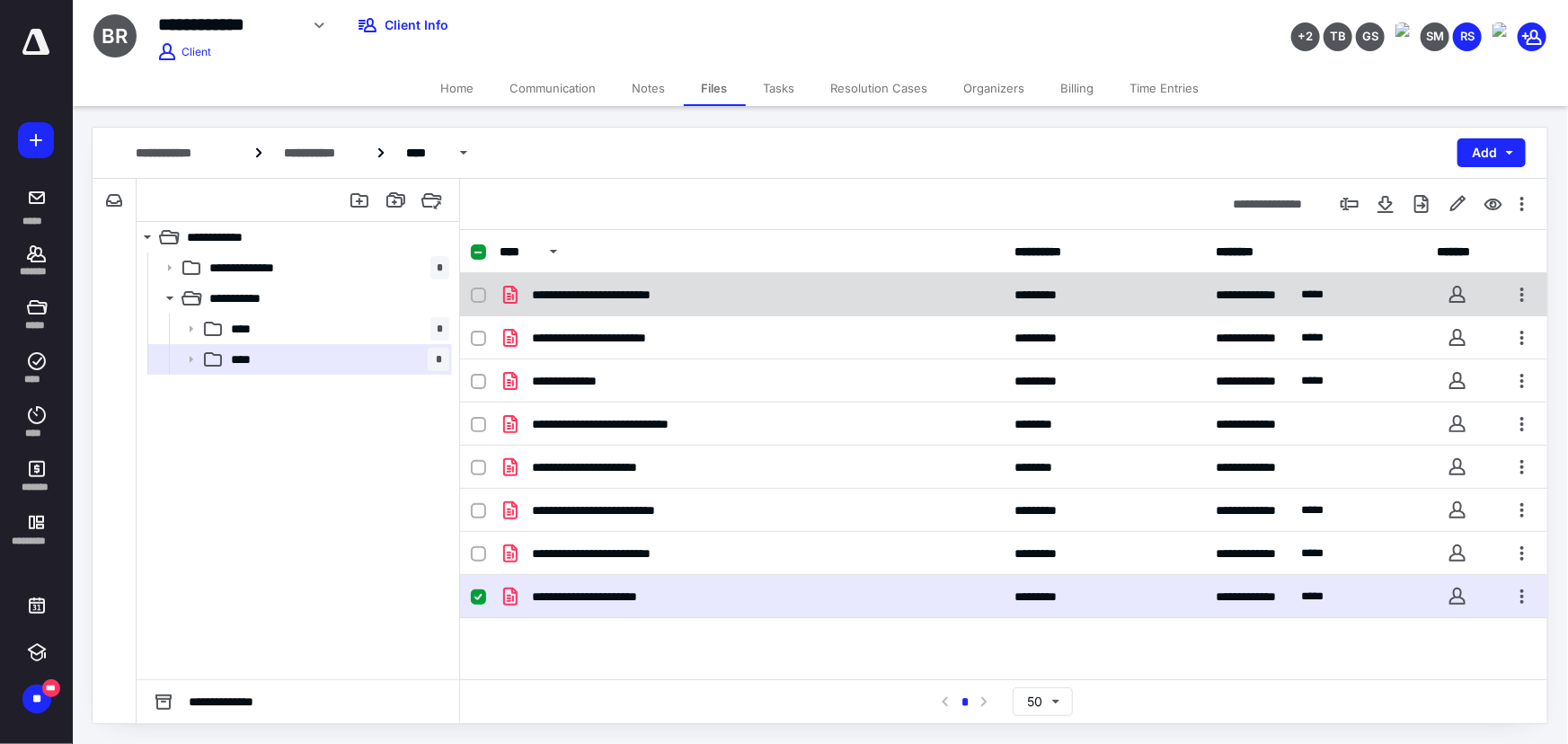 click 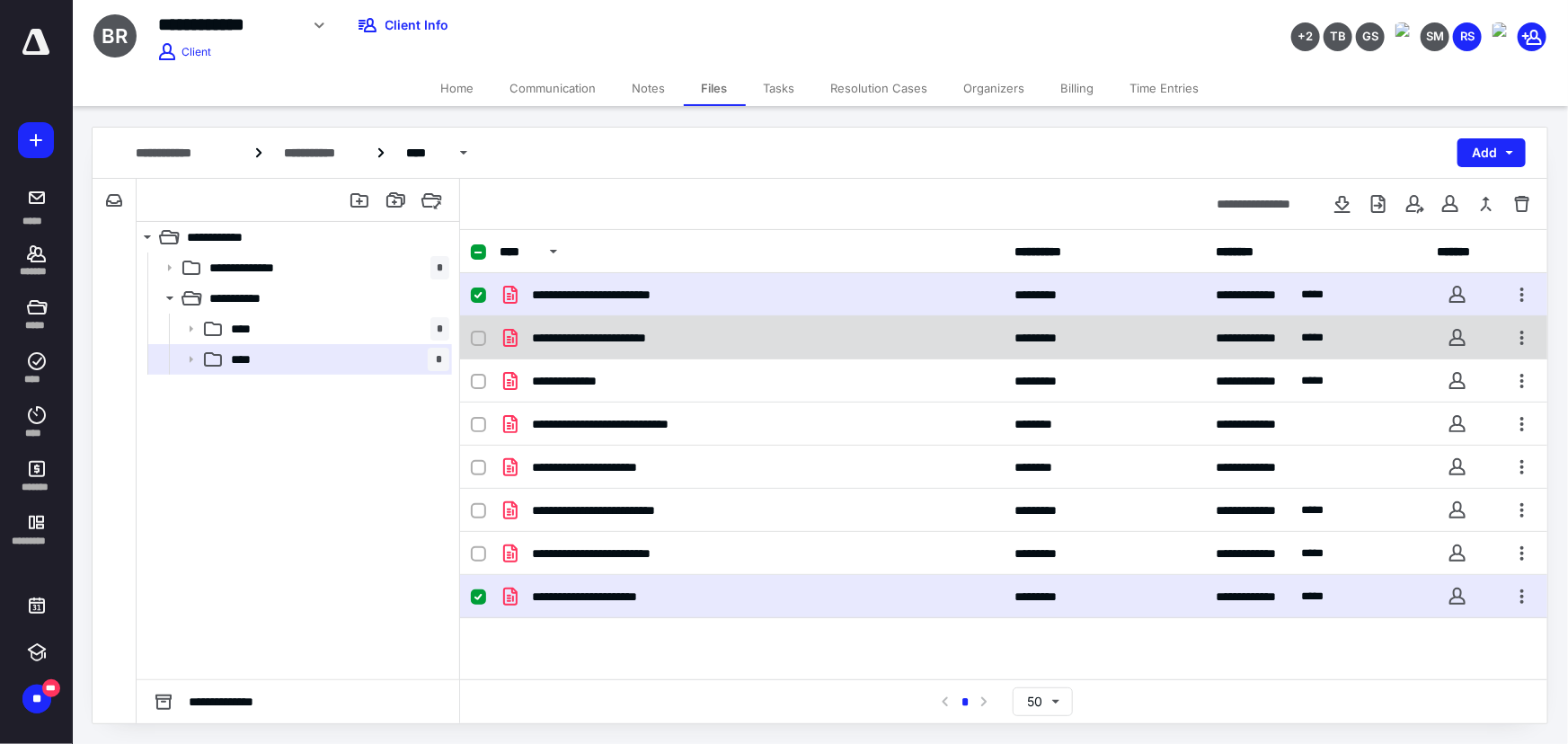 click at bounding box center [478, 339] 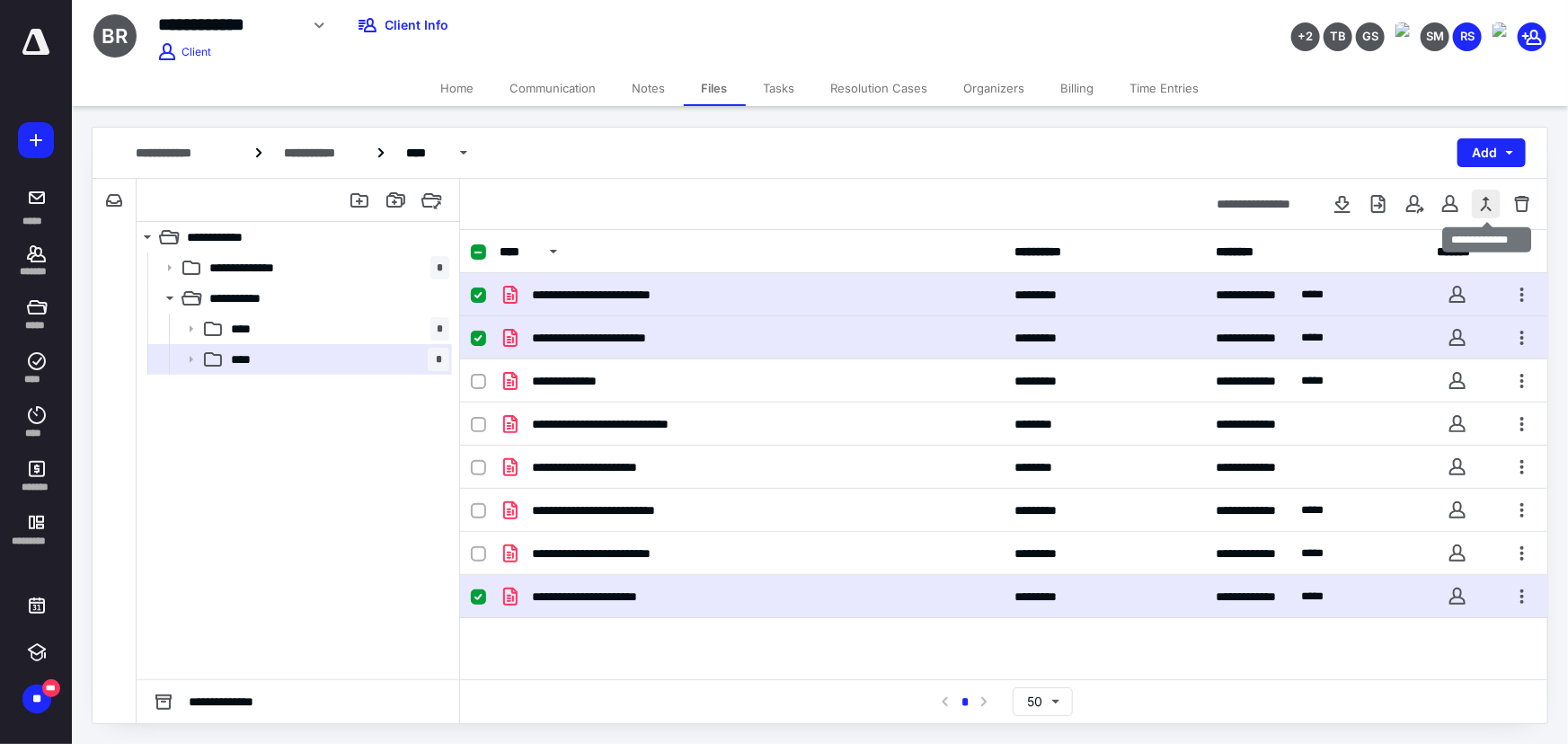 click at bounding box center (1486, 204) 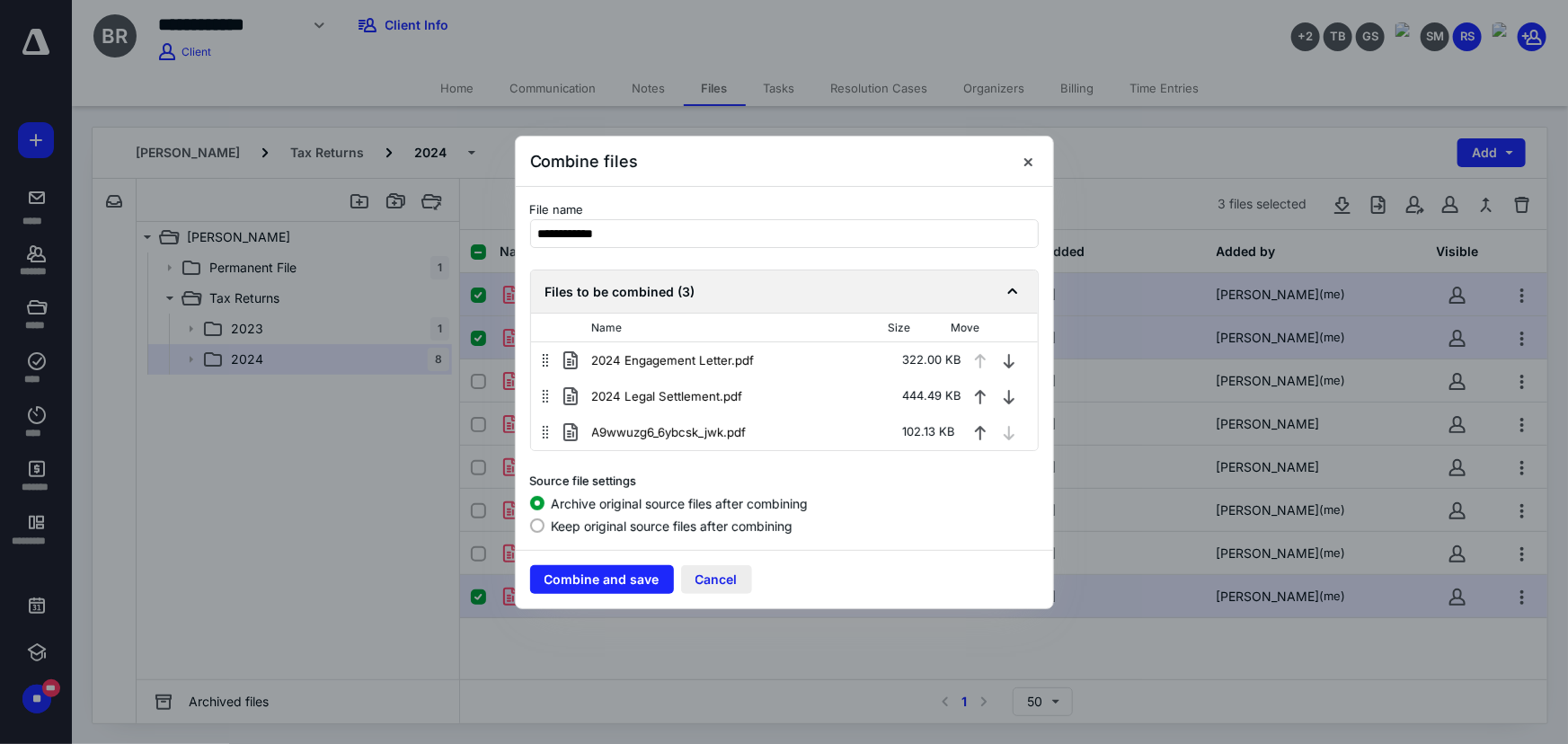click on "Cancel" at bounding box center (716, 580) 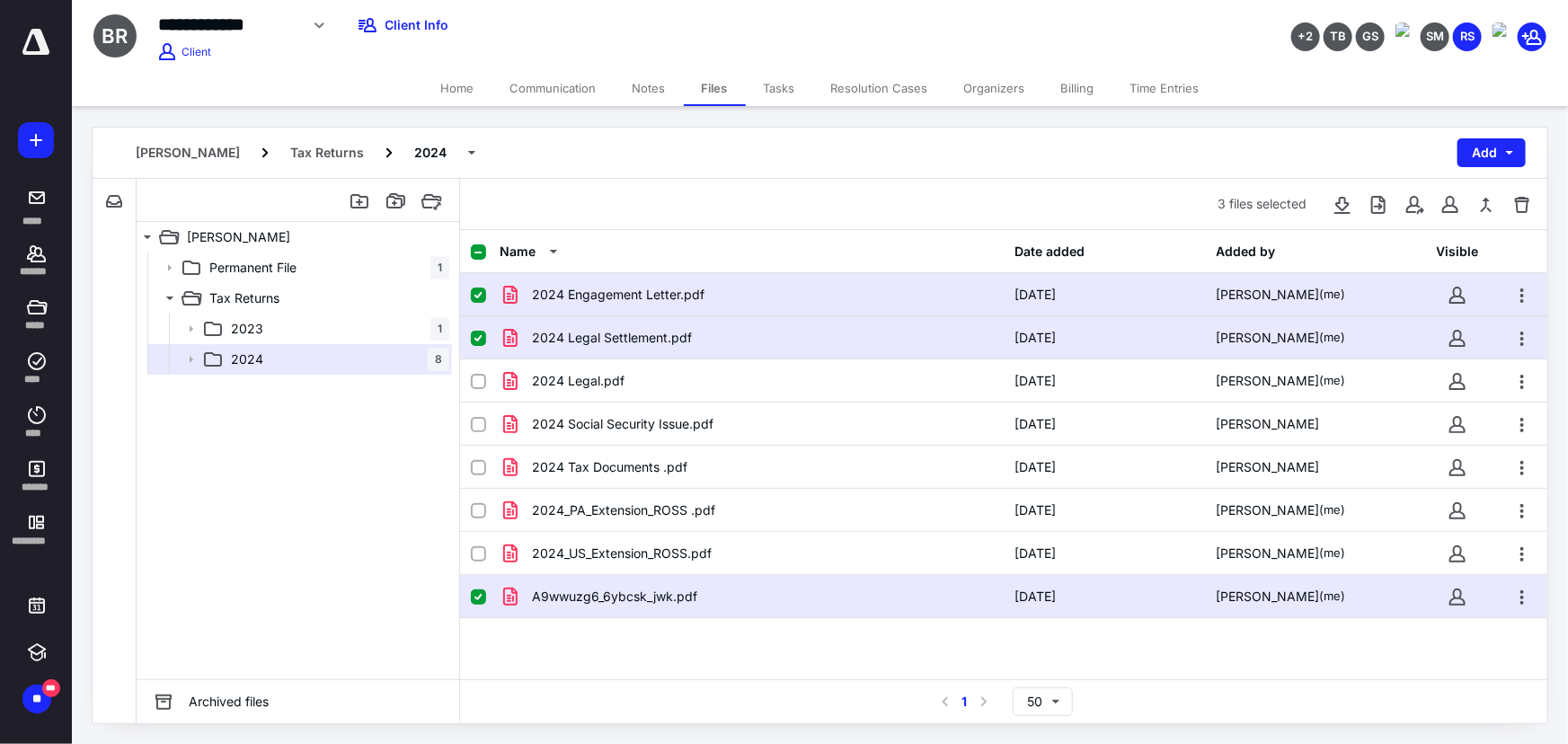 click 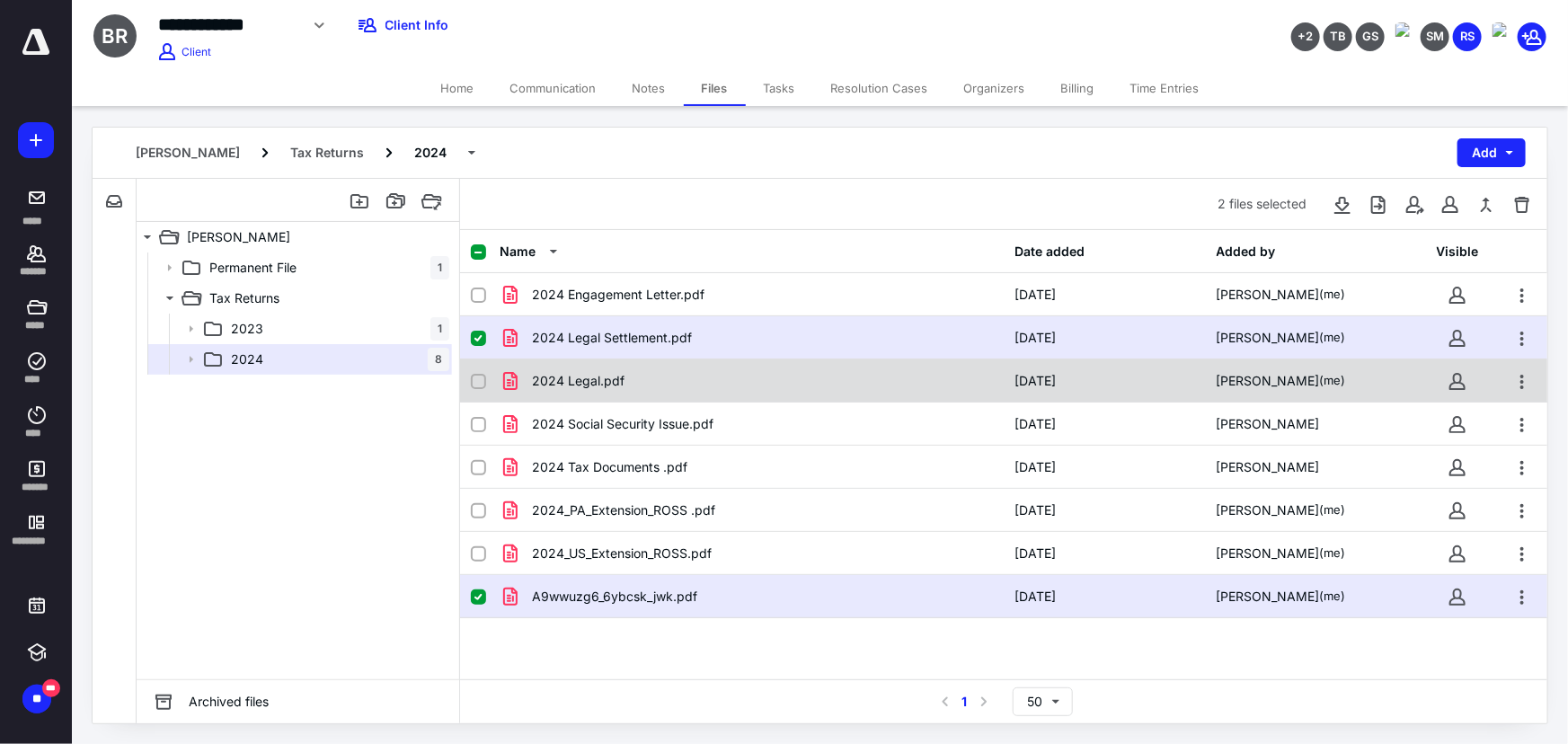 click at bounding box center [478, 382] 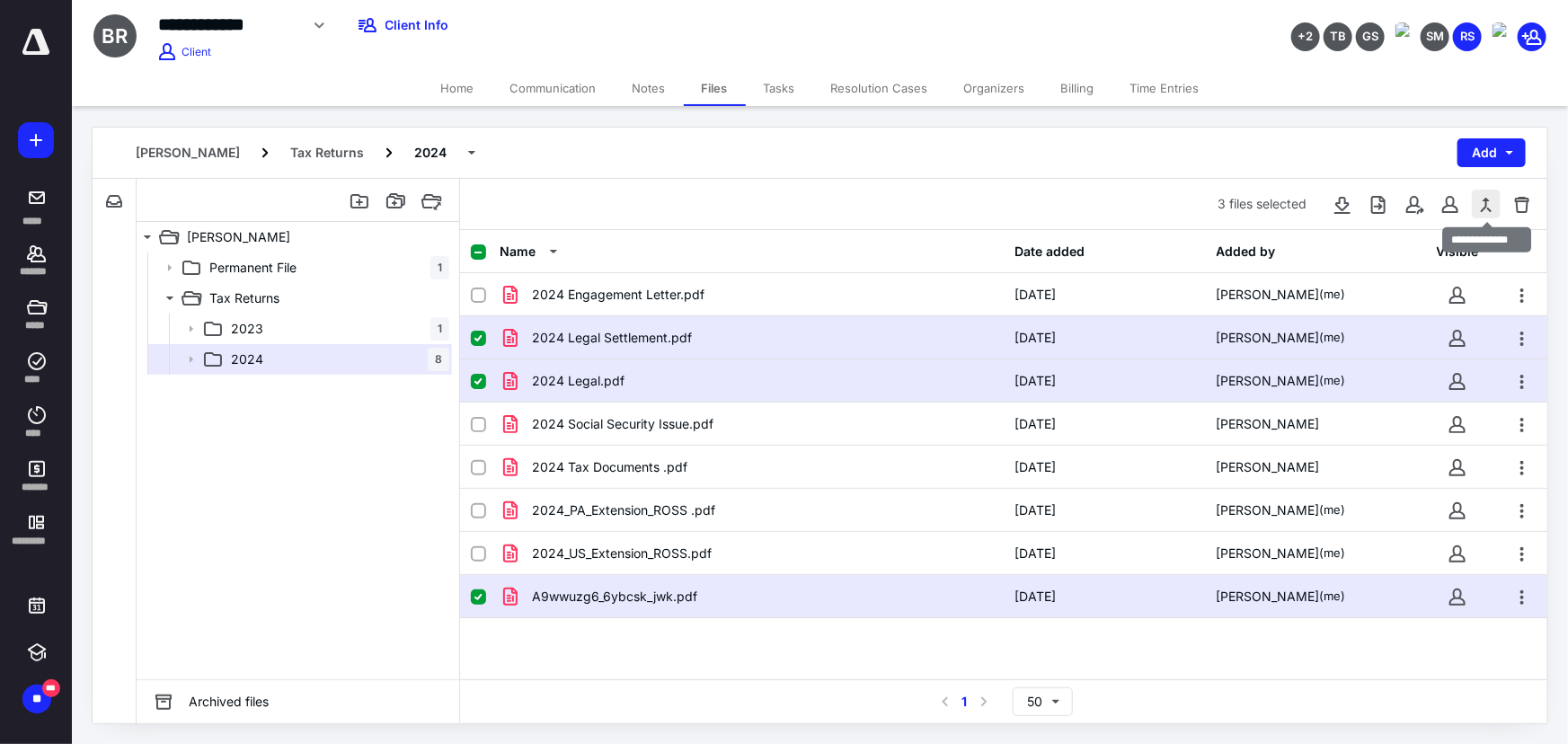 click at bounding box center [1486, 204] 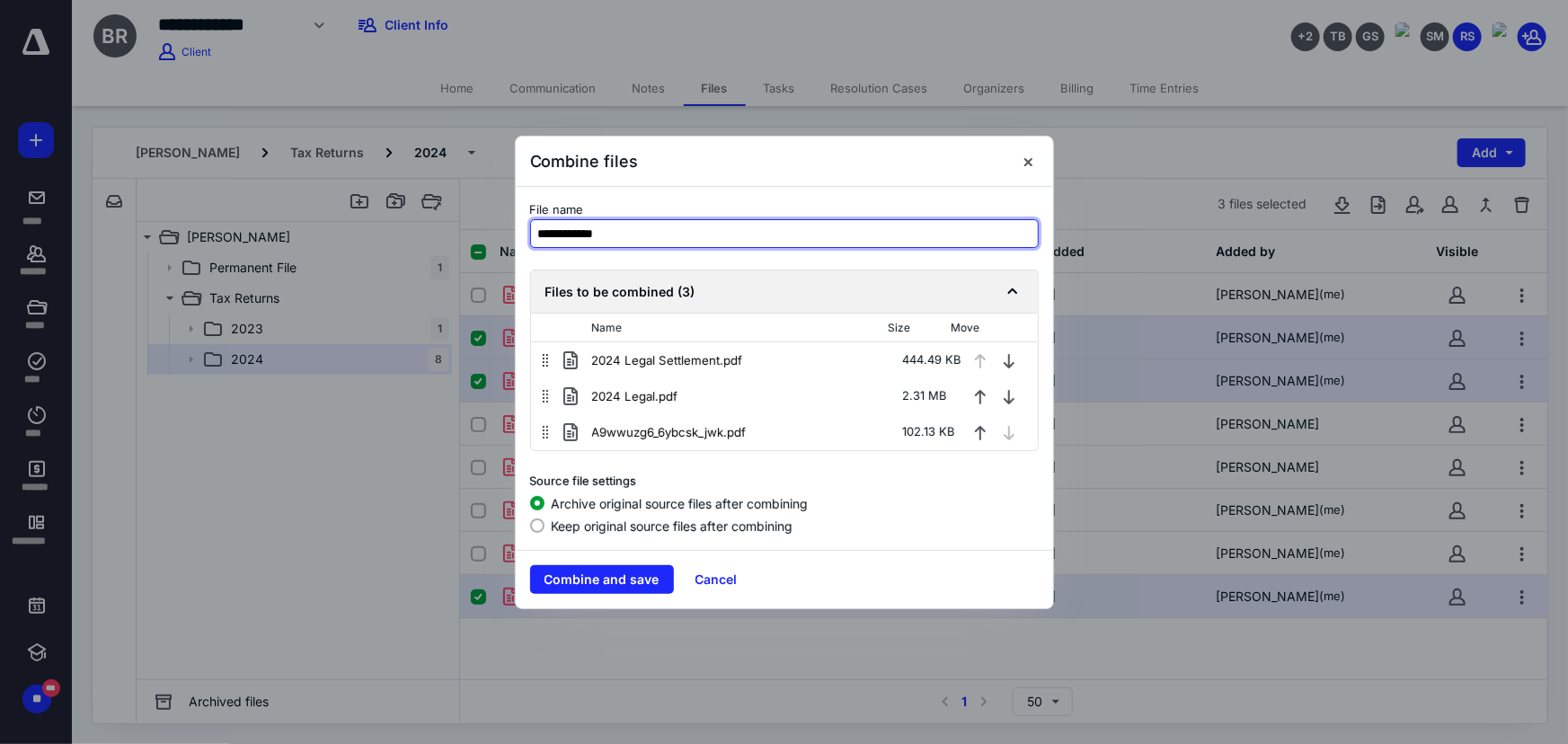 drag, startPoint x: 645, startPoint y: 240, endPoint x: 379, endPoint y: 237, distance: 266.0169 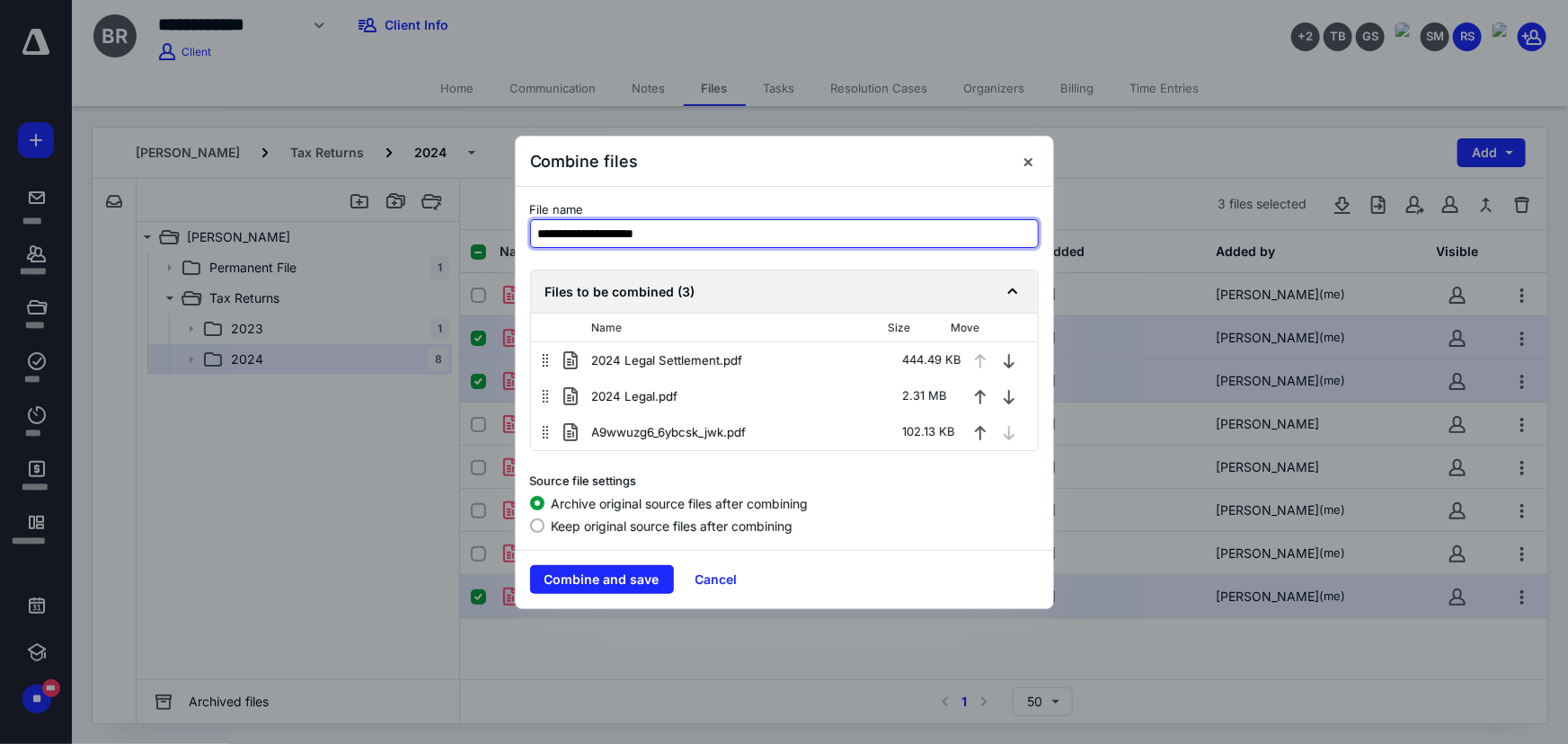 type on "**********" 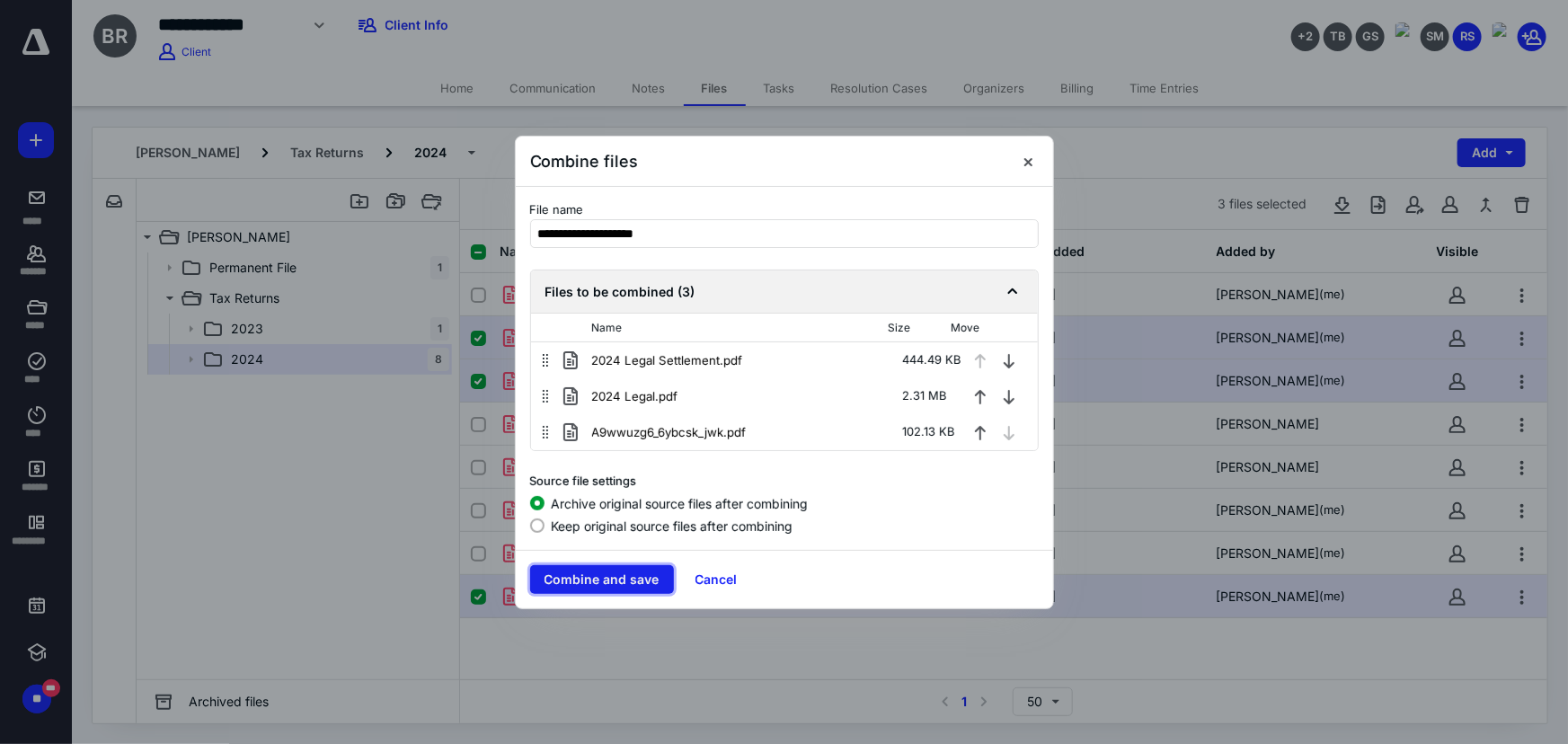 click on "Combine and save" at bounding box center (602, 580) 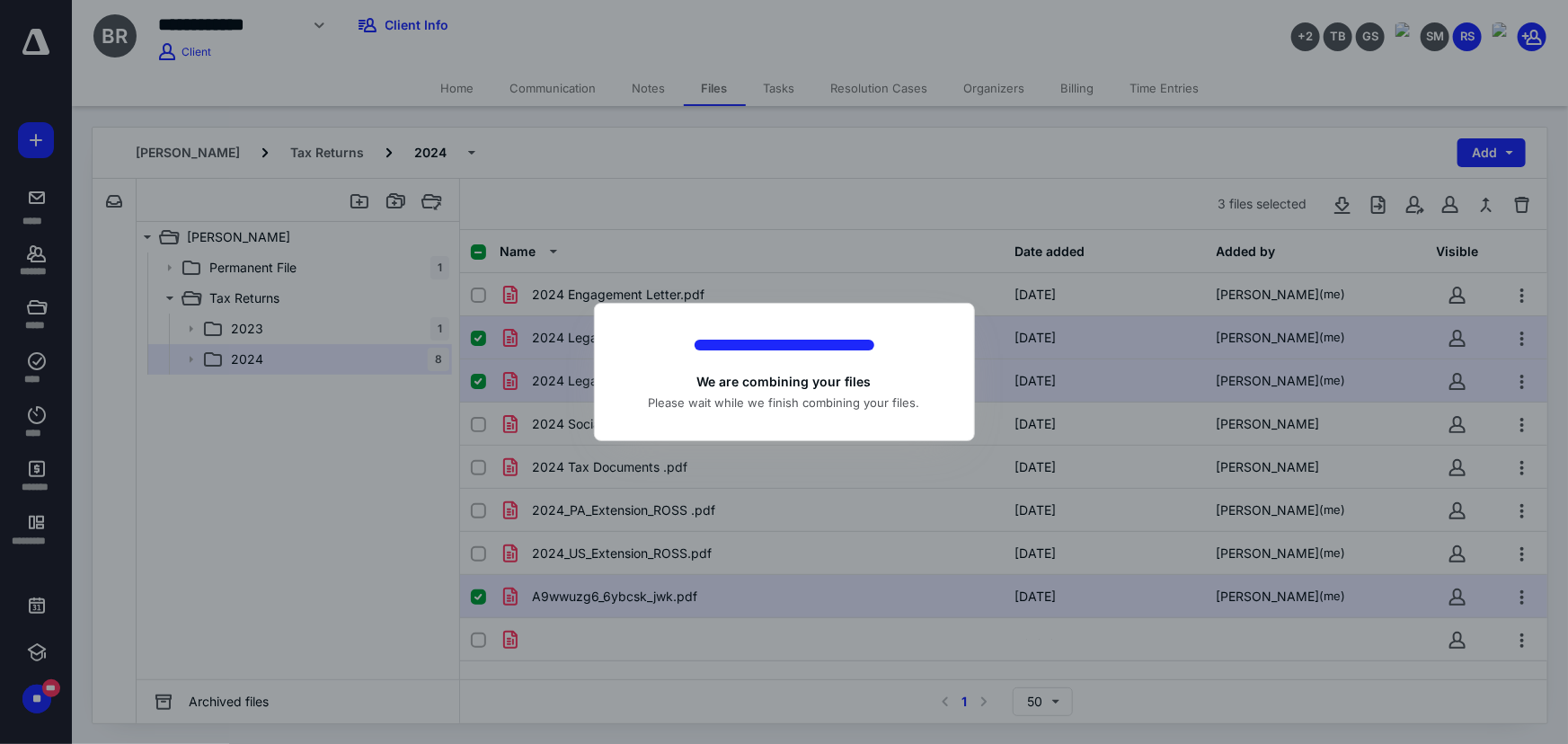 checkbox on "false" 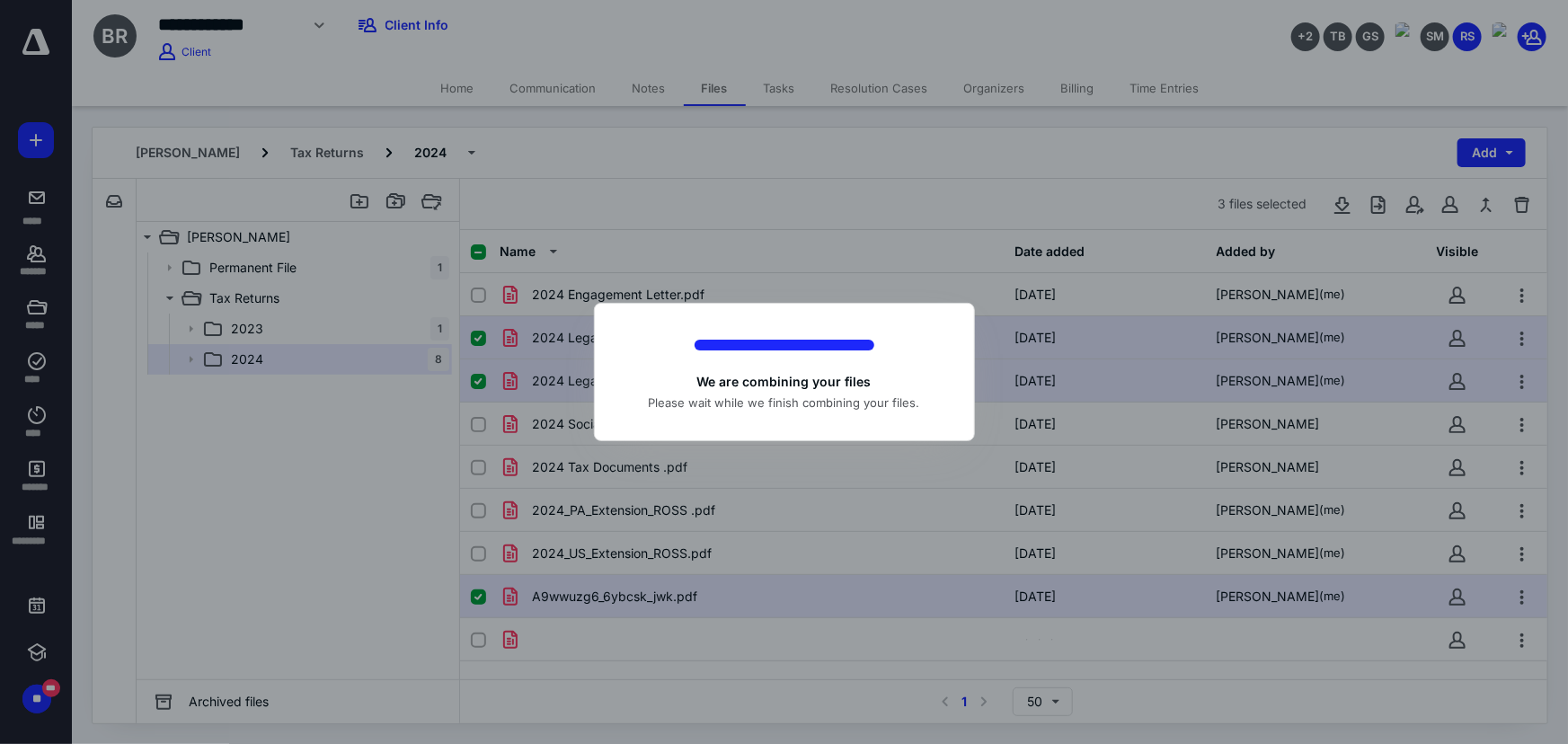 checkbox on "false" 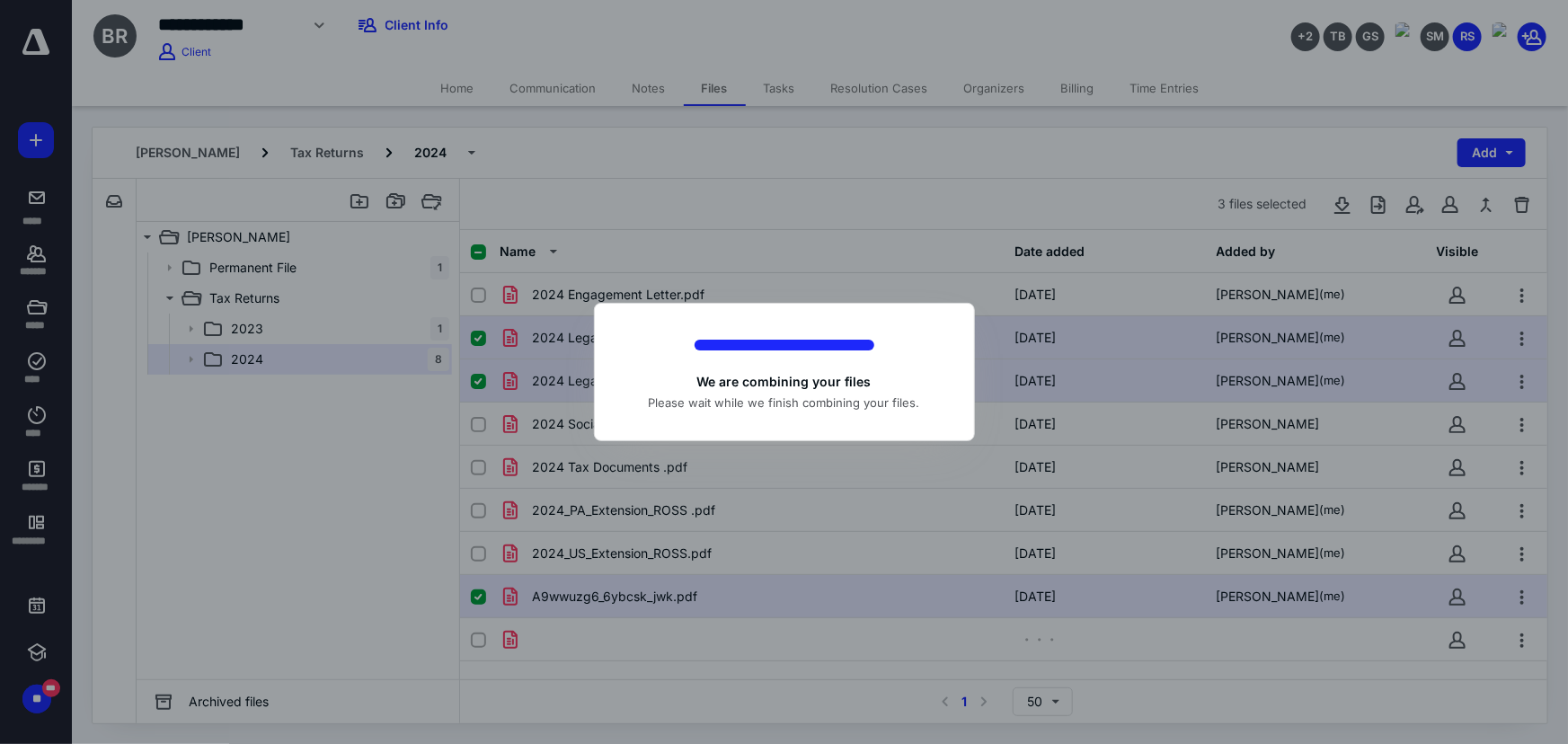 checkbox on "false" 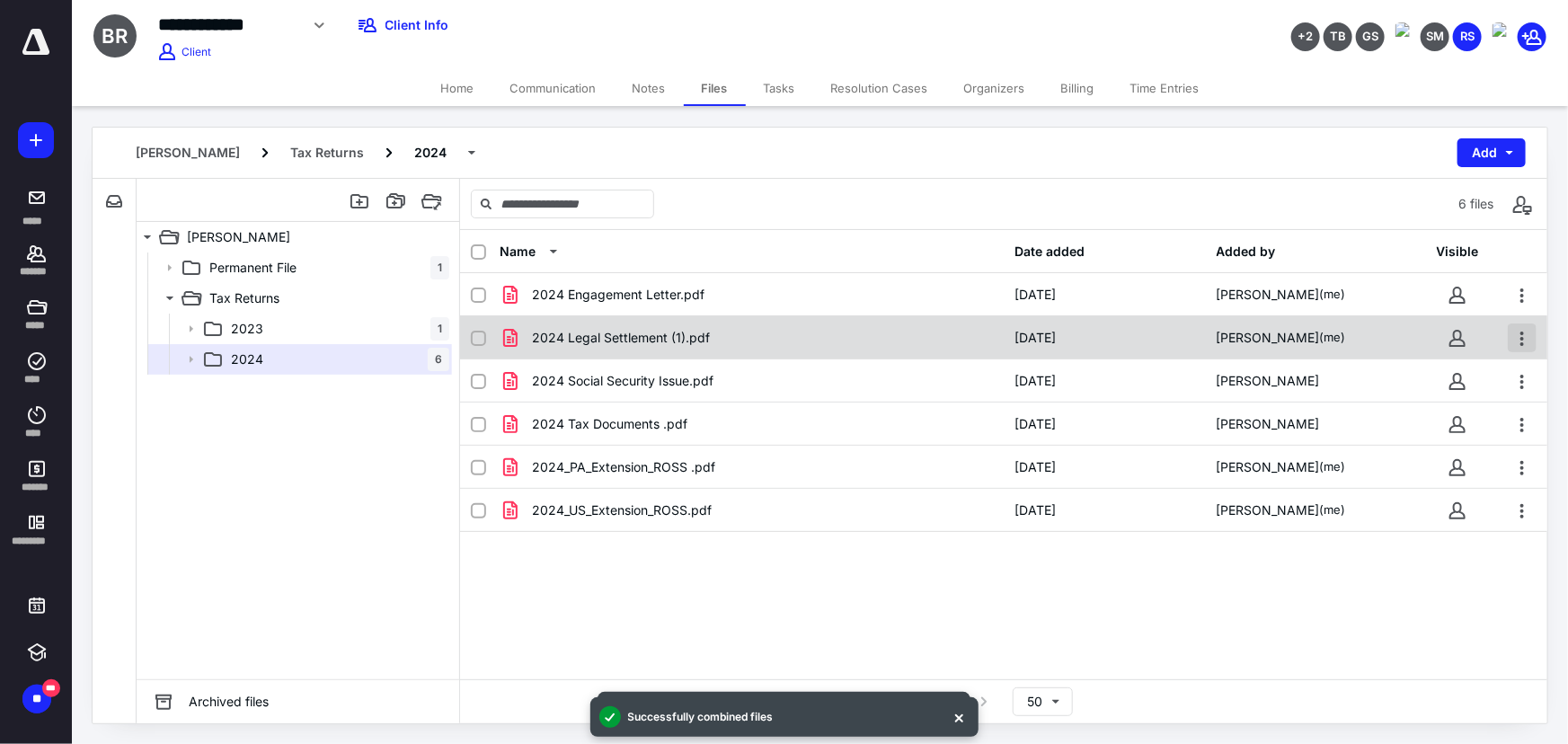click at bounding box center (1522, 338) 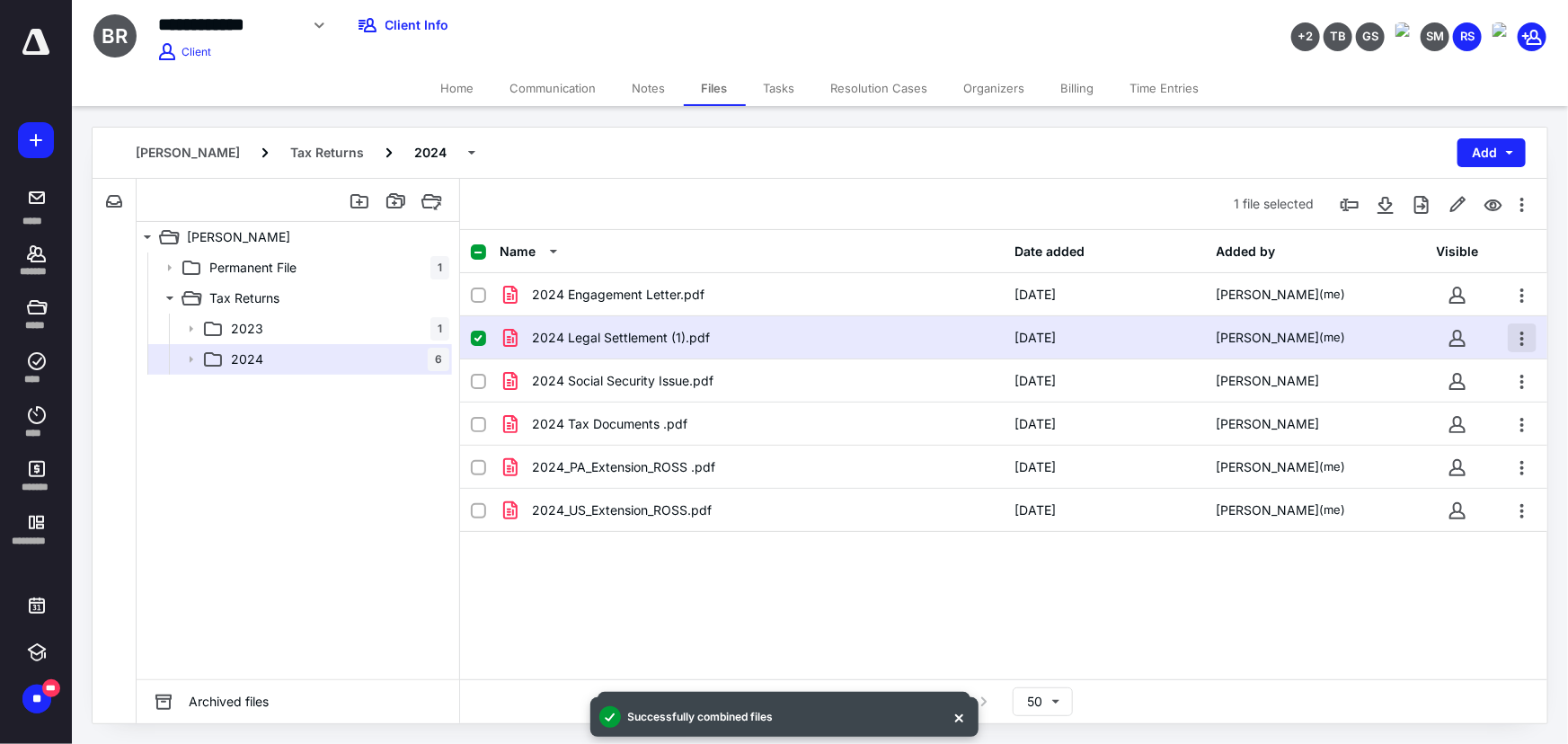 checkbox on "true" 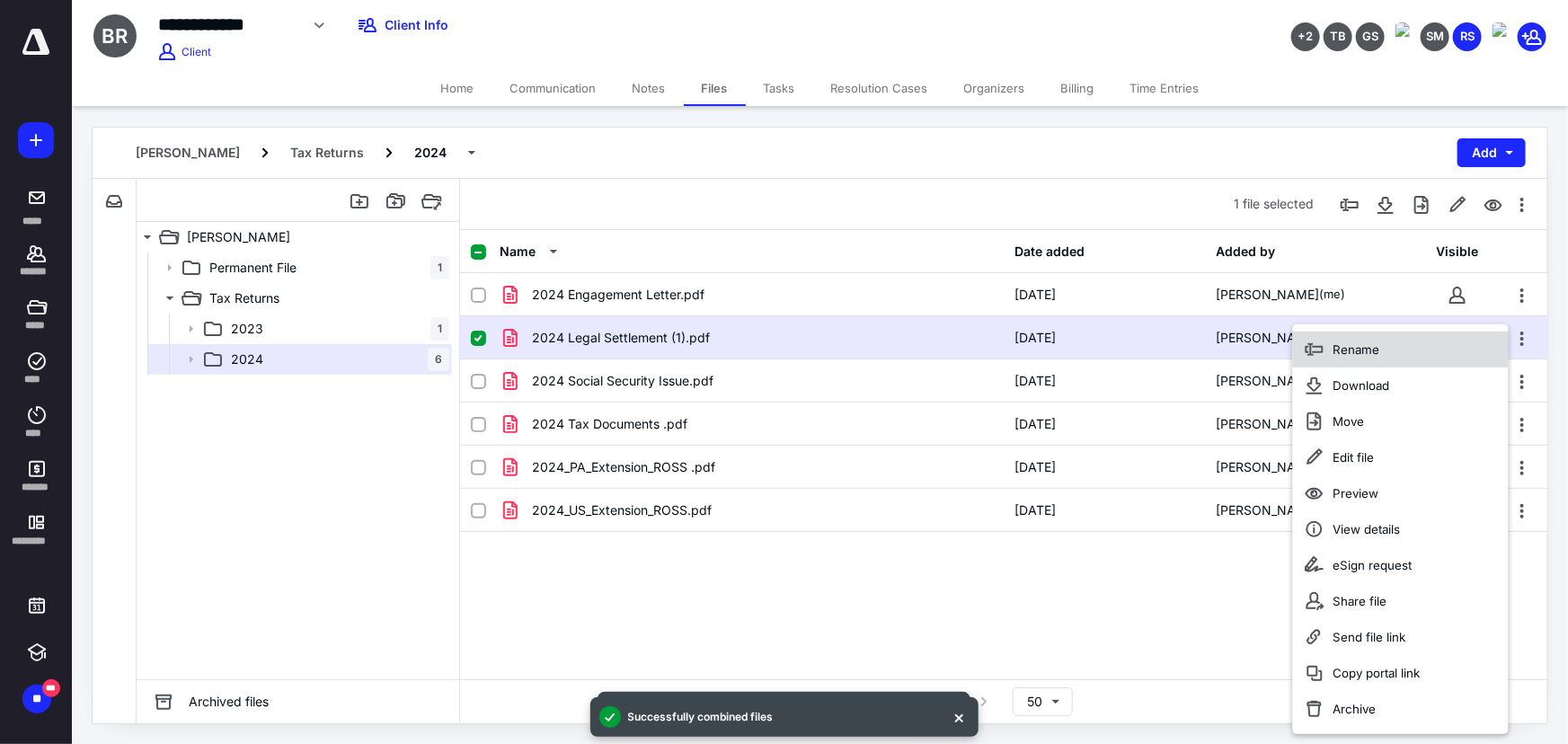 click on "Rename" at bounding box center (1401, 350) 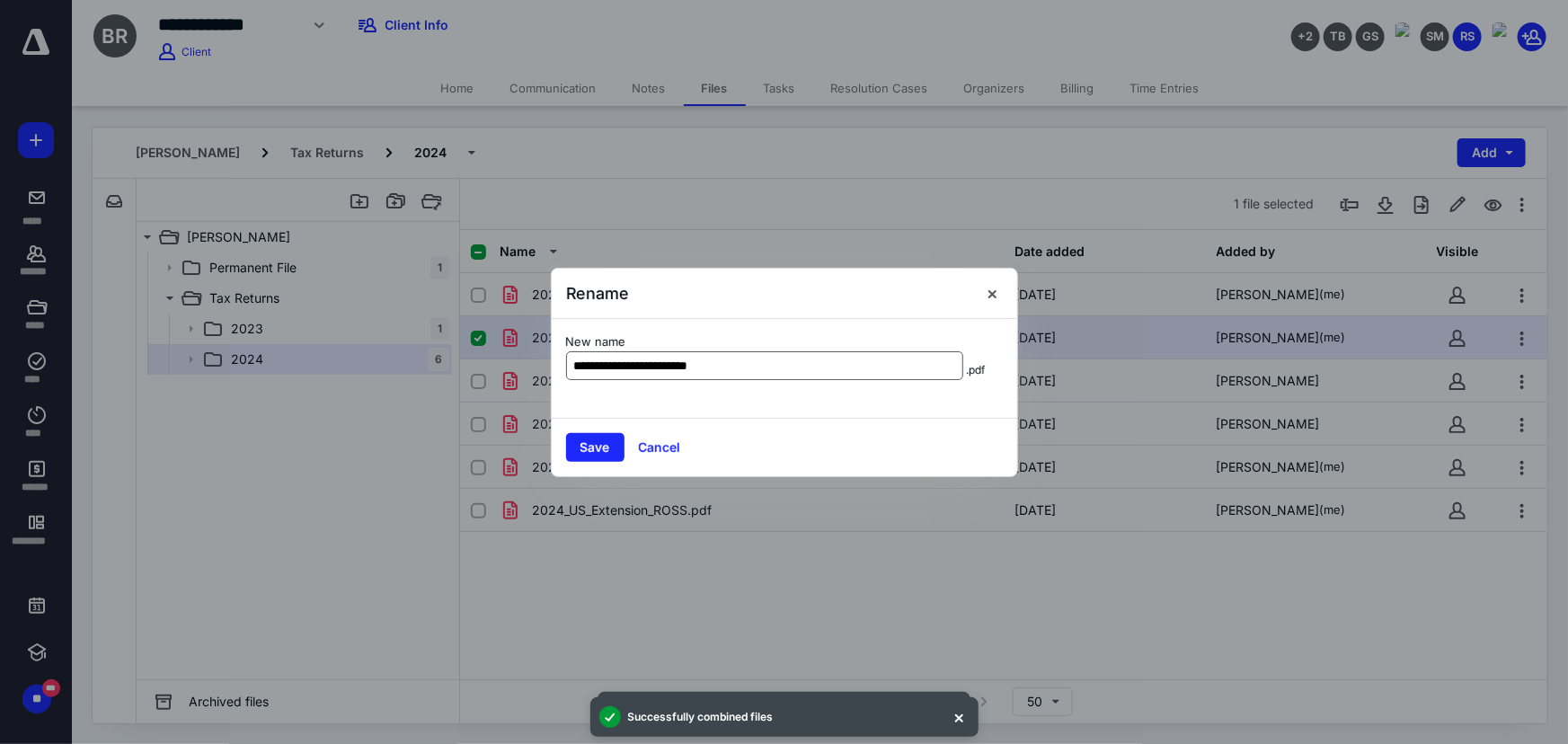 click on "**********" at bounding box center (765, 366) 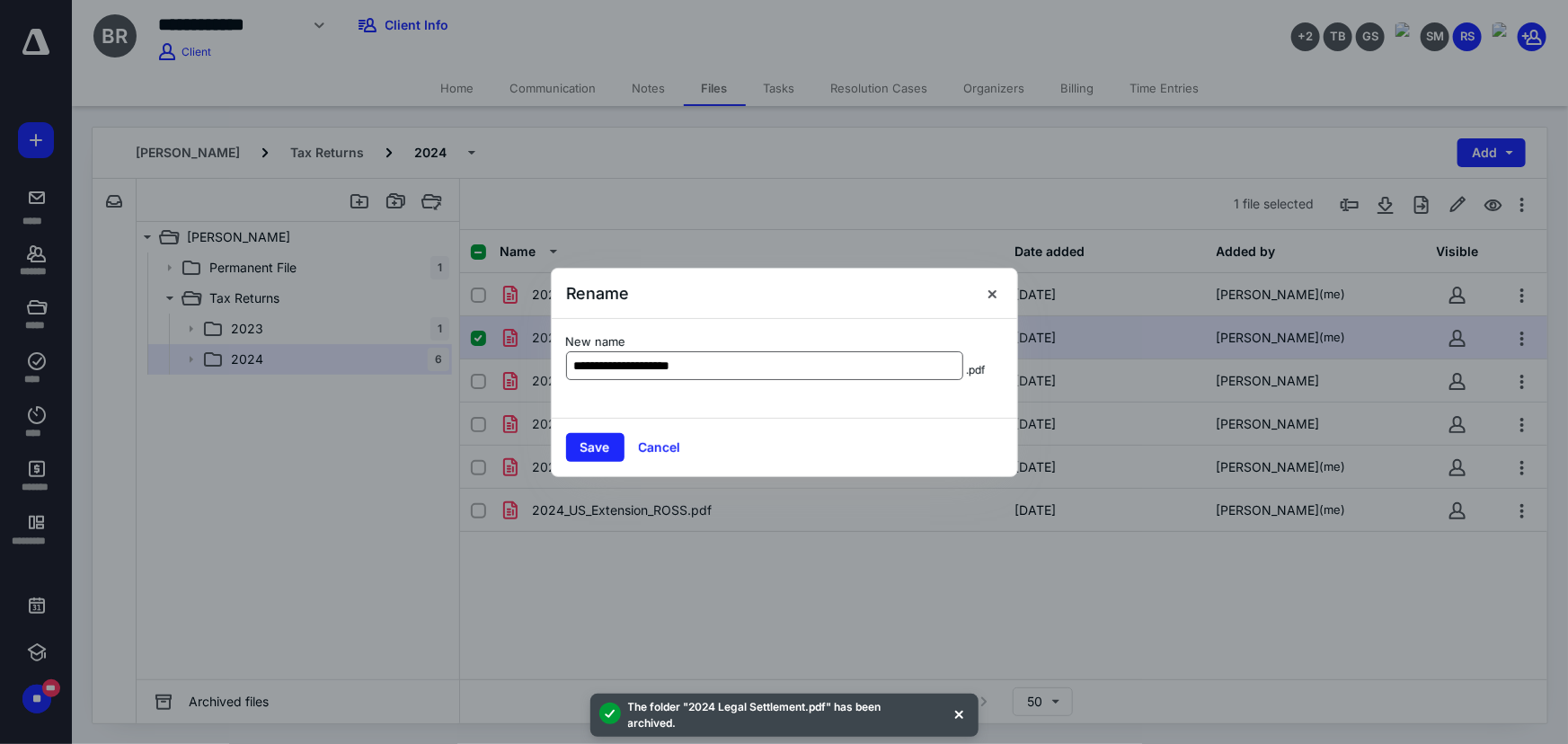 type on "**********" 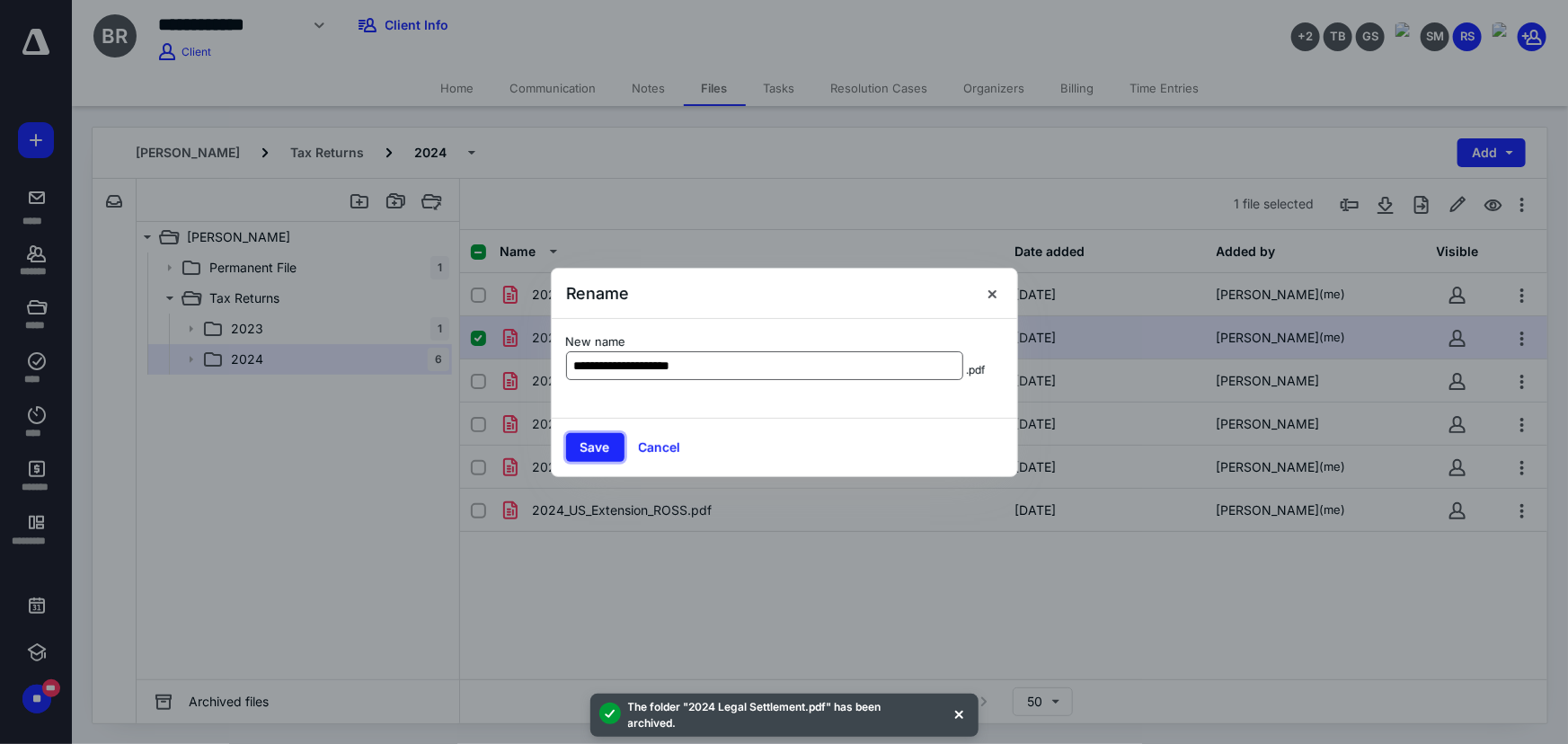 type 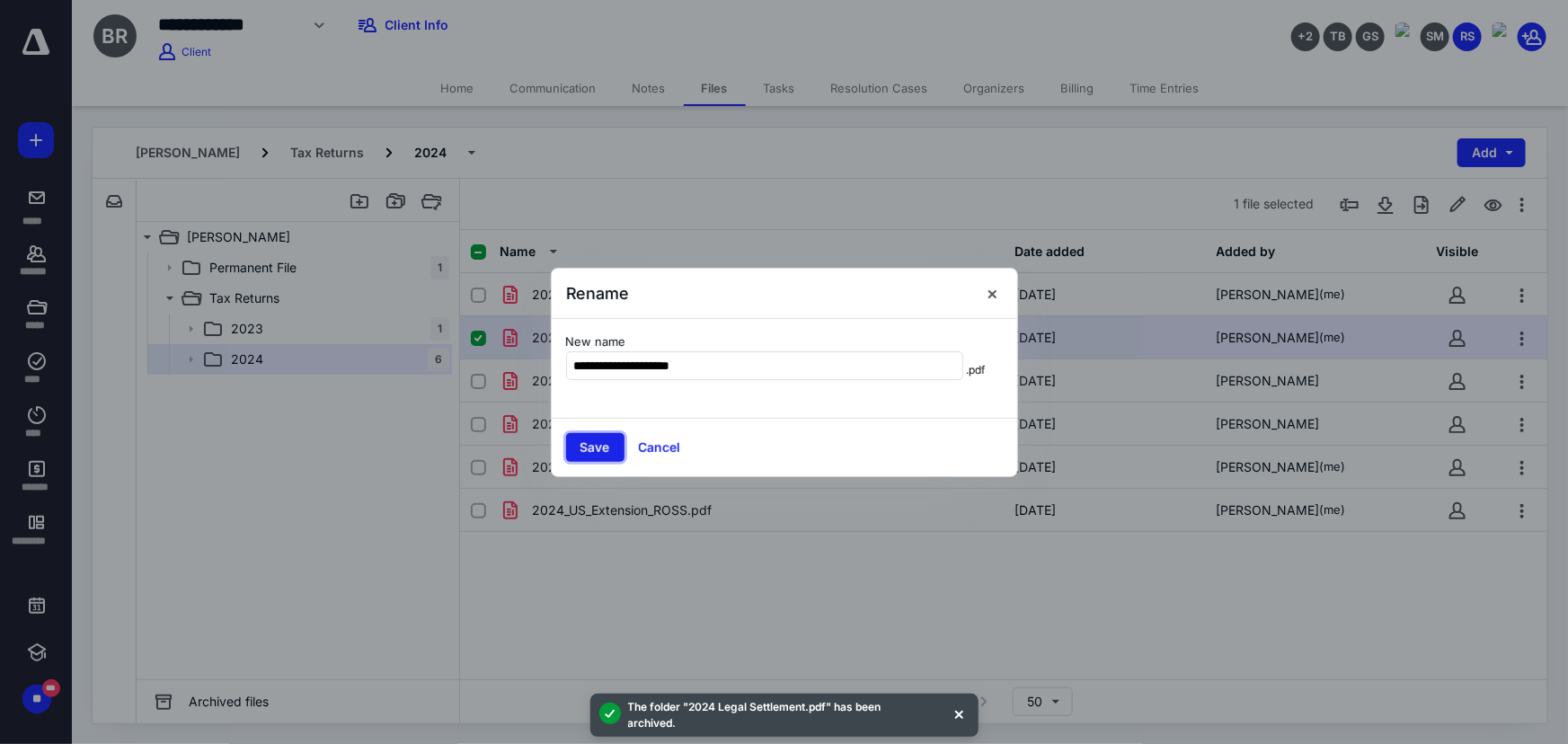 click on "Save" at bounding box center (595, 447) 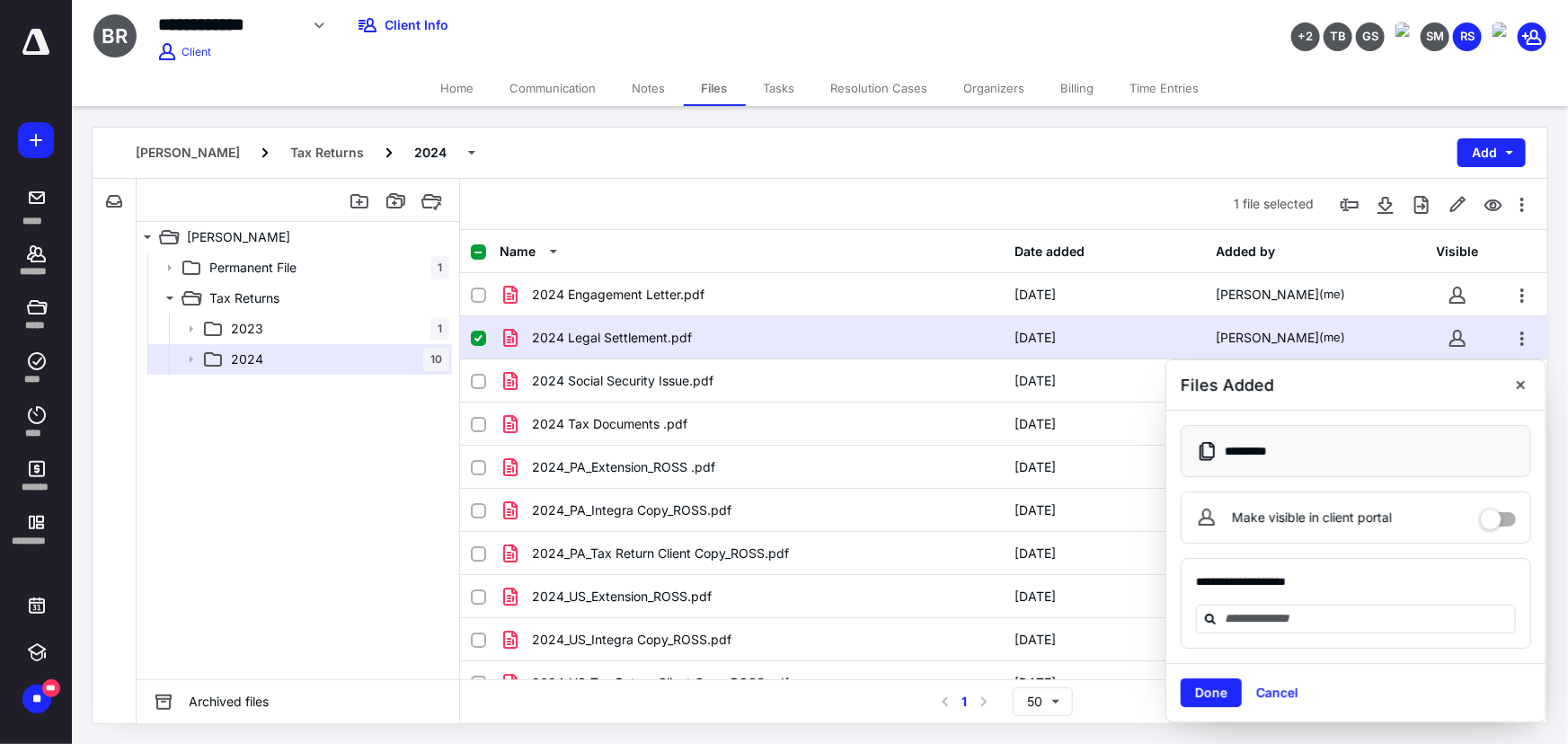 drag, startPoint x: 1271, startPoint y: 700, endPoint x: 1231, endPoint y: 684, distance: 43.081318 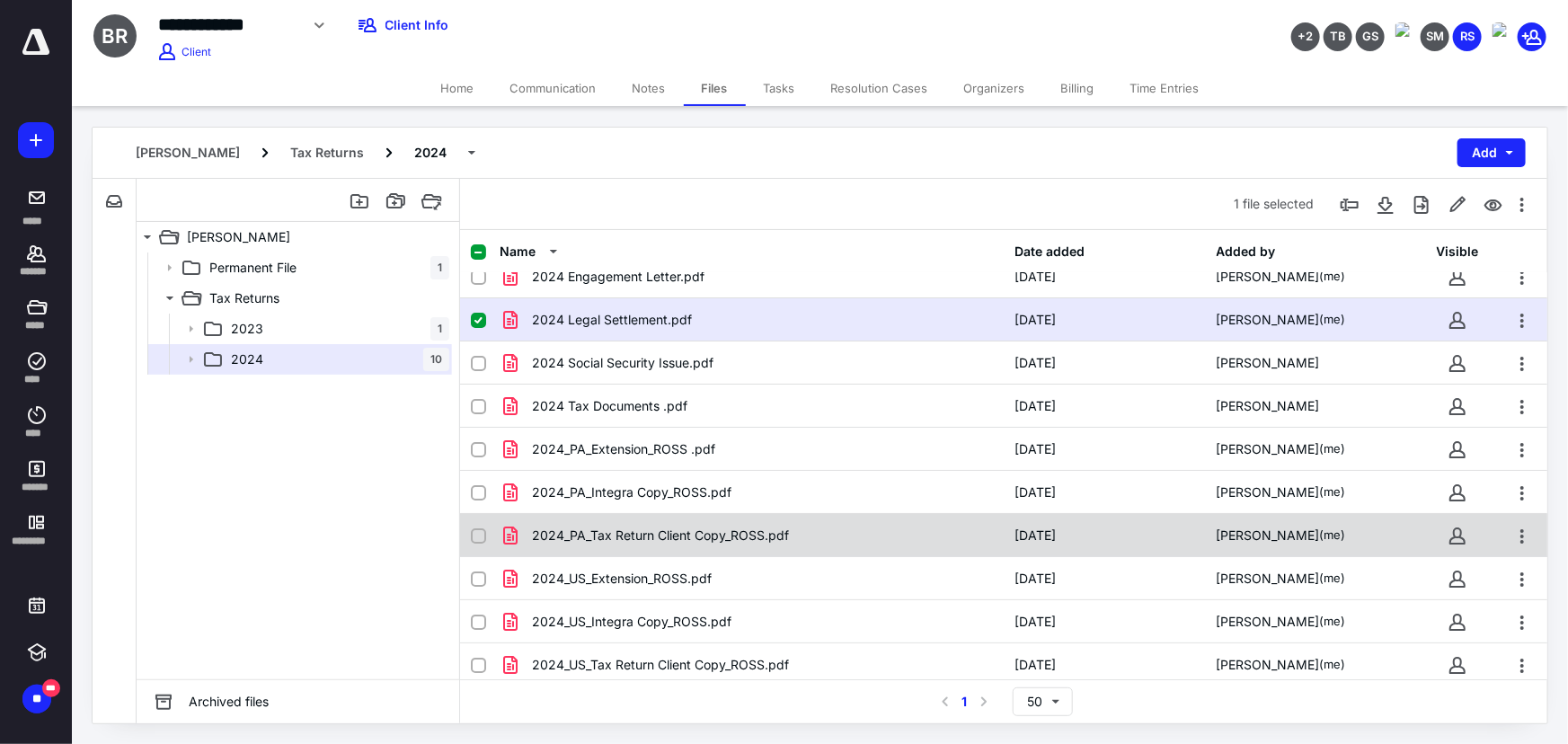 scroll, scrollTop: 23, scrollLeft: 0, axis: vertical 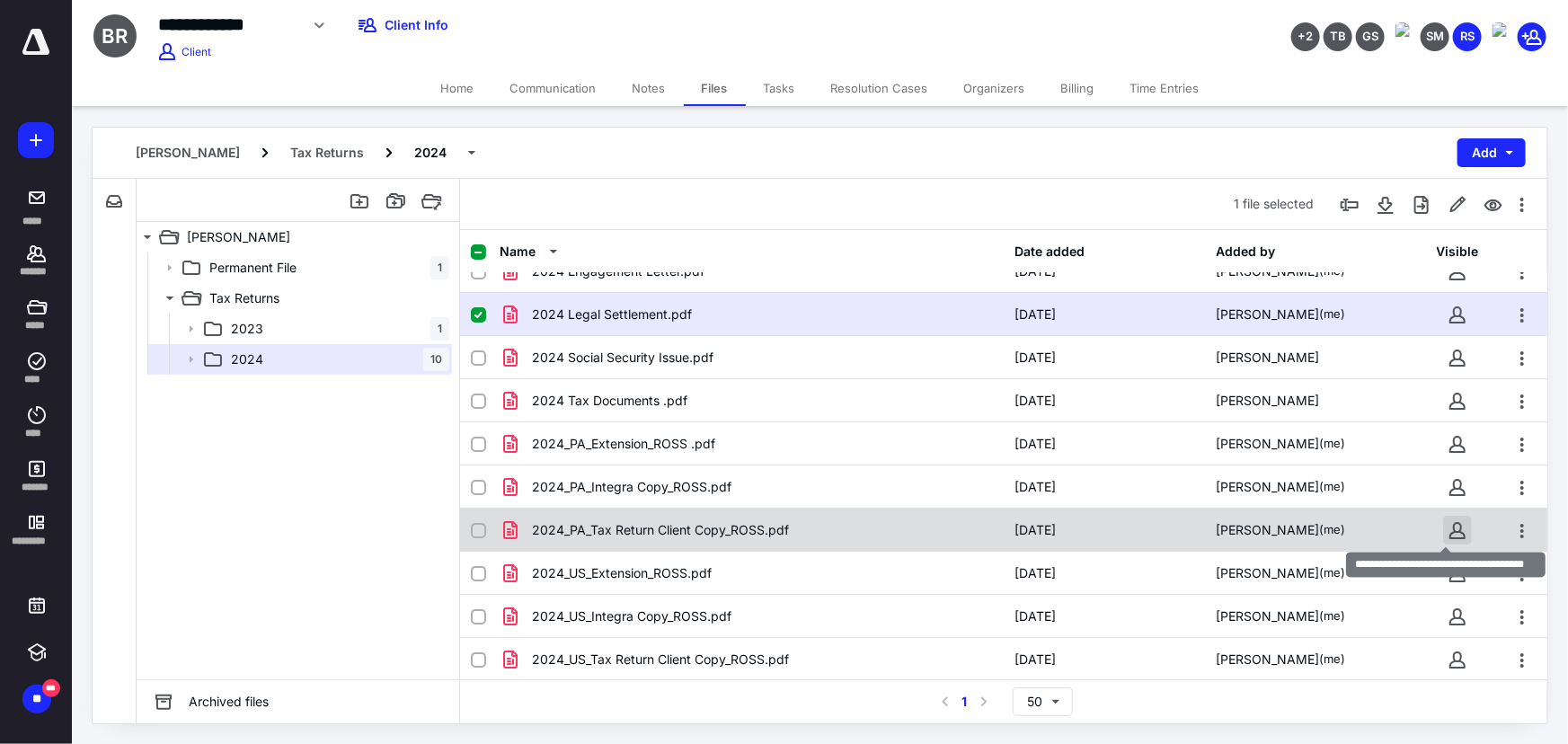 click at bounding box center (1457, 530) 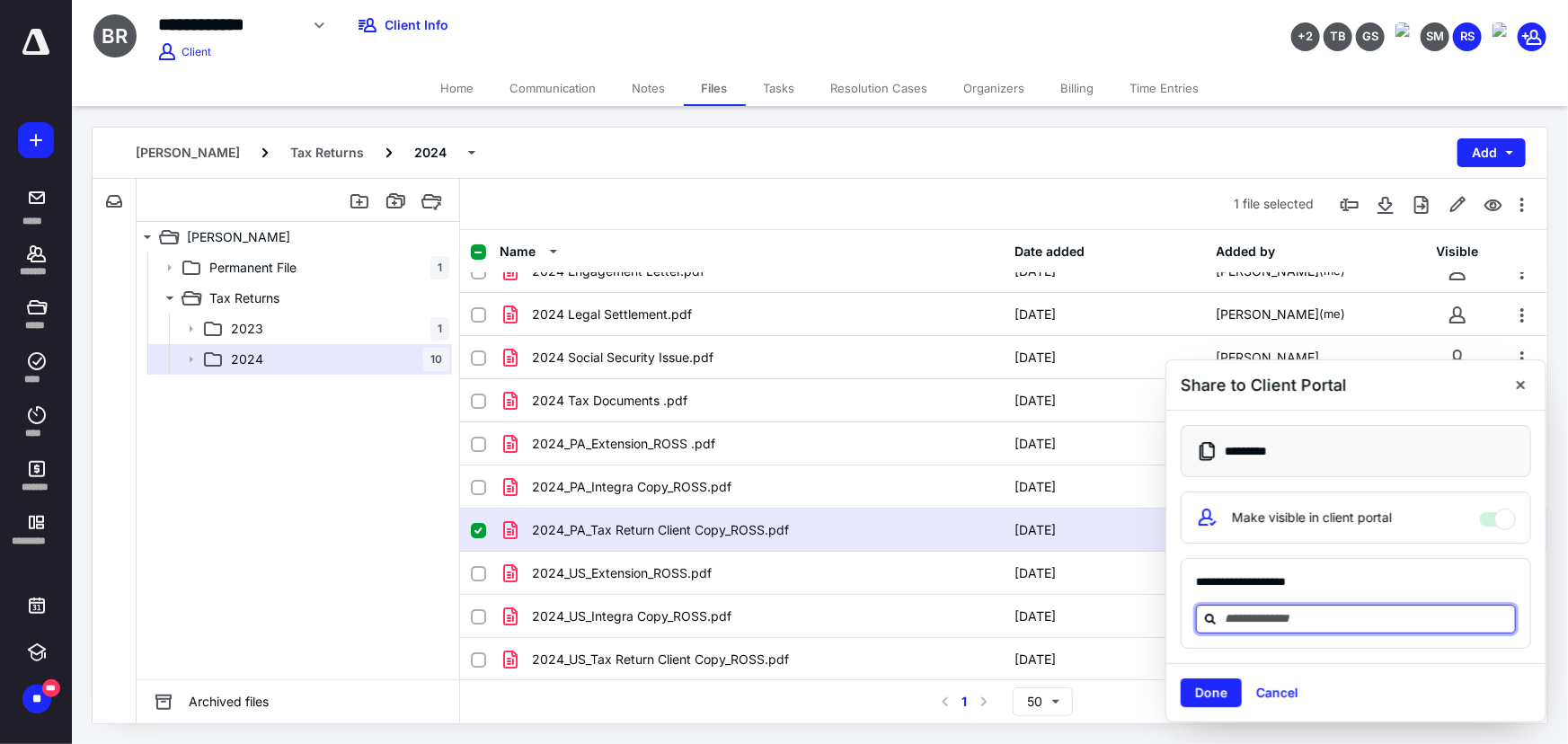 click at bounding box center (1367, 618) 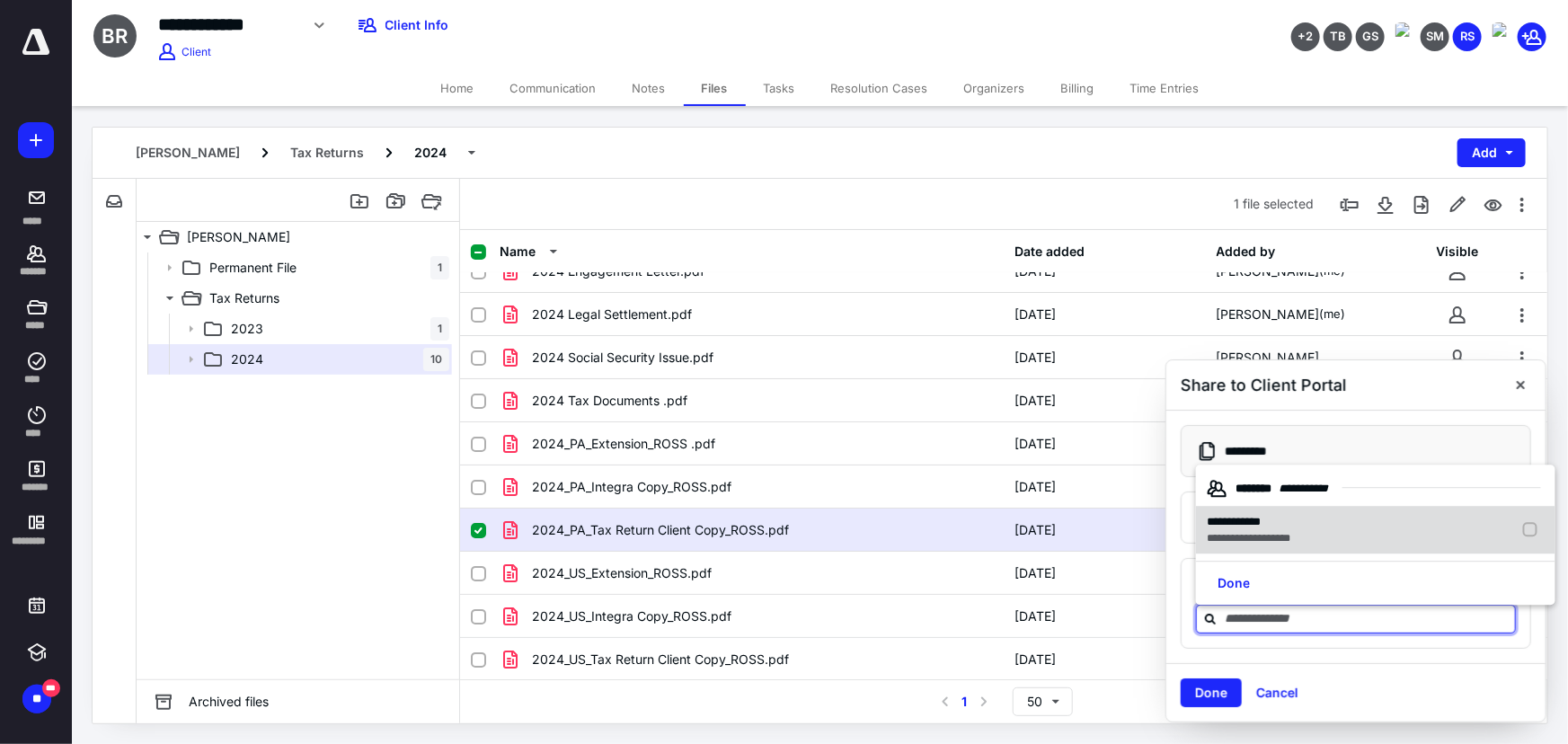 click on "**********" at bounding box center [1248, 539] 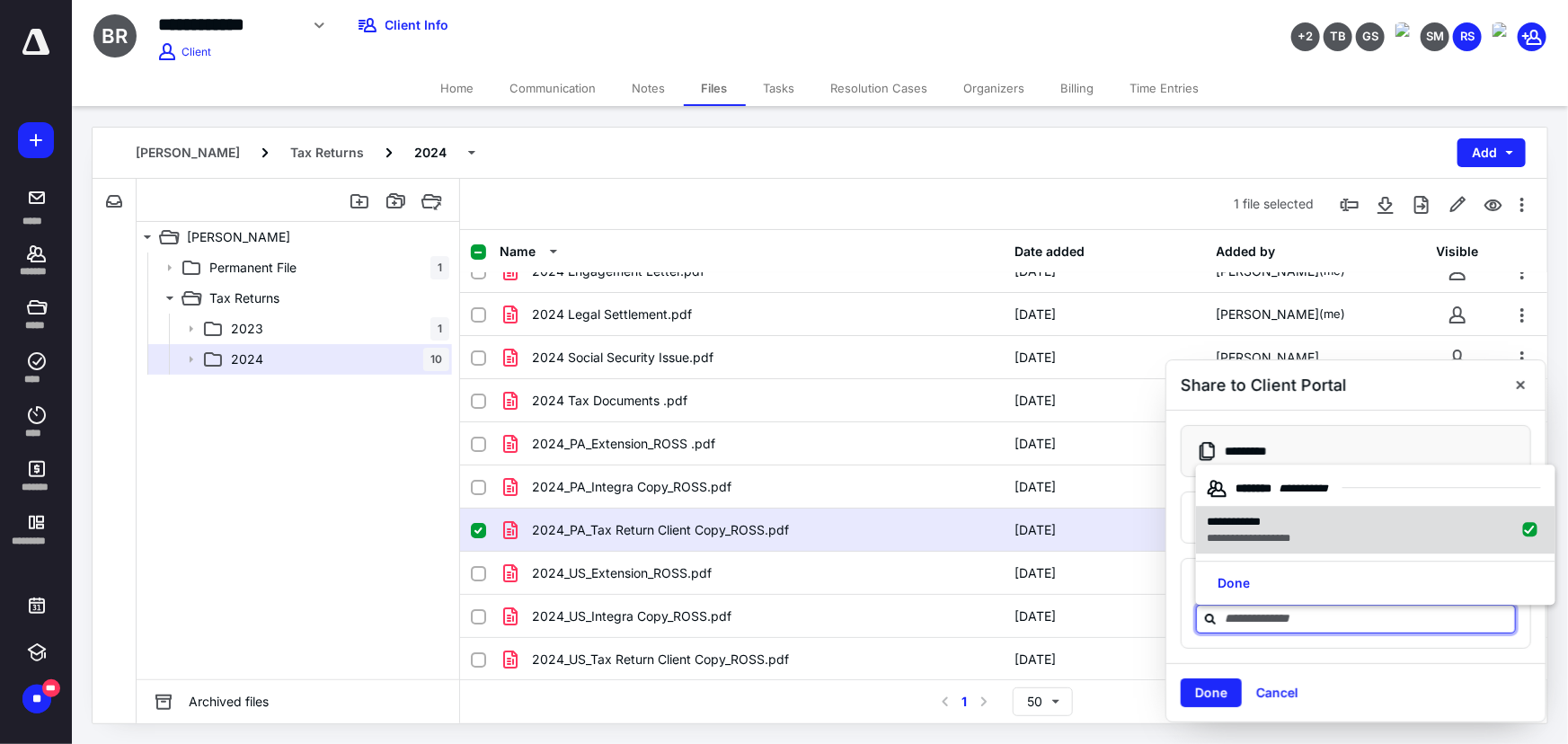 checkbox on "true" 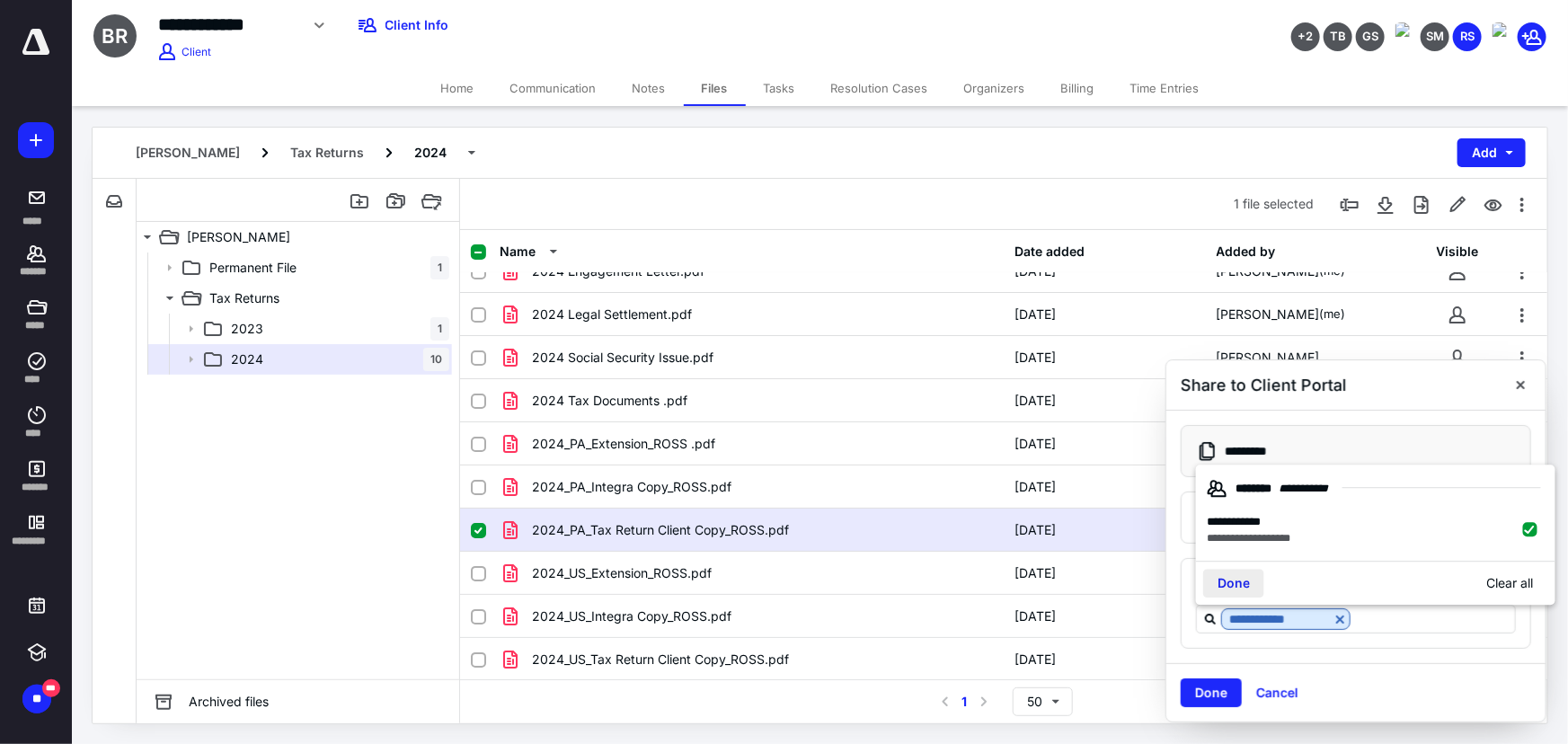 click on "Done" at bounding box center [1234, 584] 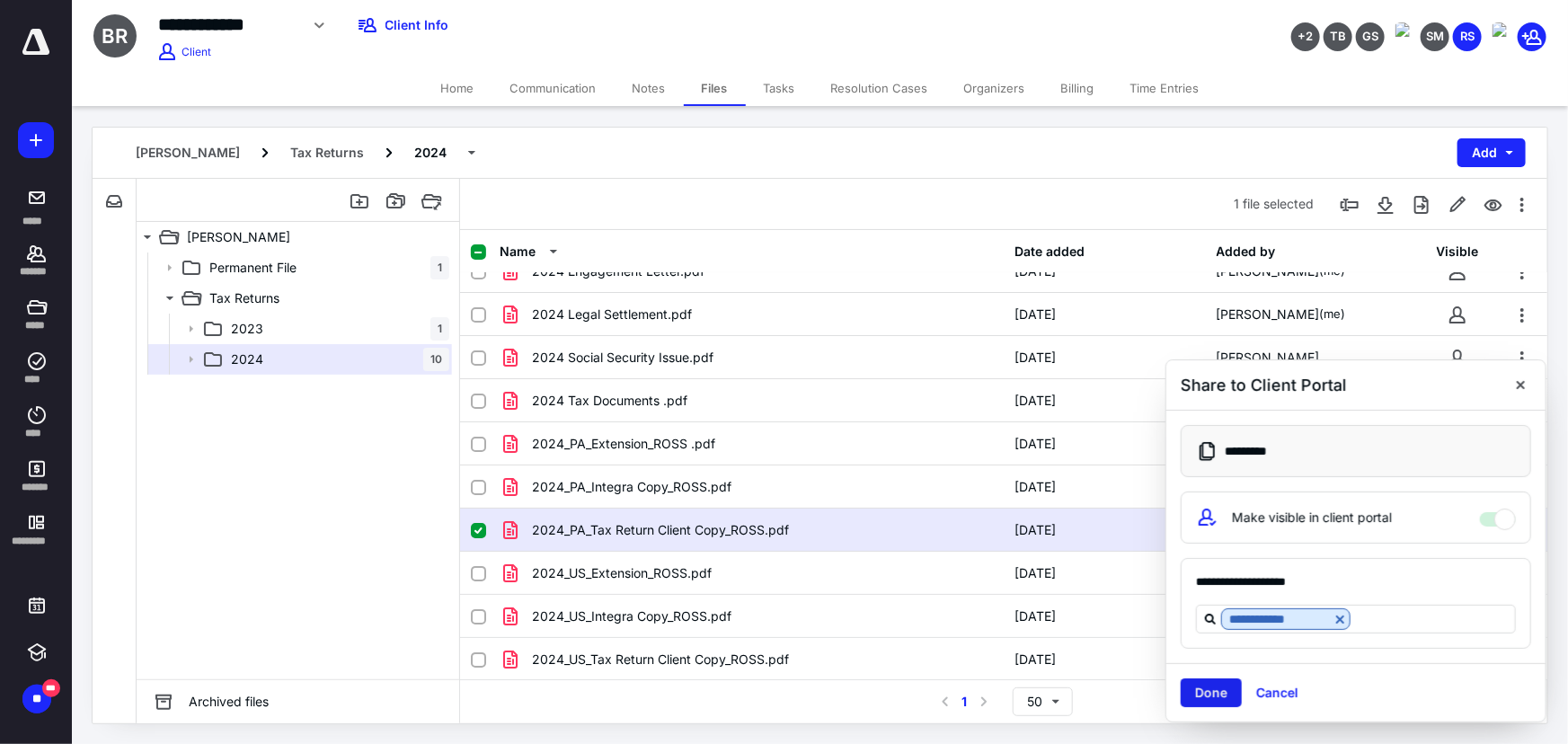 click on "Done" at bounding box center [1211, 693] 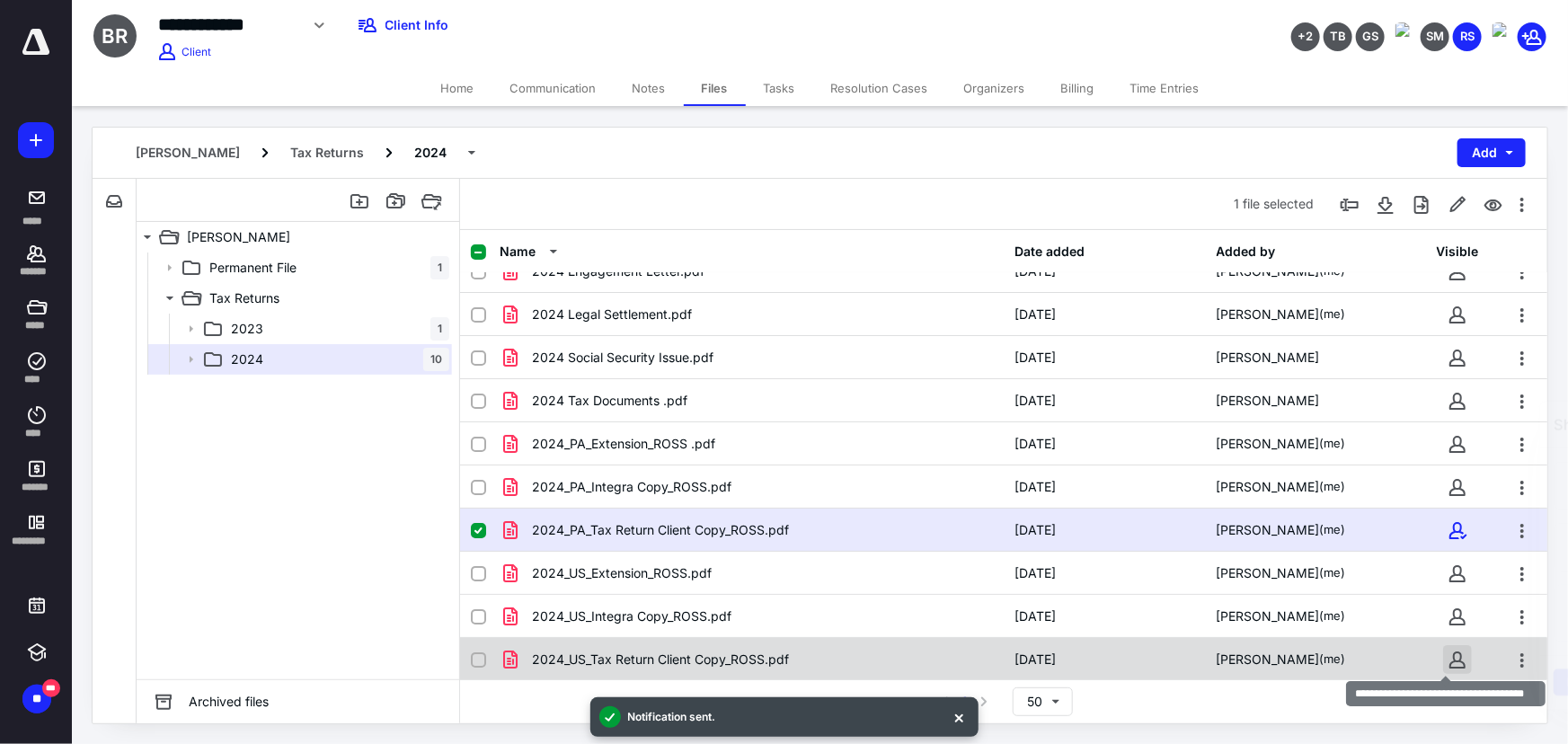 click at bounding box center [1457, 660] 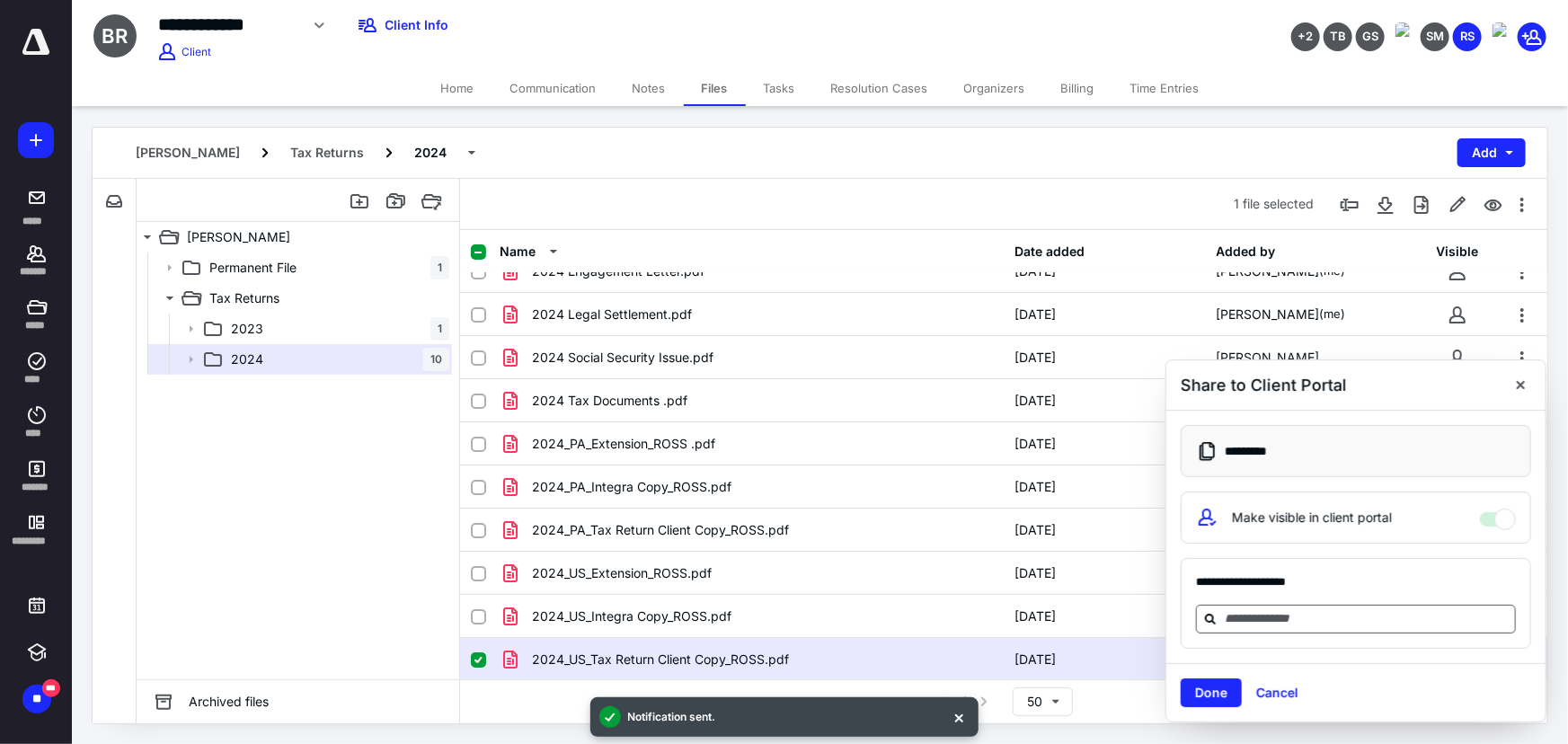 click at bounding box center (1367, 619) 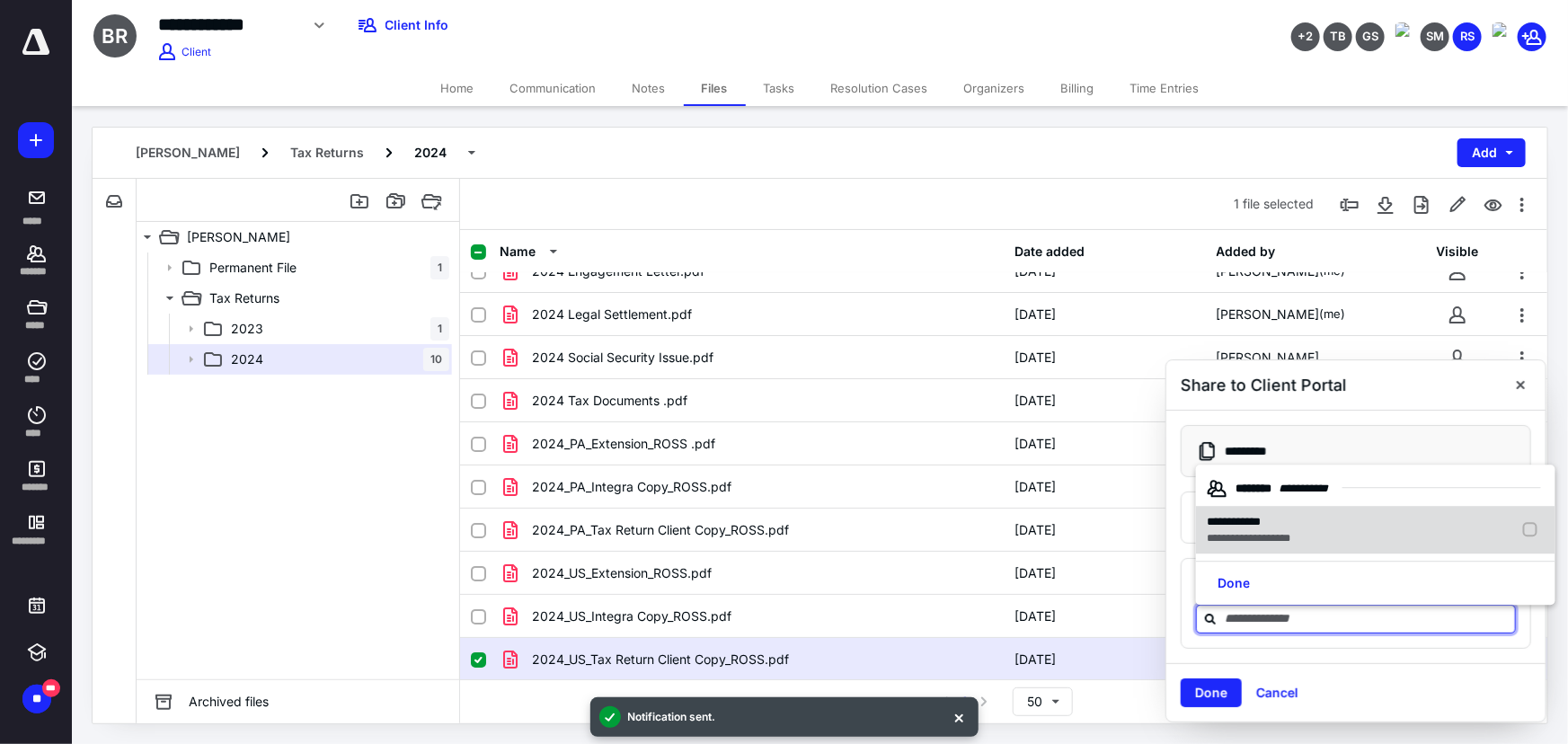 click on "**********" at bounding box center (1248, 539) 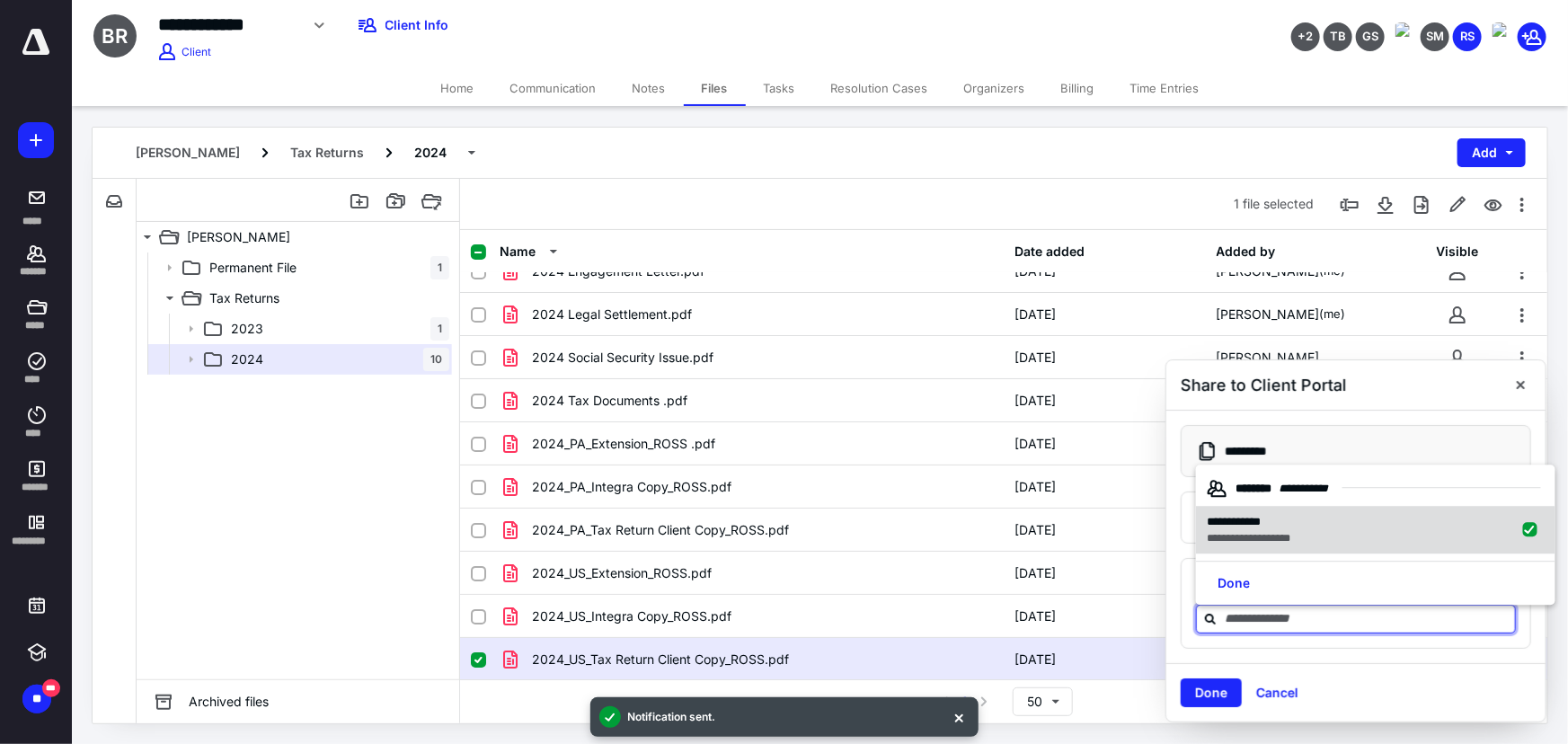 checkbox on "true" 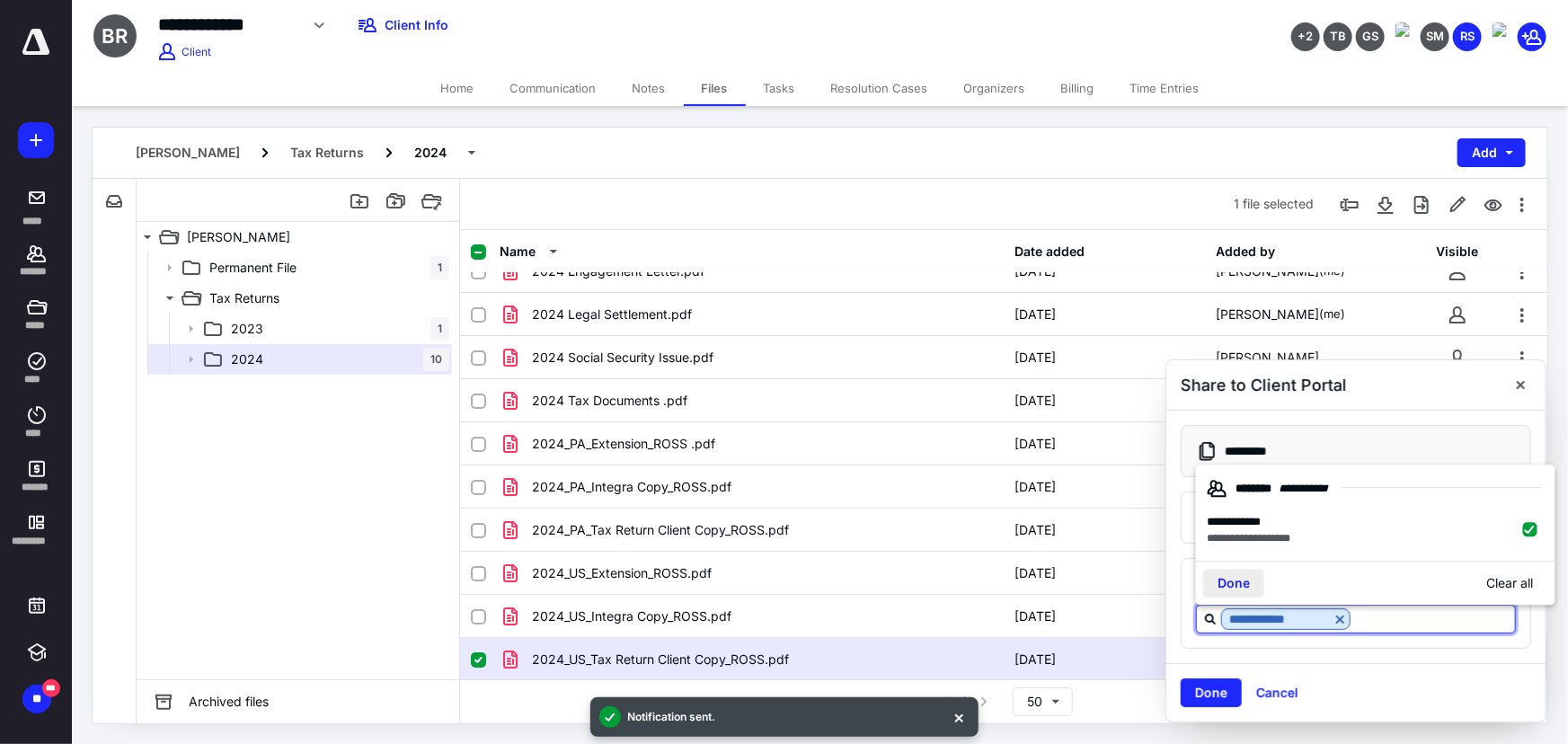 click on "Done" at bounding box center [1234, 584] 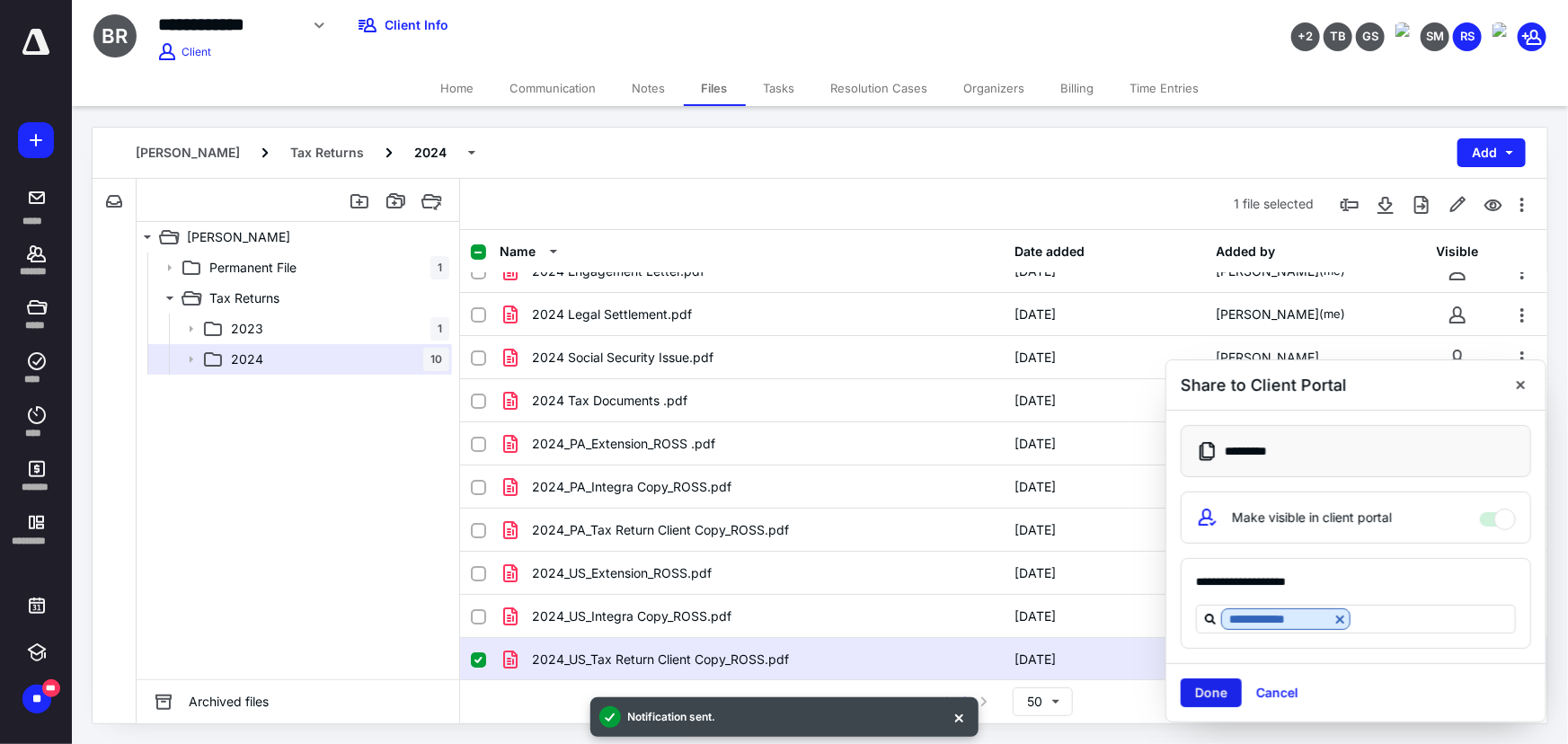 click on "Done" at bounding box center [1211, 693] 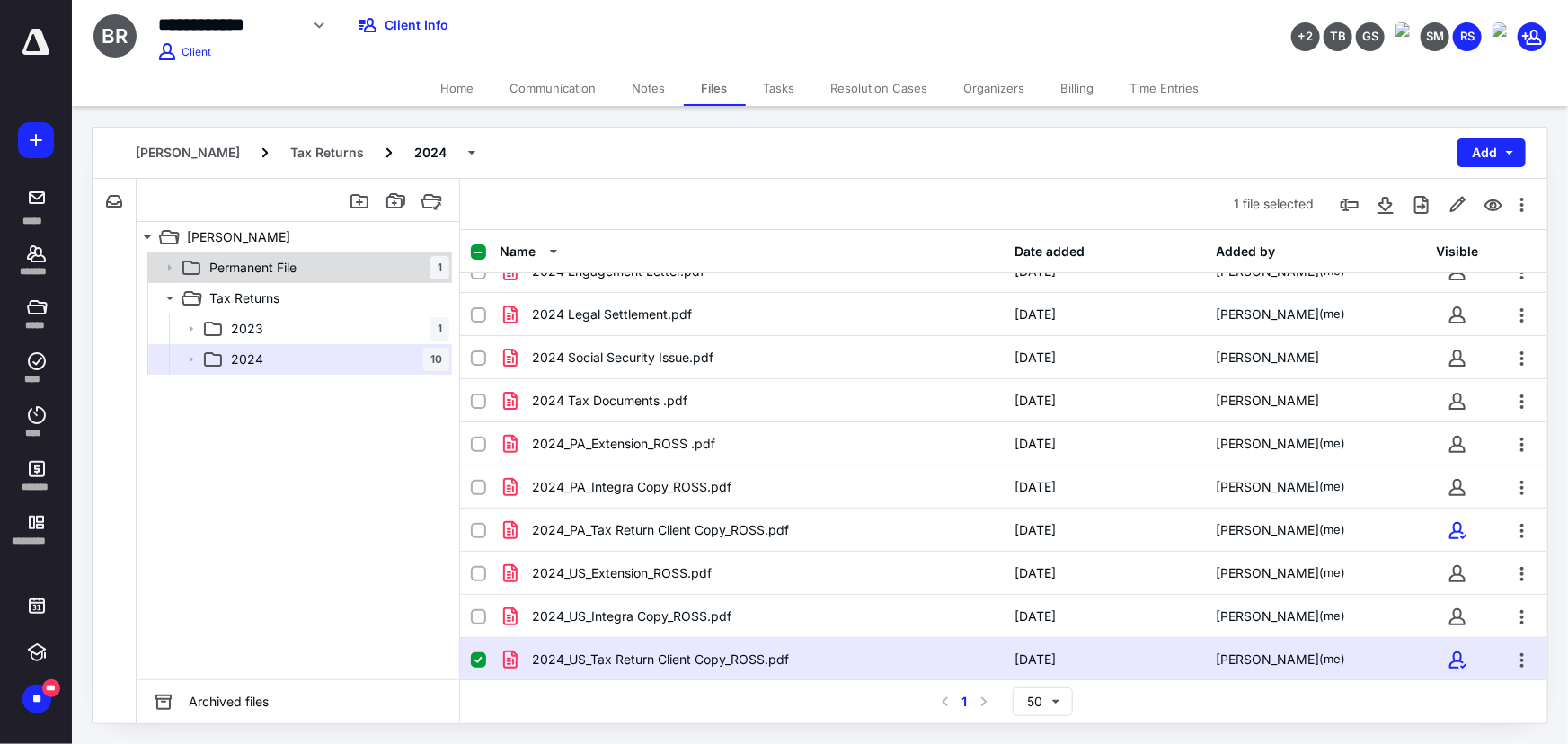 click on "Permanent File" at bounding box center [252, 268] 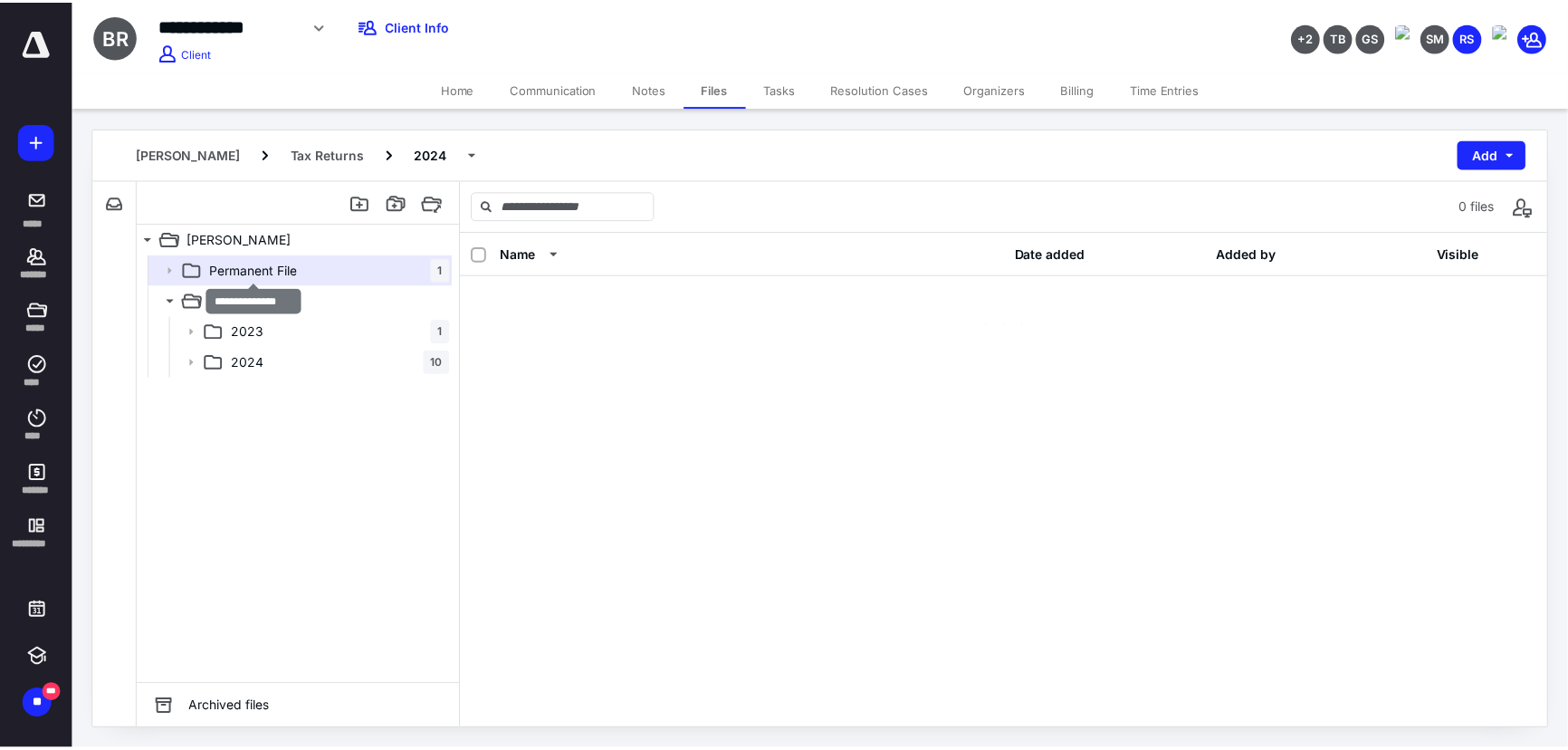 scroll, scrollTop: 0, scrollLeft: 0, axis: both 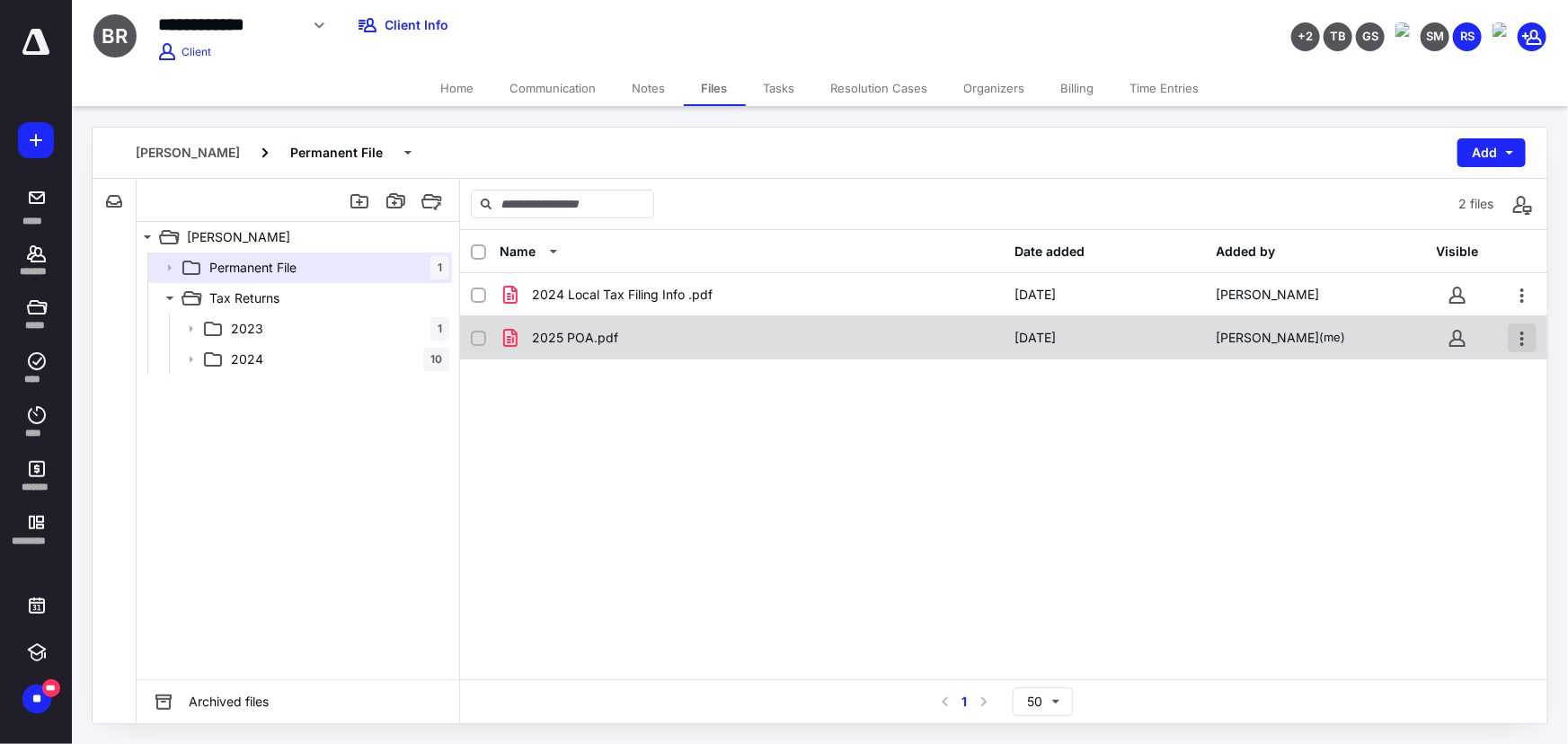 click at bounding box center [1522, 338] 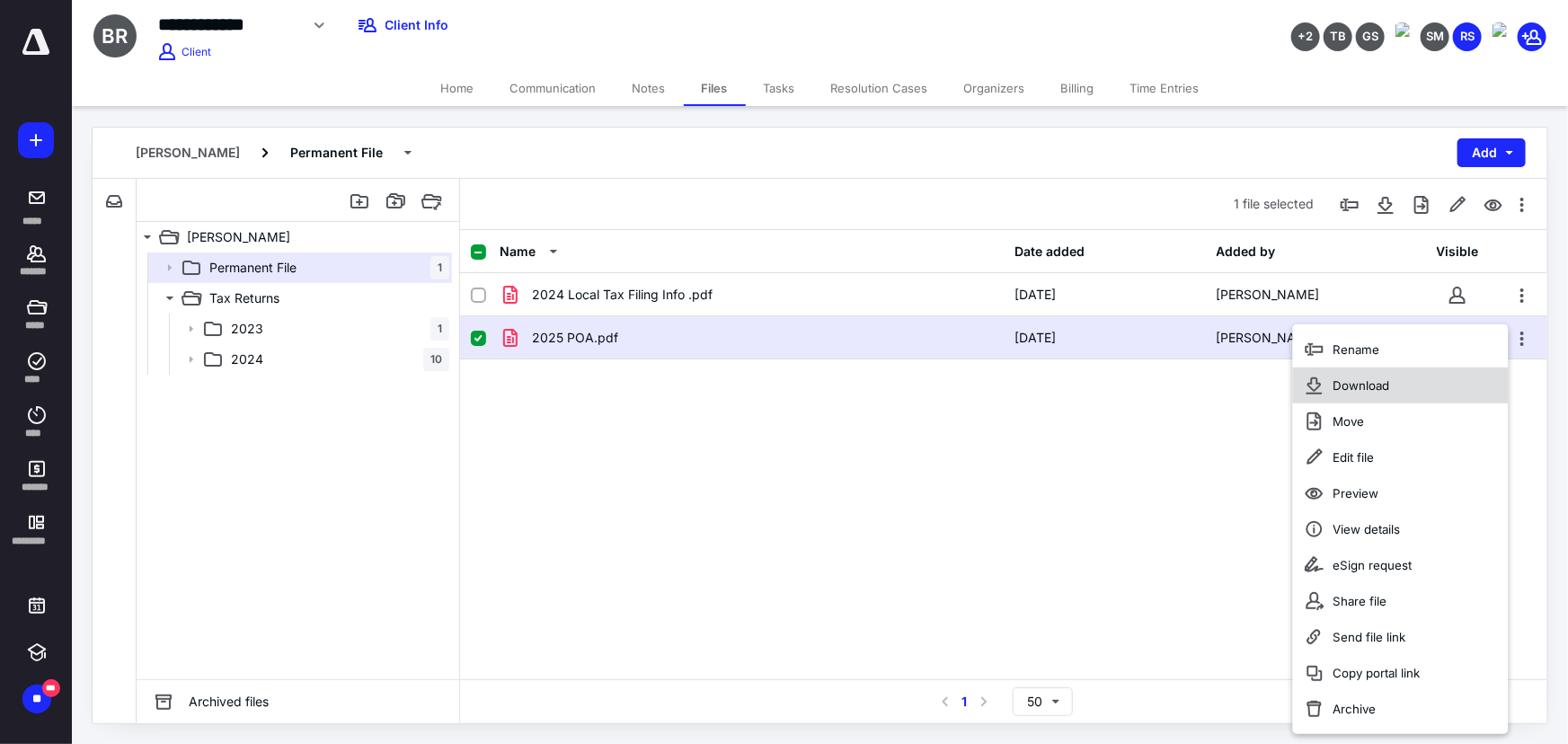 click on "Download" at bounding box center (1360, 385) 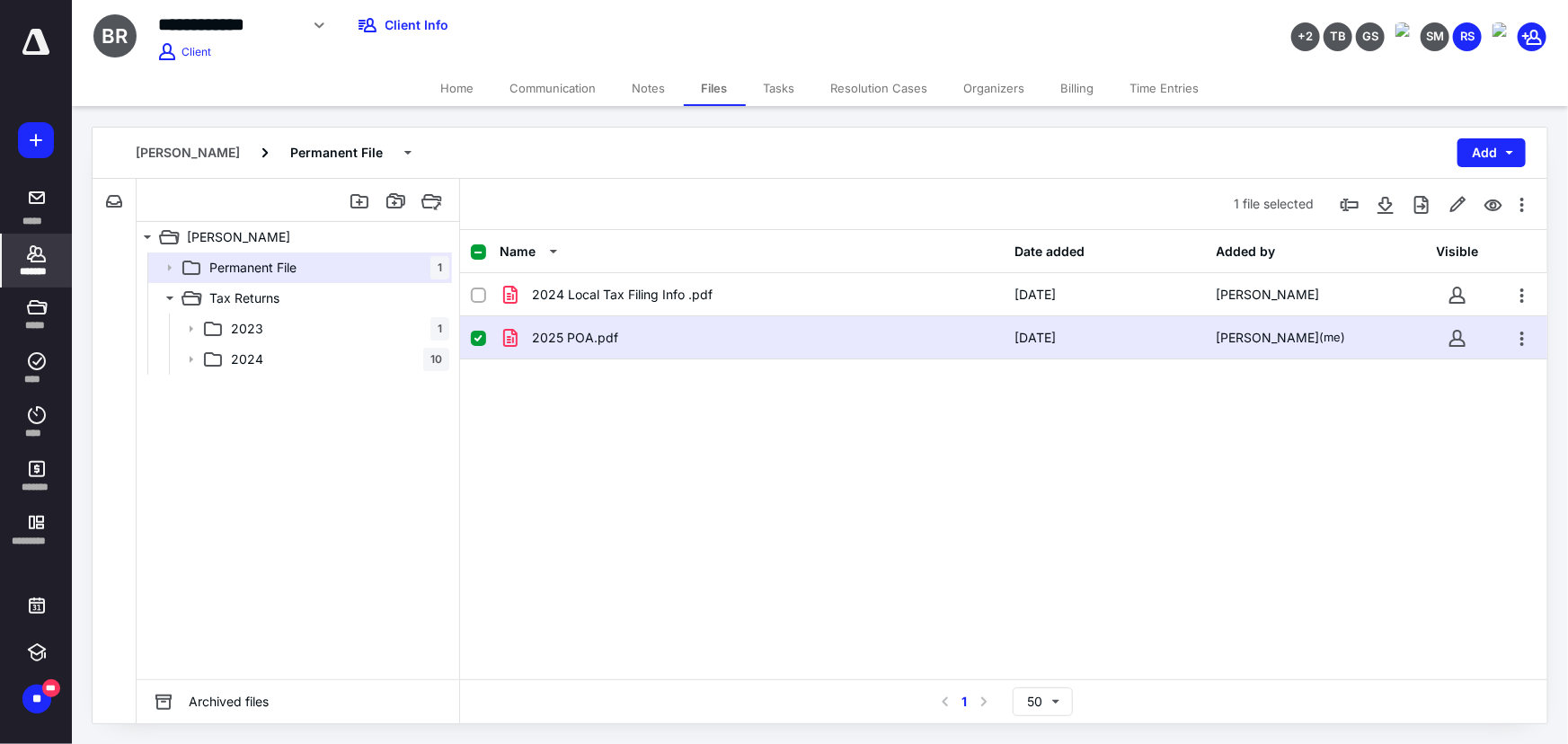 click 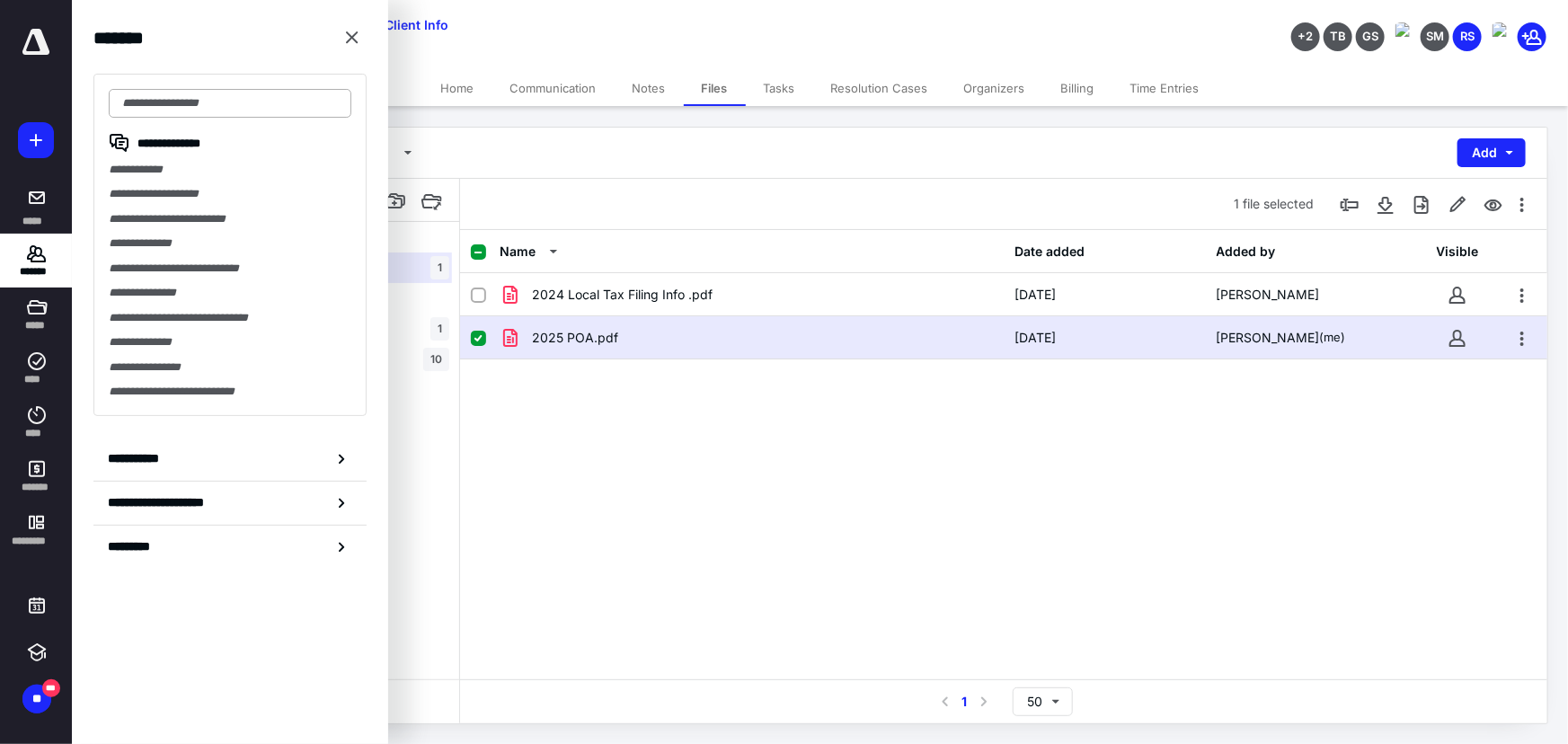 click at bounding box center [230, 103] 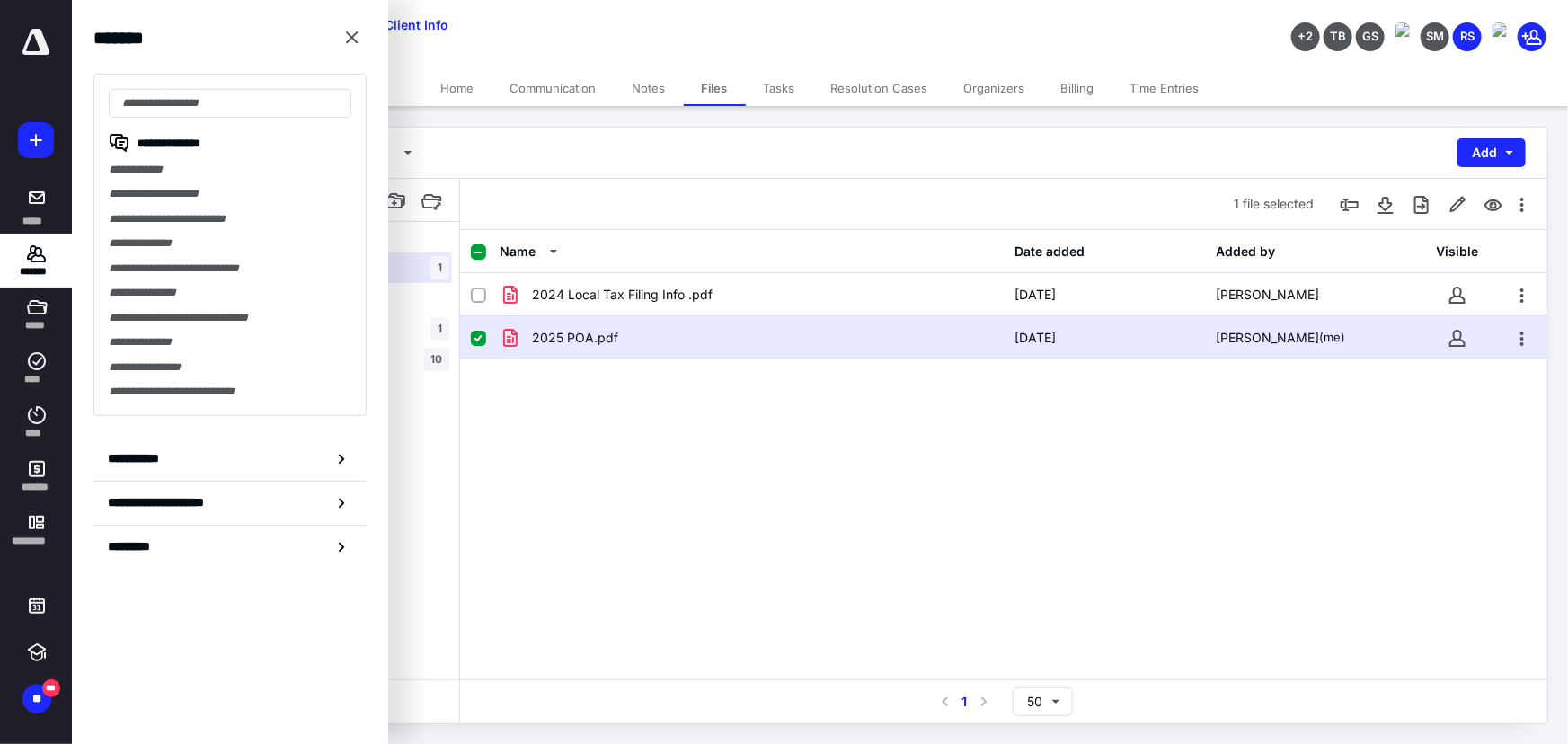 click on "**********" at bounding box center [575, 31] 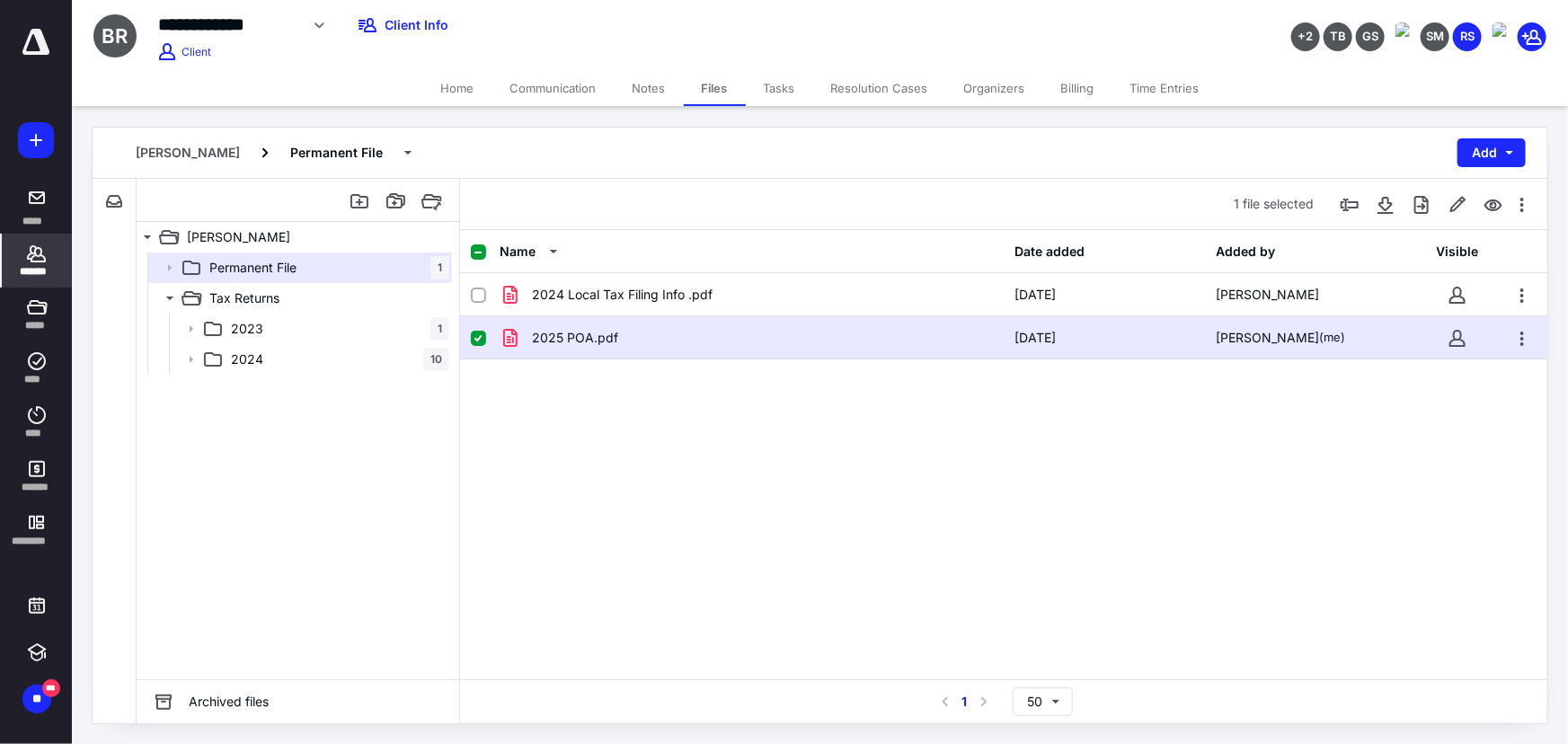 click on "*******" at bounding box center [37, 271] 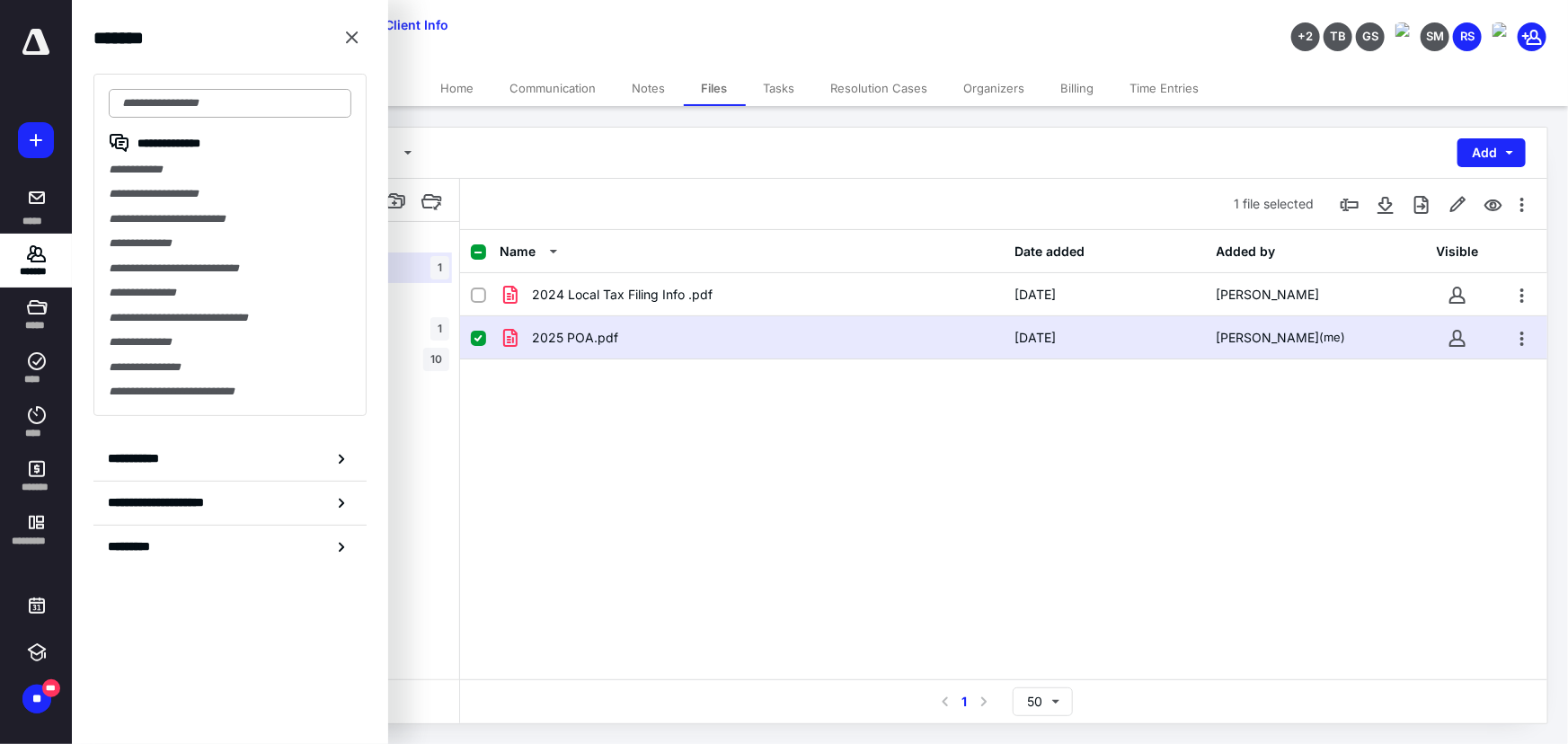 click at bounding box center (230, 103) 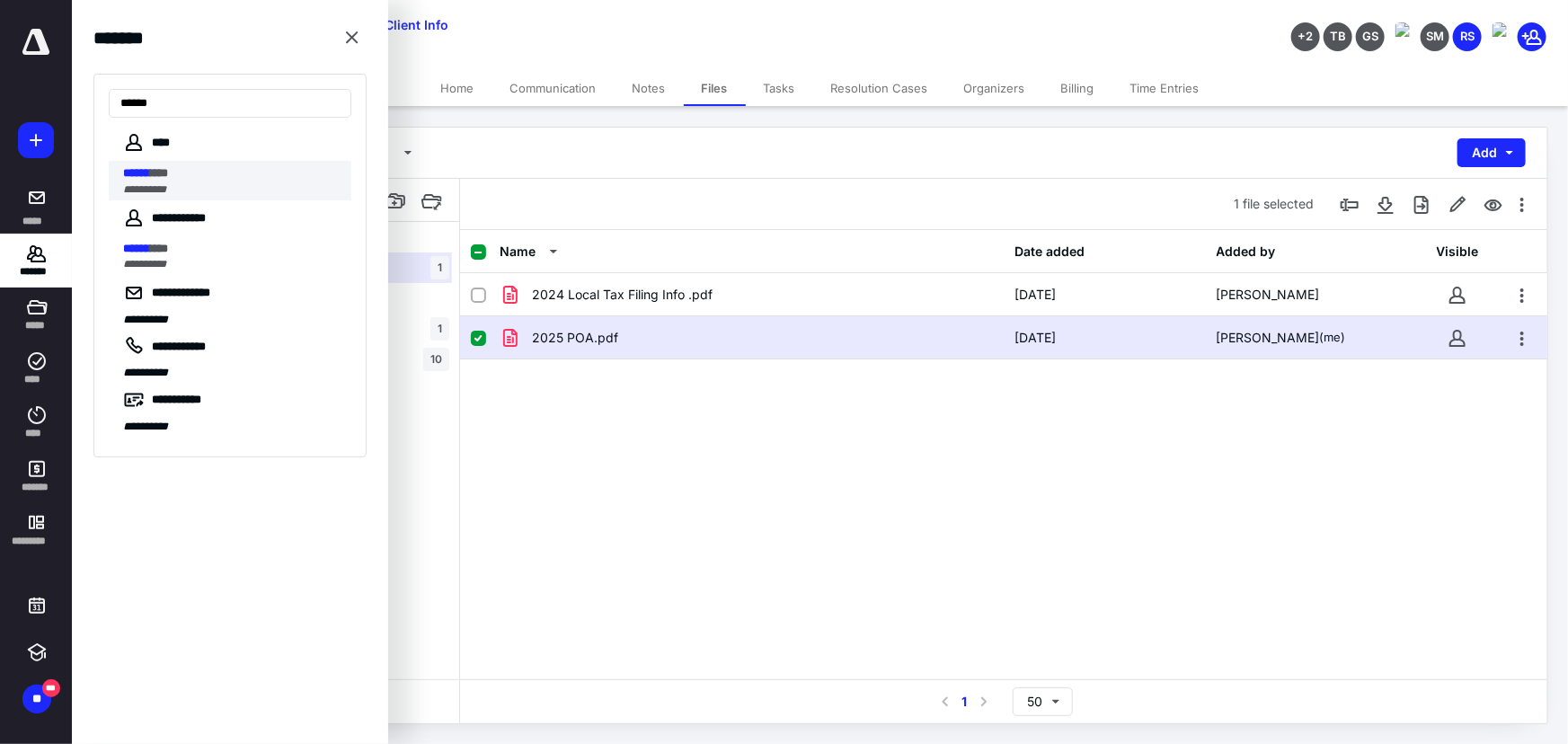 type on "******" 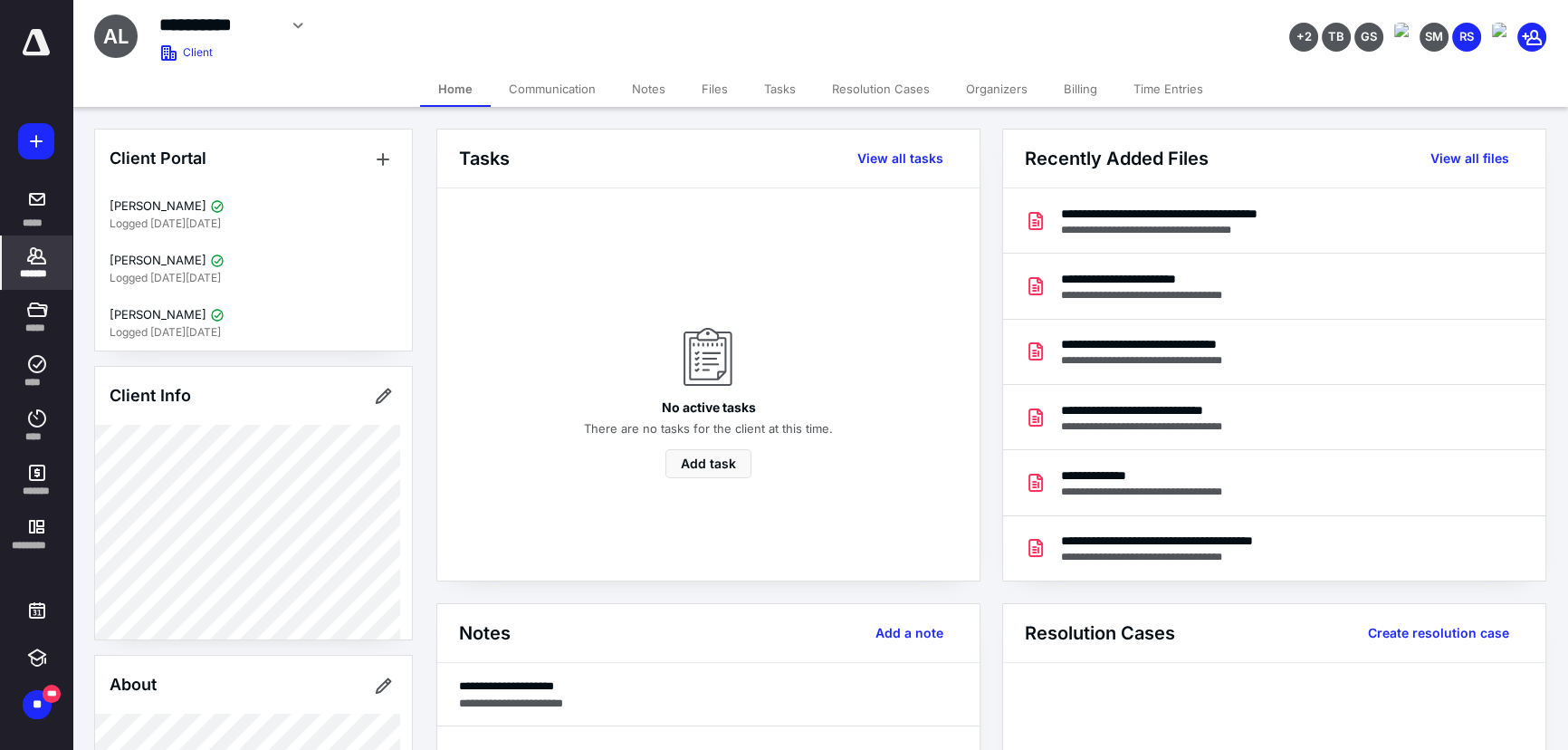 click on "Files" at bounding box center (714, 89) 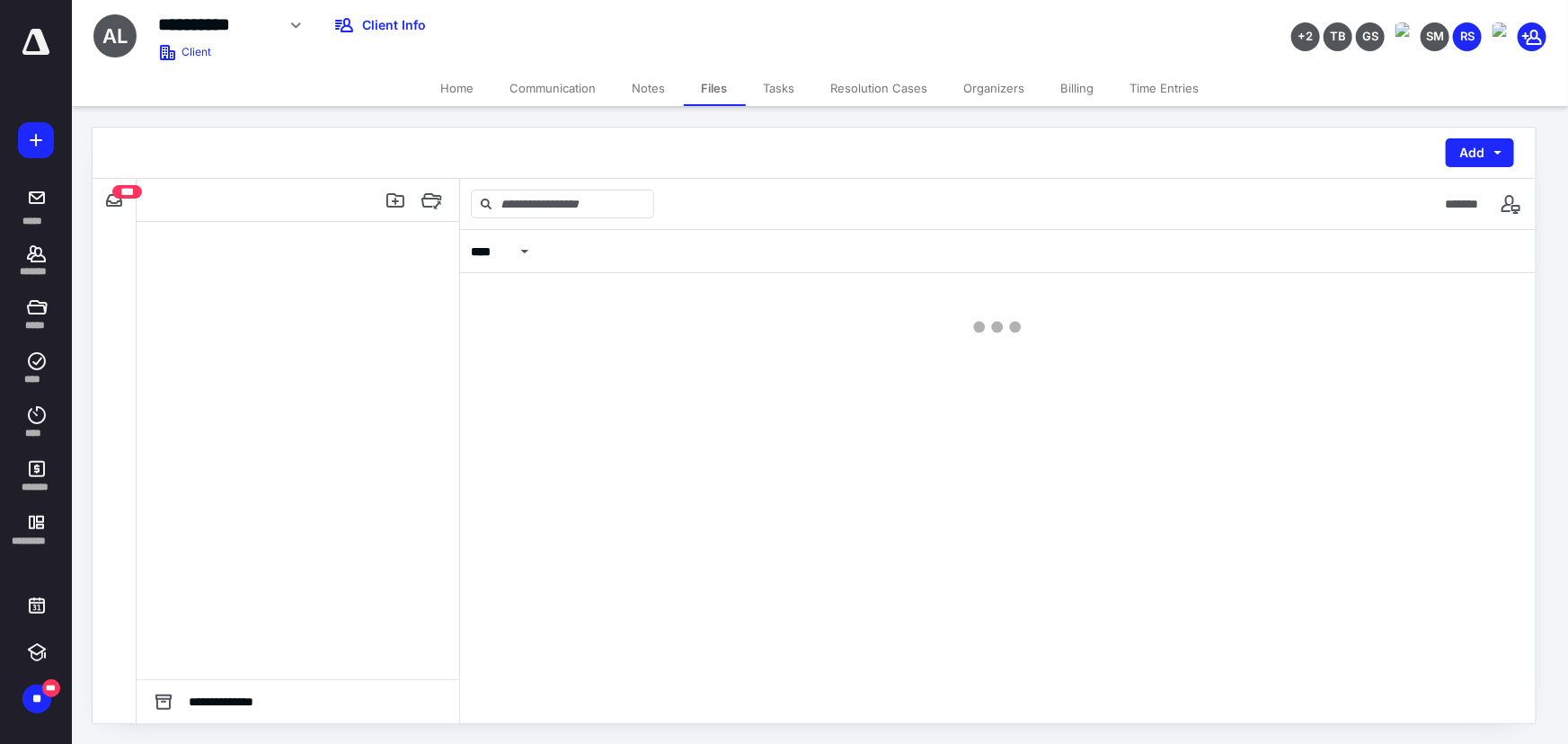 click on "Files" at bounding box center [714, 88] 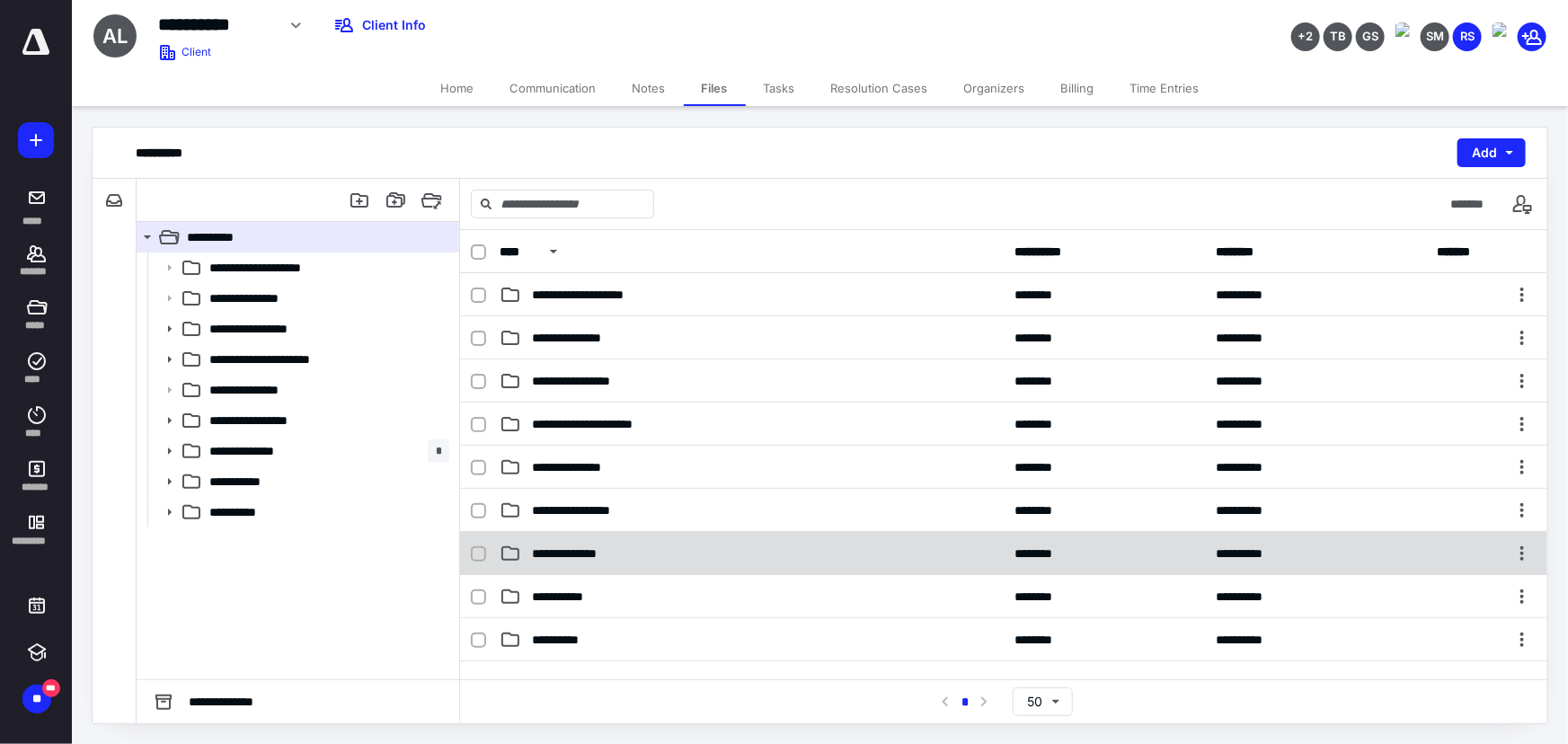 click on "**********" at bounding box center [1004, 554] 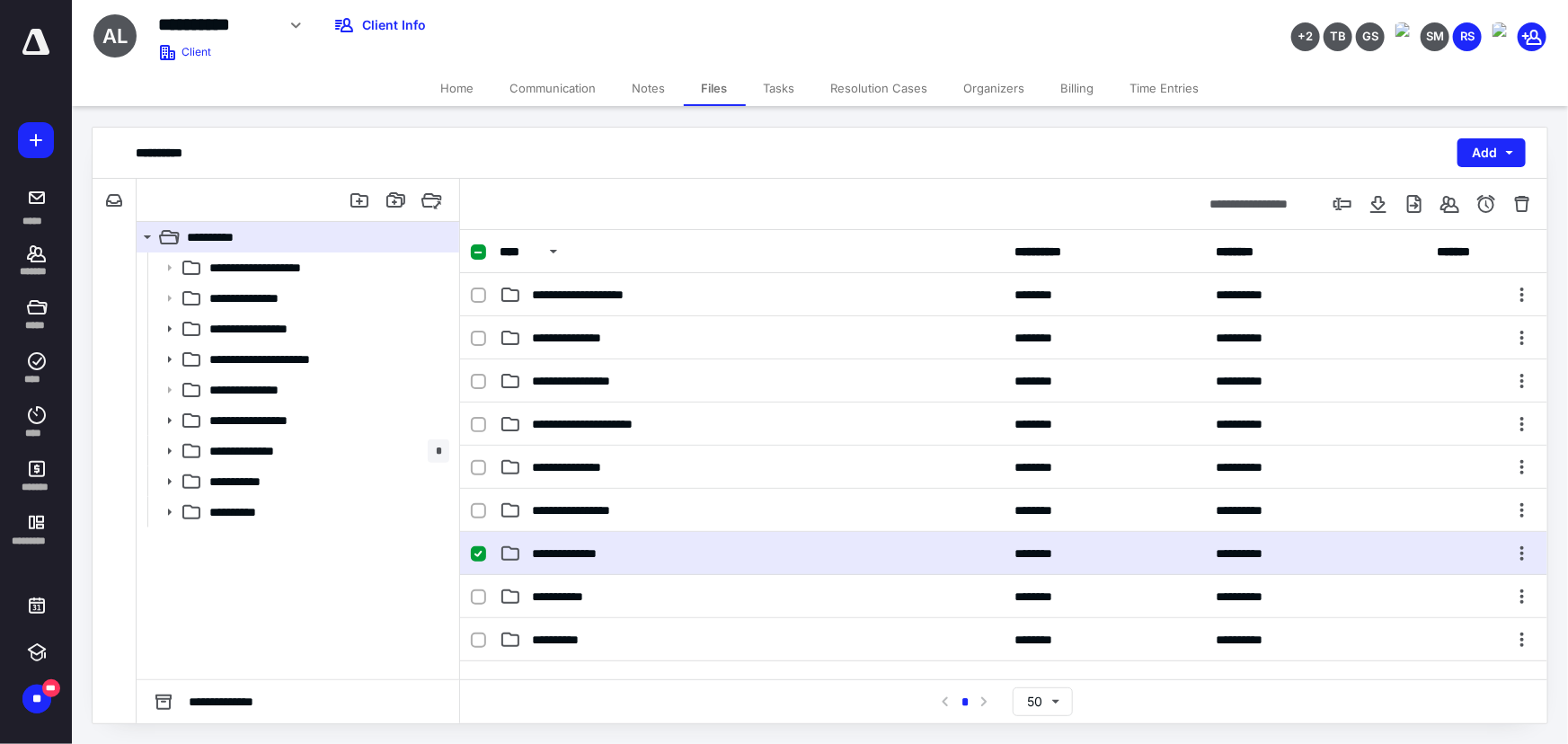 click on "**********" at bounding box center [1004, 554] 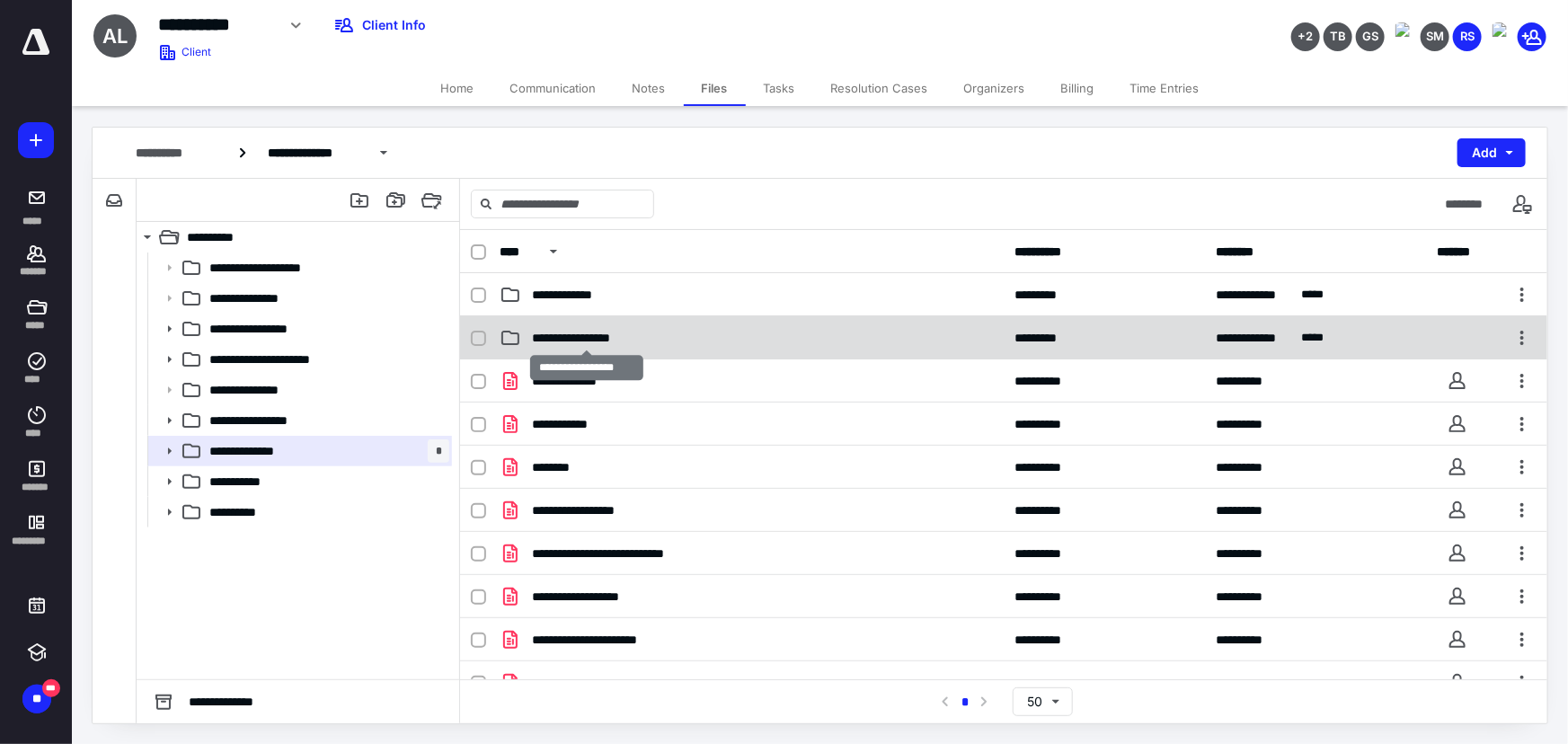 click on "**********" at bounding box center (587, 338) 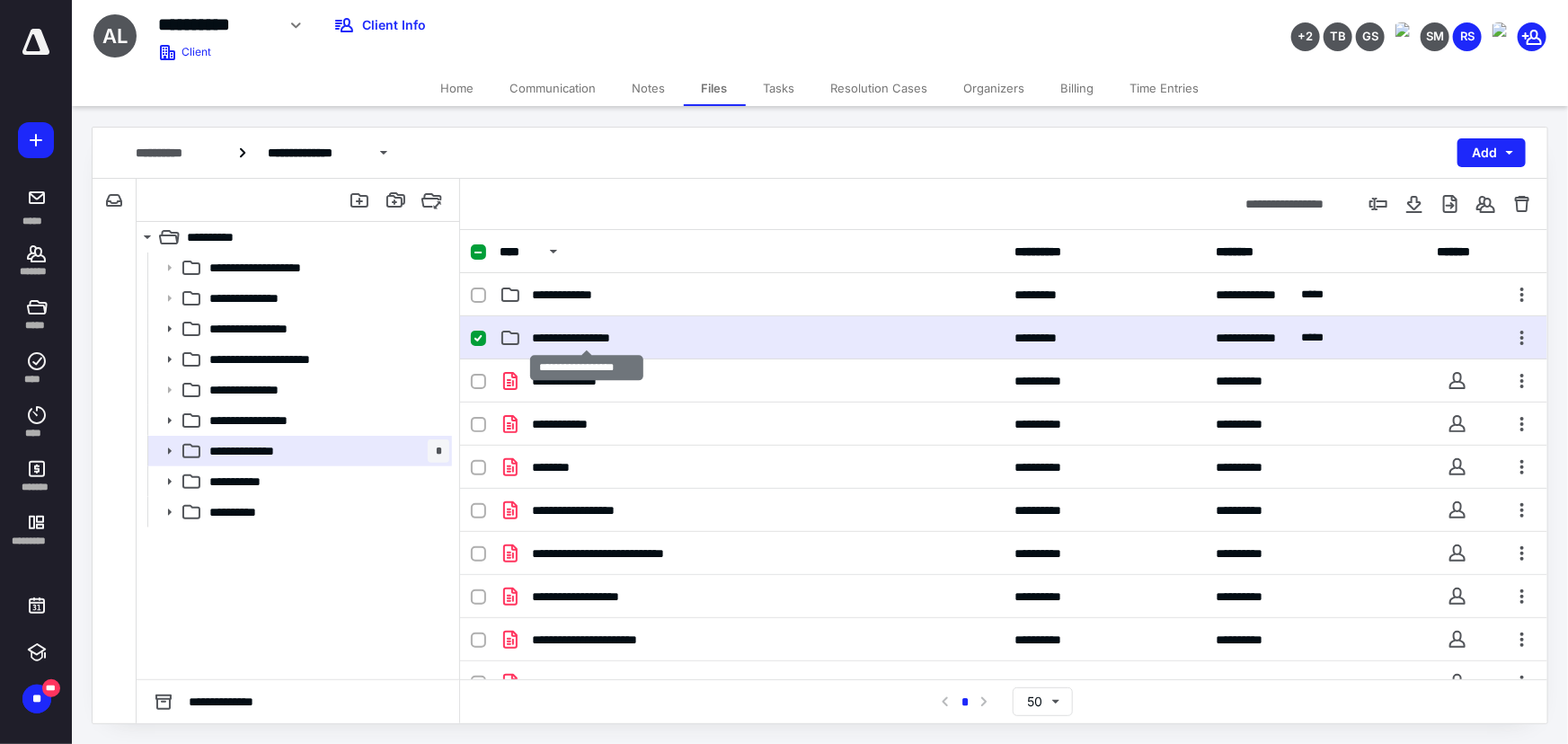 click on "**********" at bounding box center [587, 338] 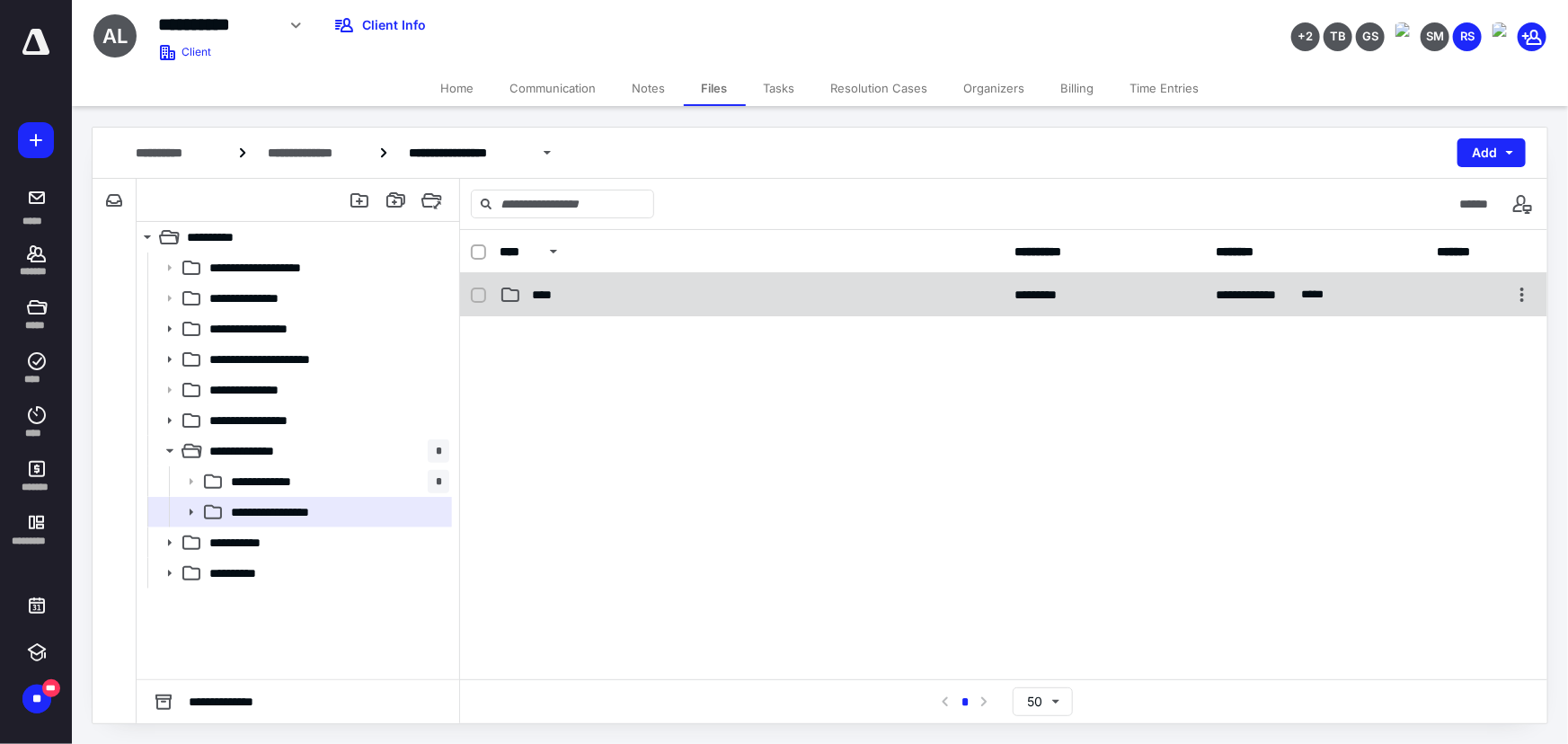 click on "**********" at bounding box center (1004, 295) 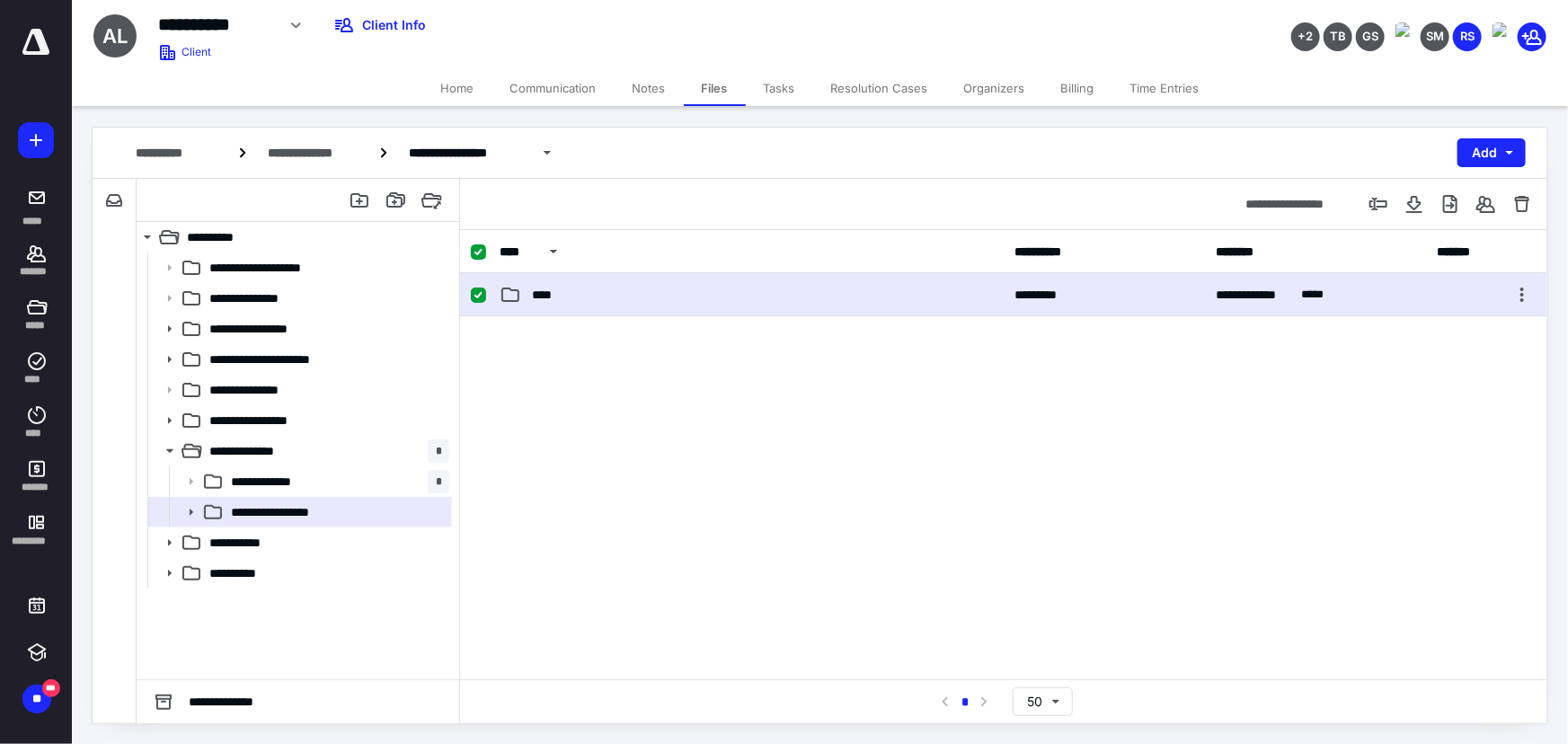 click on "**********" at bounding box center [1004, 295] 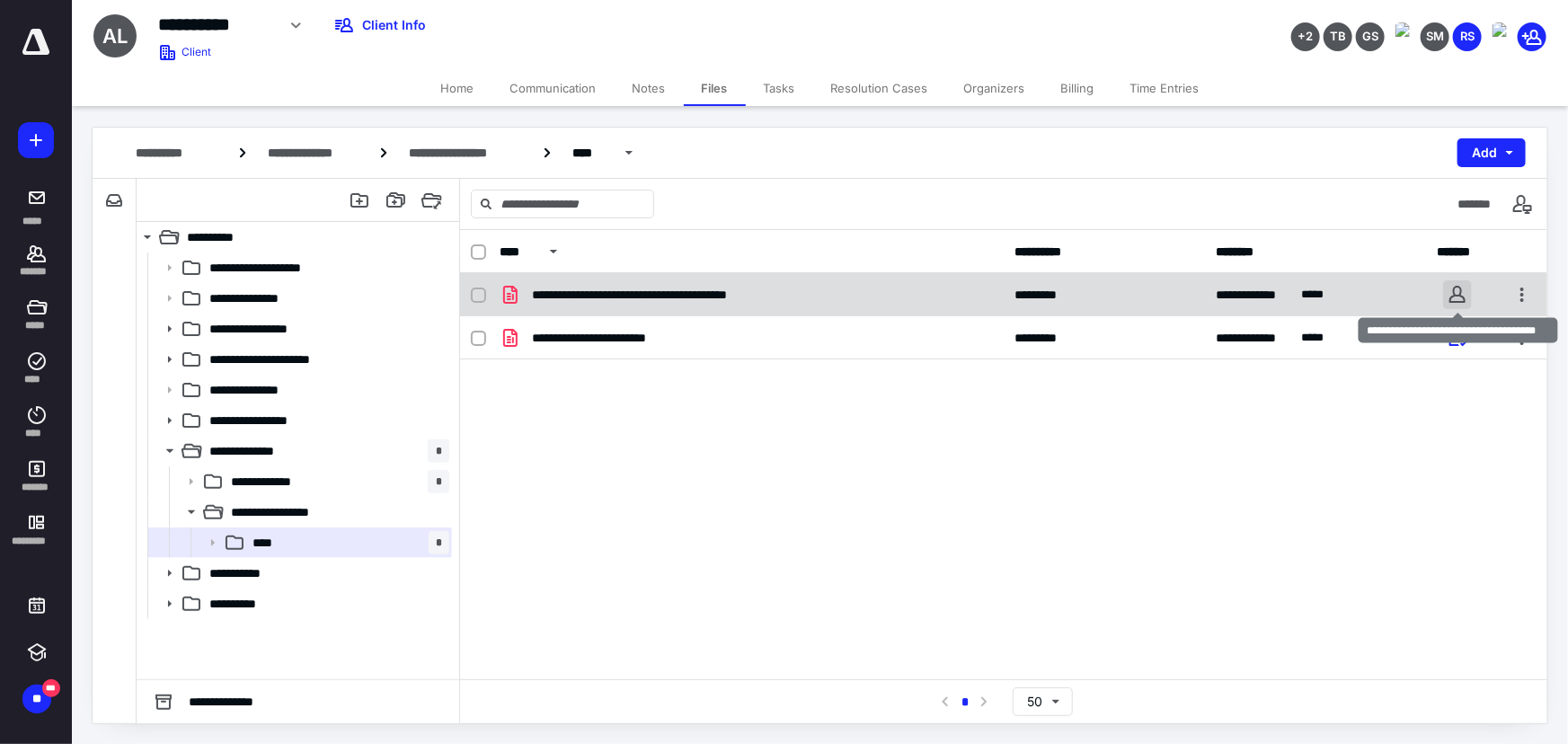 click at bounding box center [1457, 295] 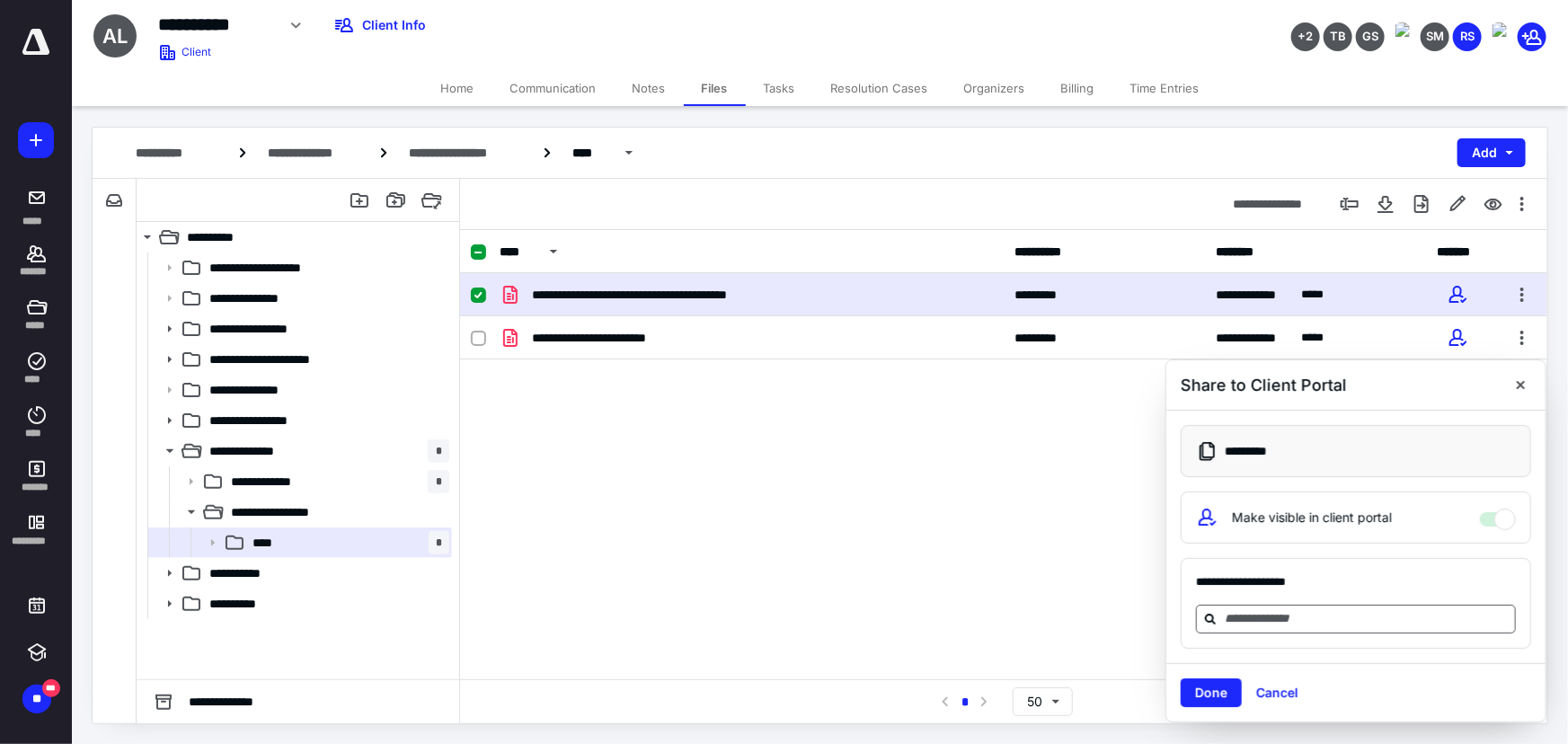 click at bounding box center (1367, 618) 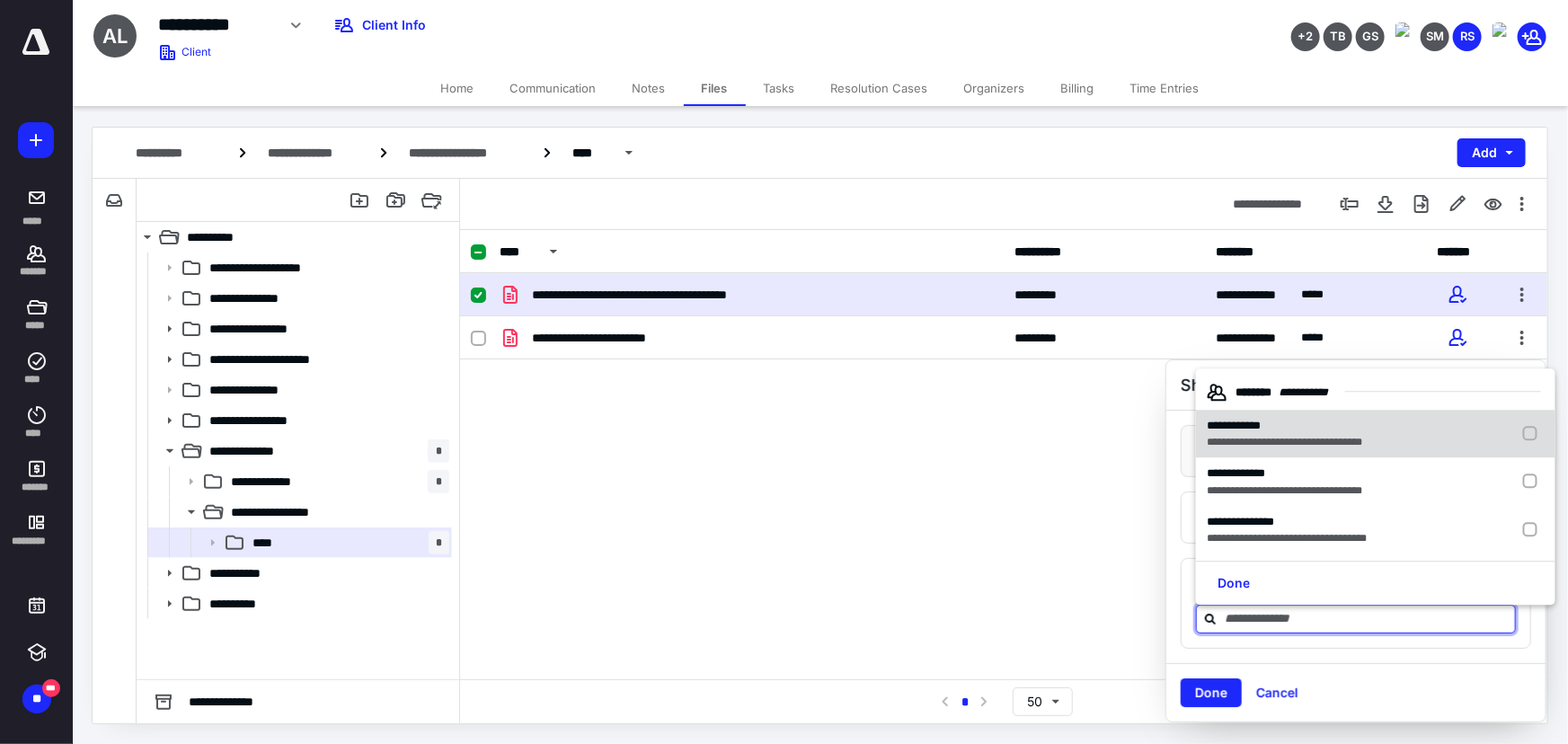 click on "**********" at bounding box center (1234, 425) 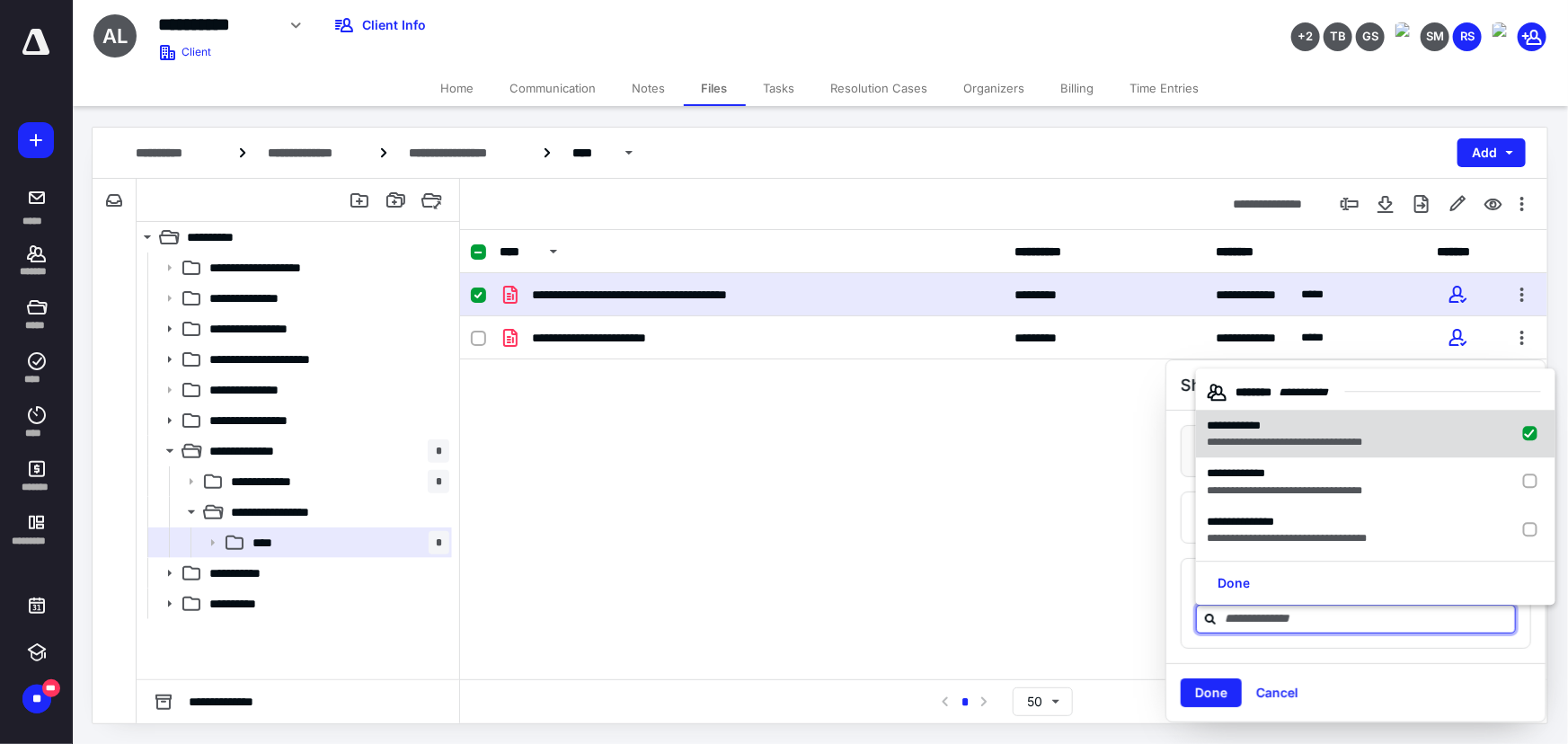 checkbox on "true" 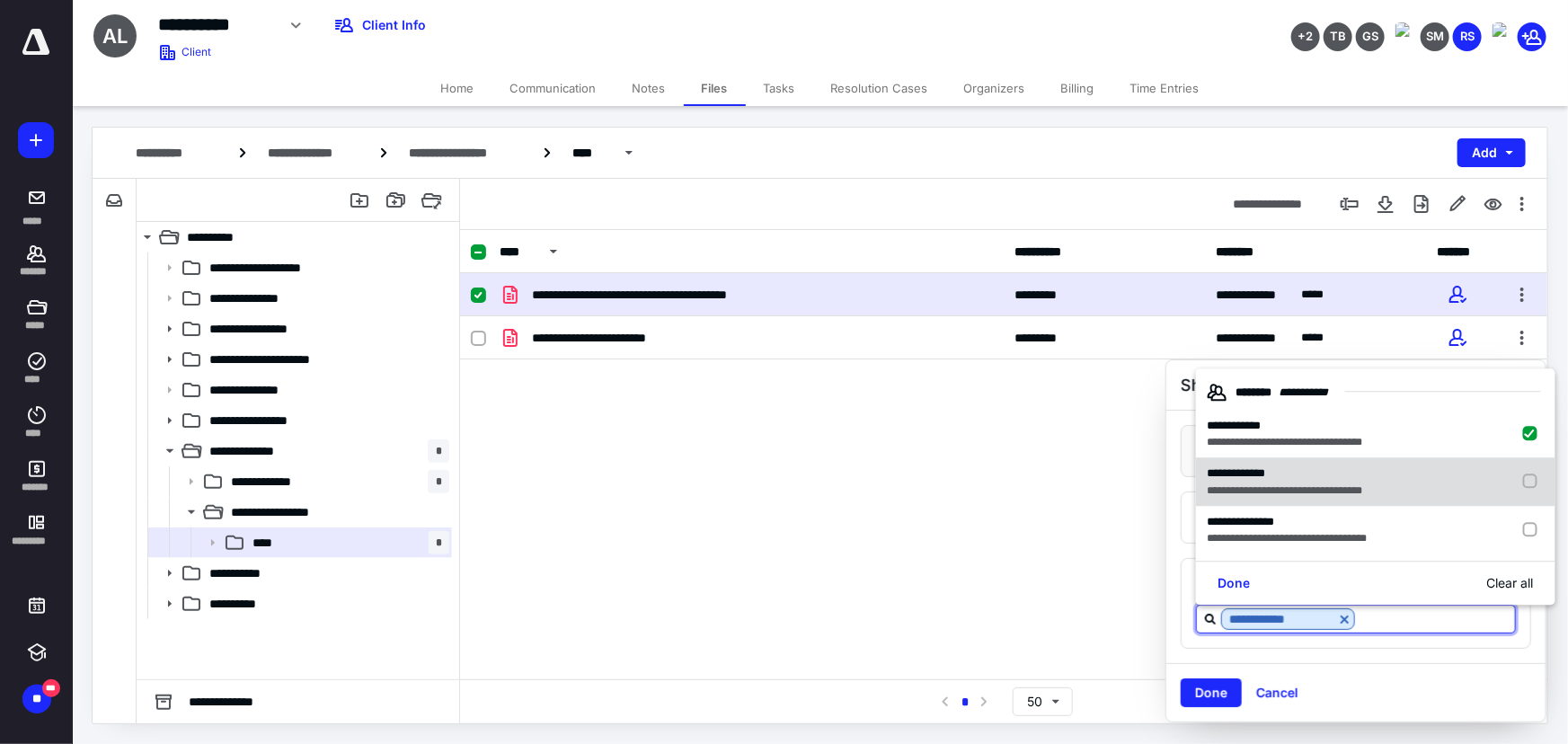 click on "**********" at bounding box center (1236, 474) 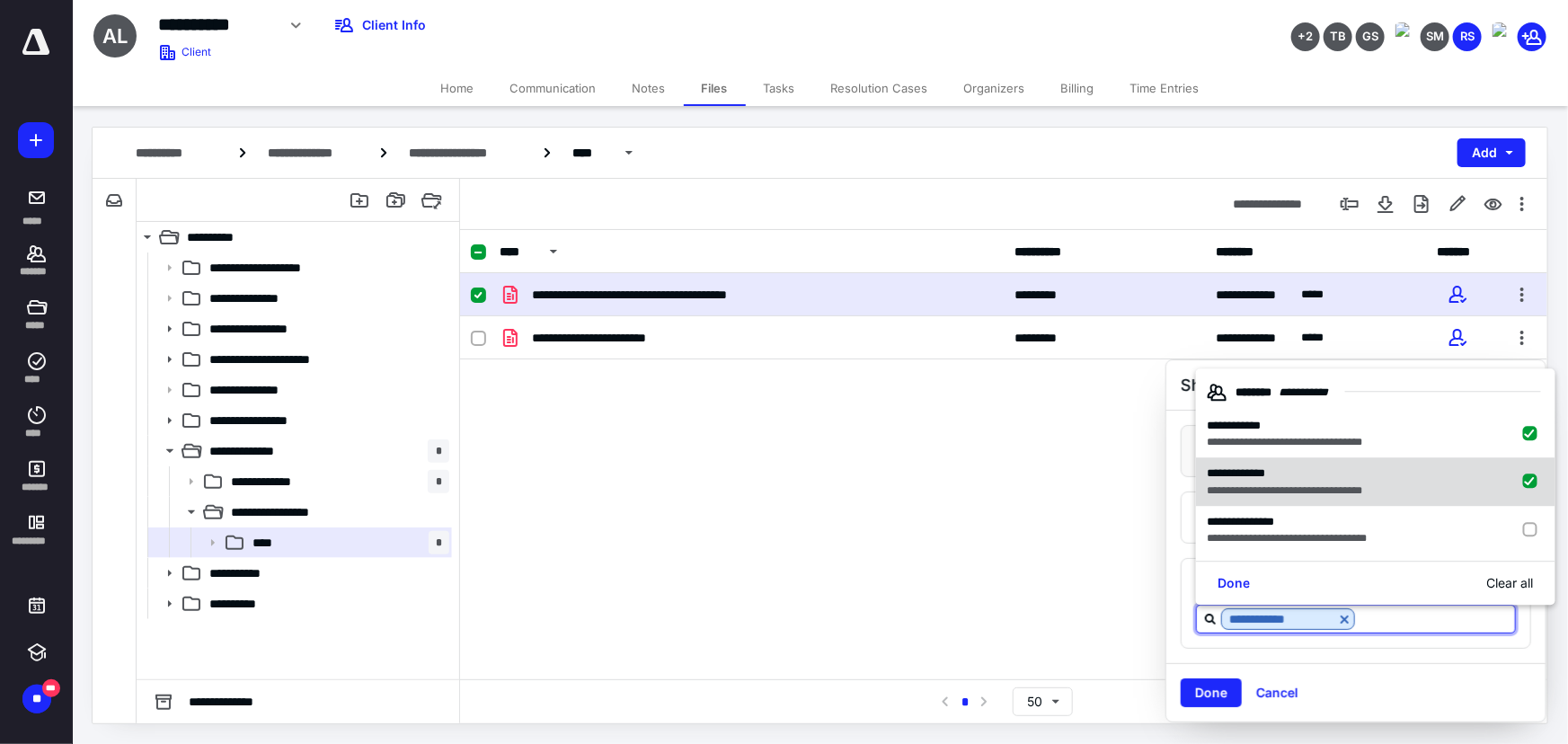 checkbox on "true" 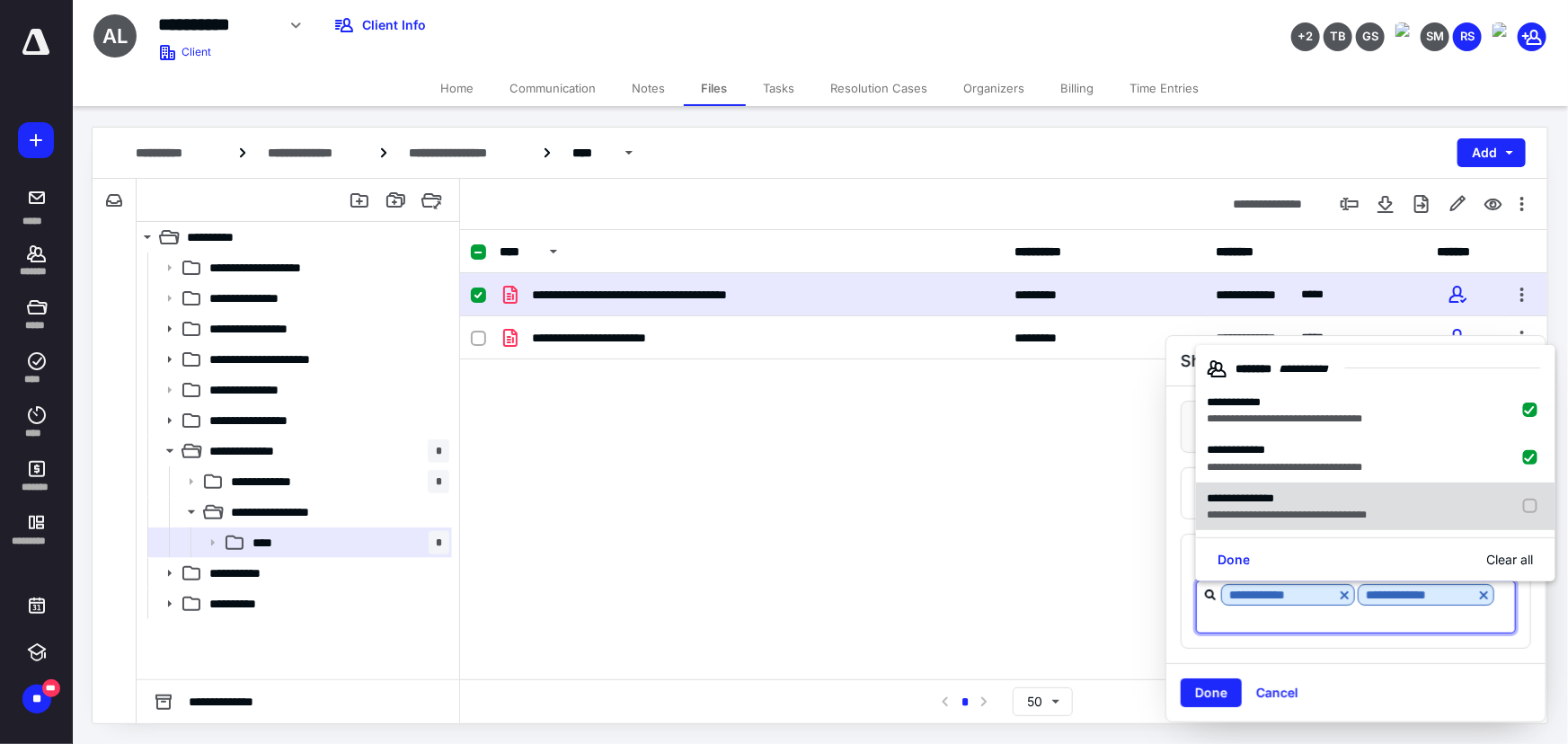 click on "**********" at bounding box center [1240, 498] 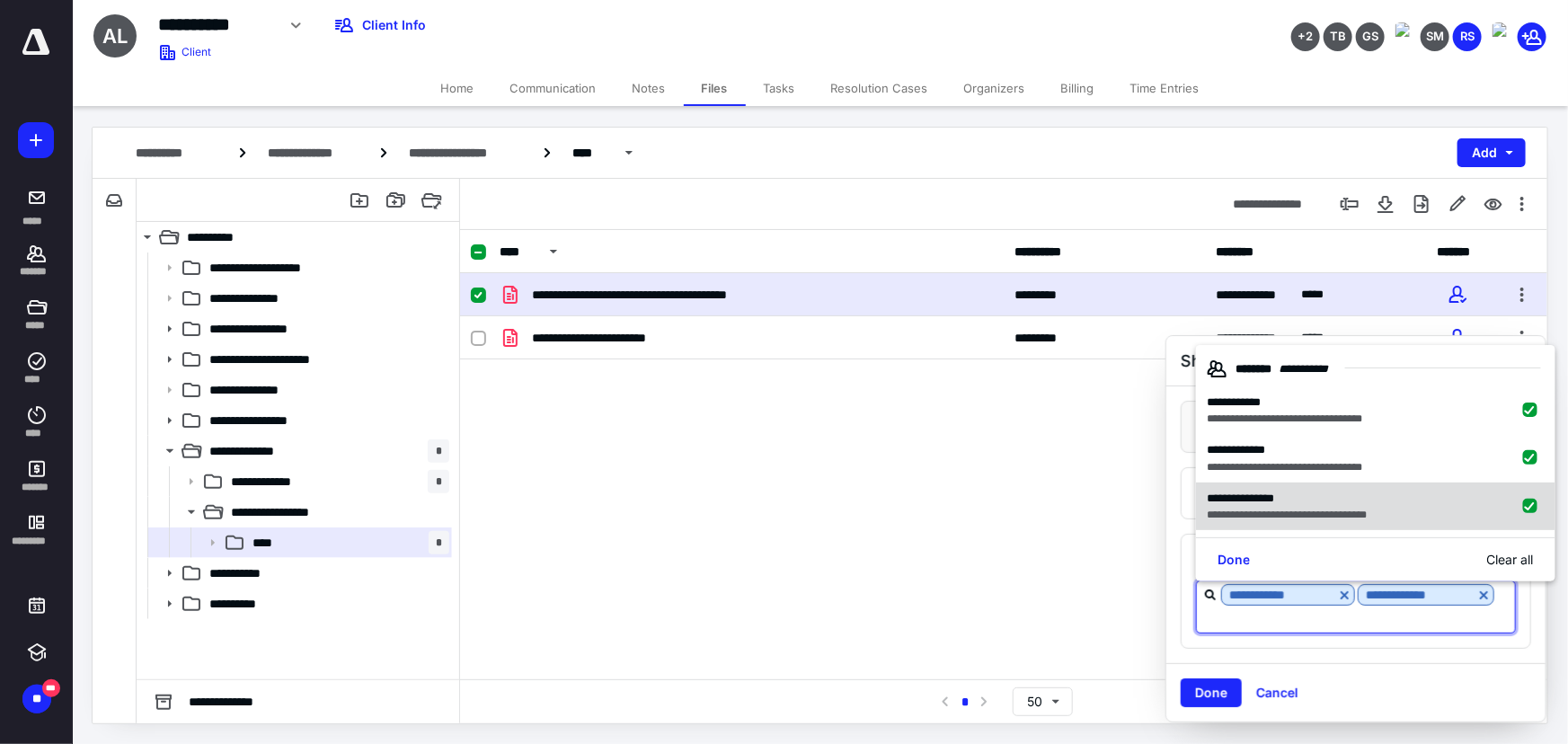 checkbox on "true" 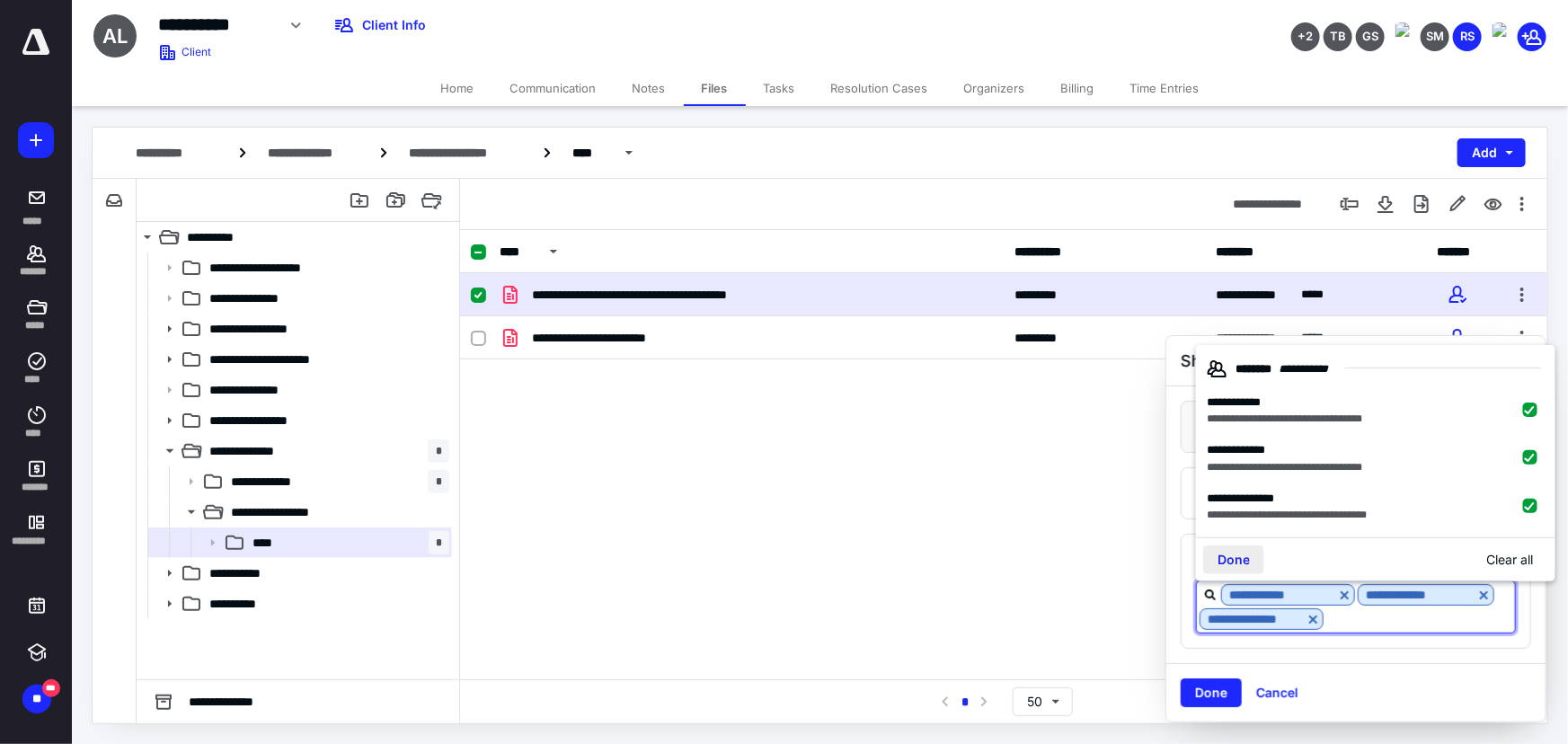 click on "Done" at bounding box center [1234, 560] 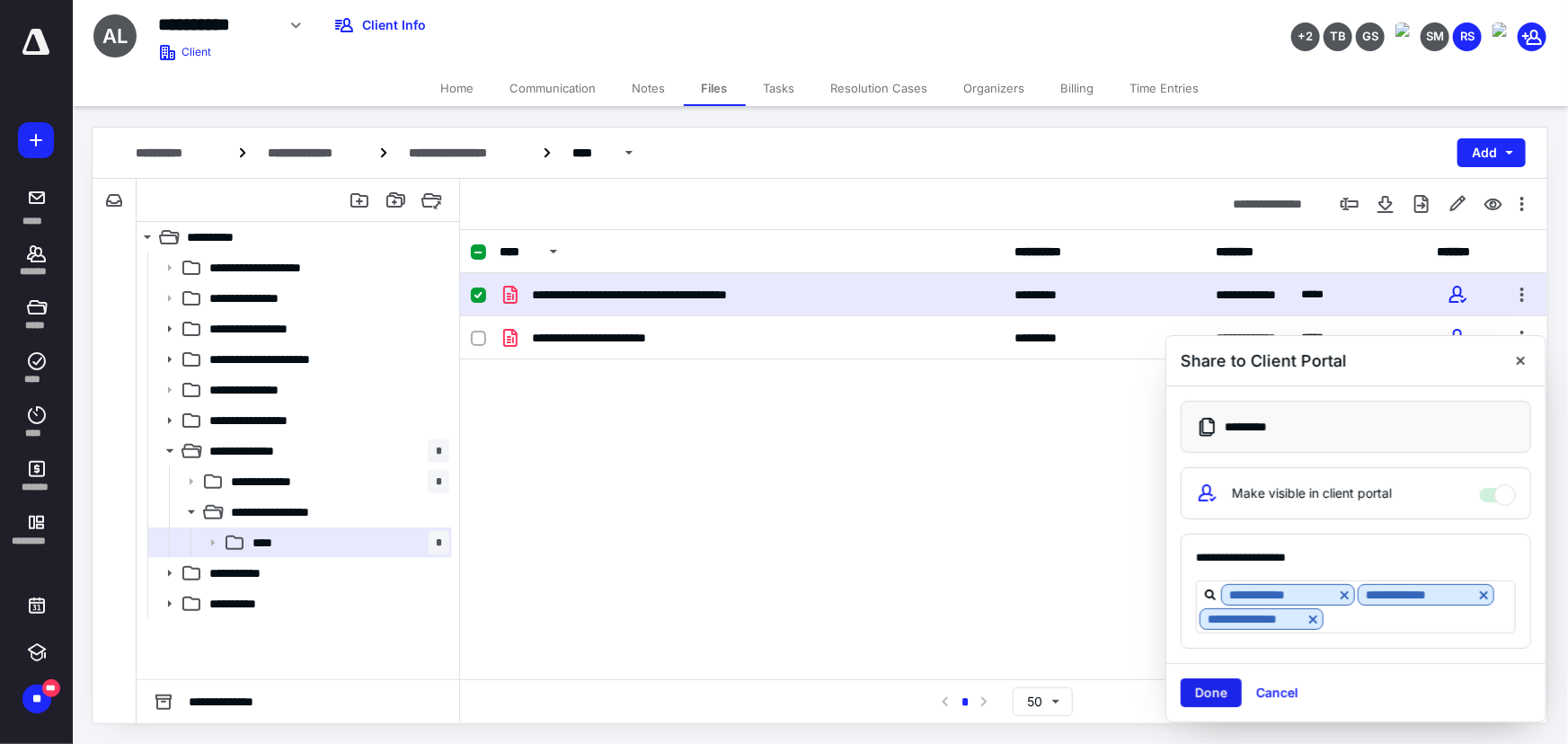 click on "Done" at bounding box center (1211, 693) 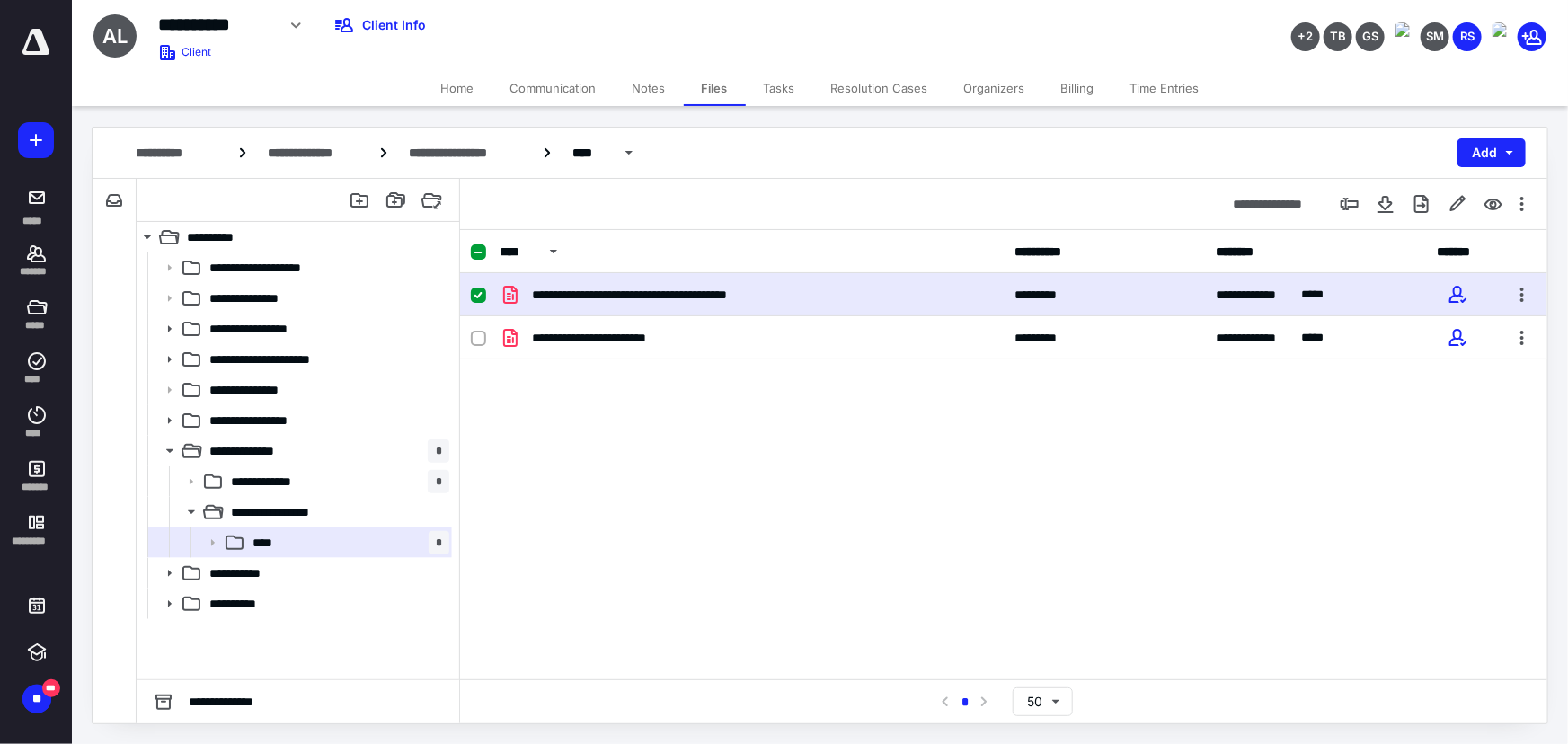 click on "Home" at bounding box center (457, 88) 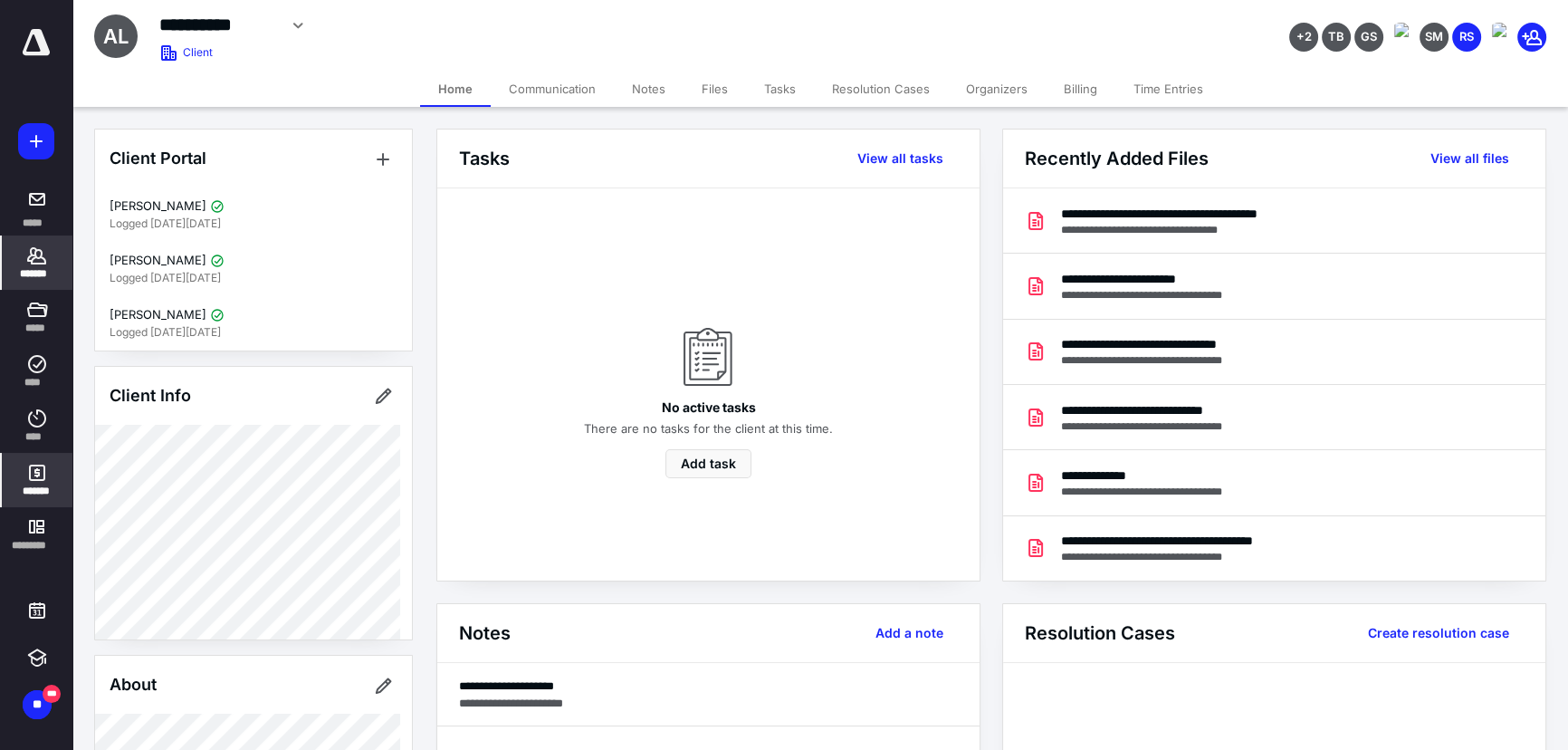 click 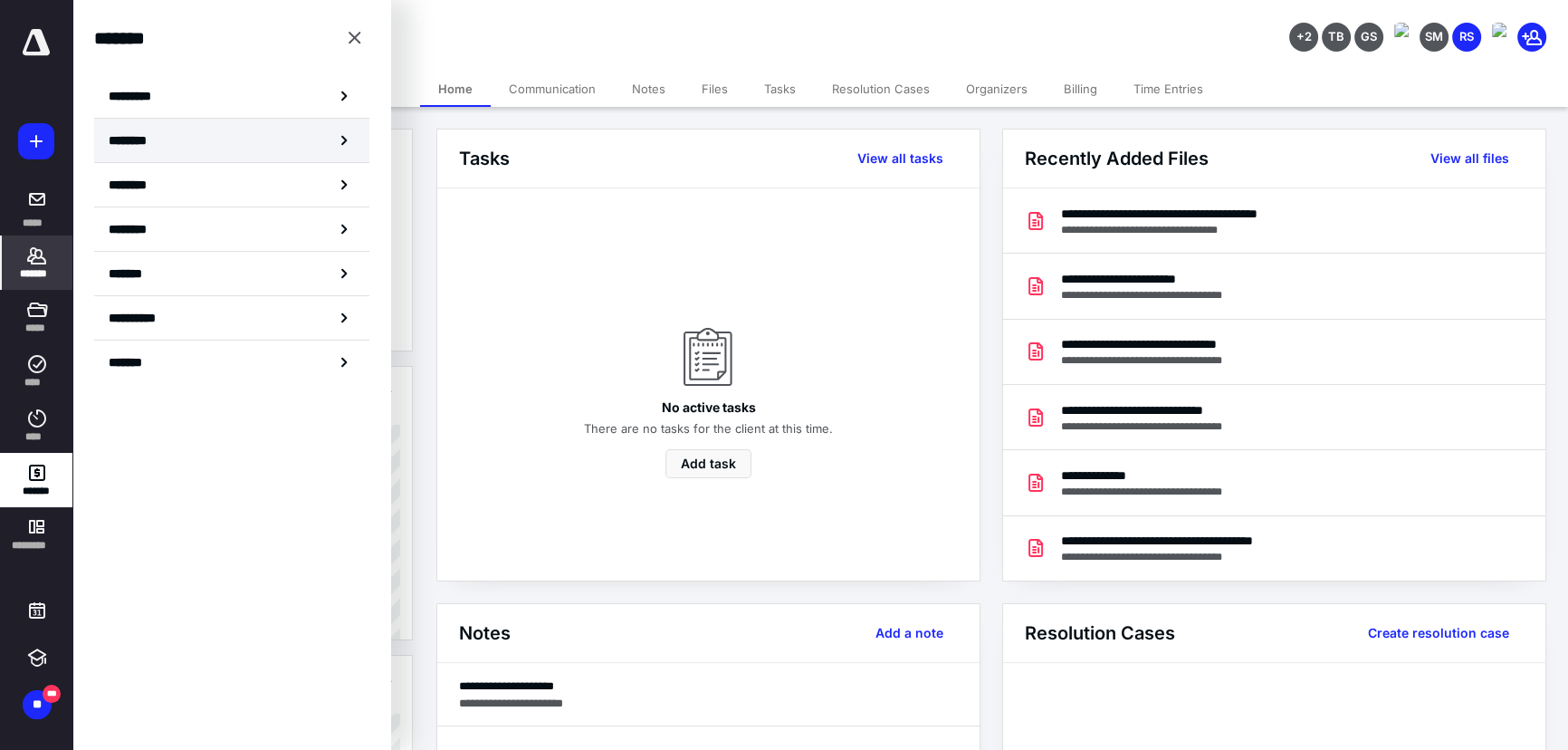 click on "********" at bounding box center (232, 140) 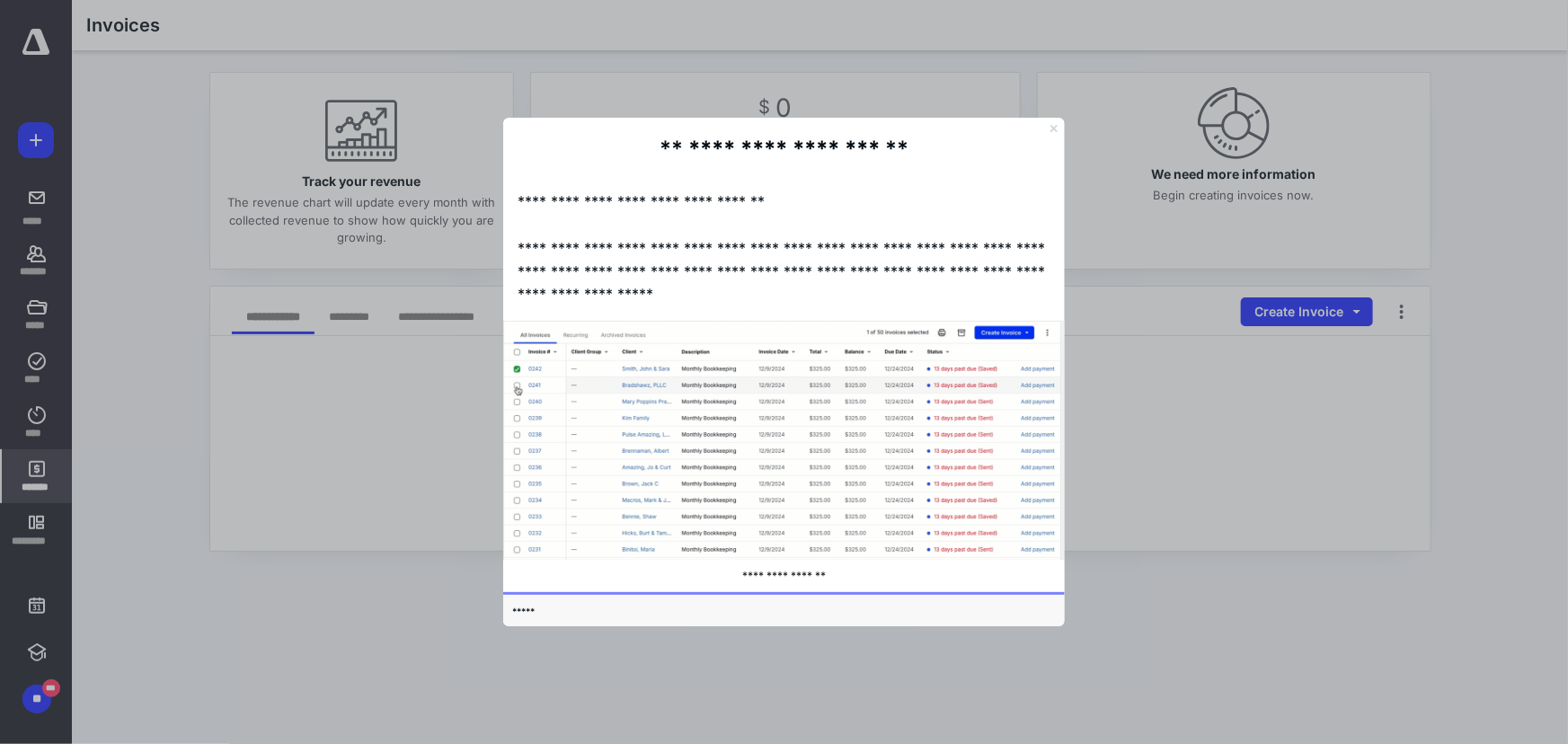 click 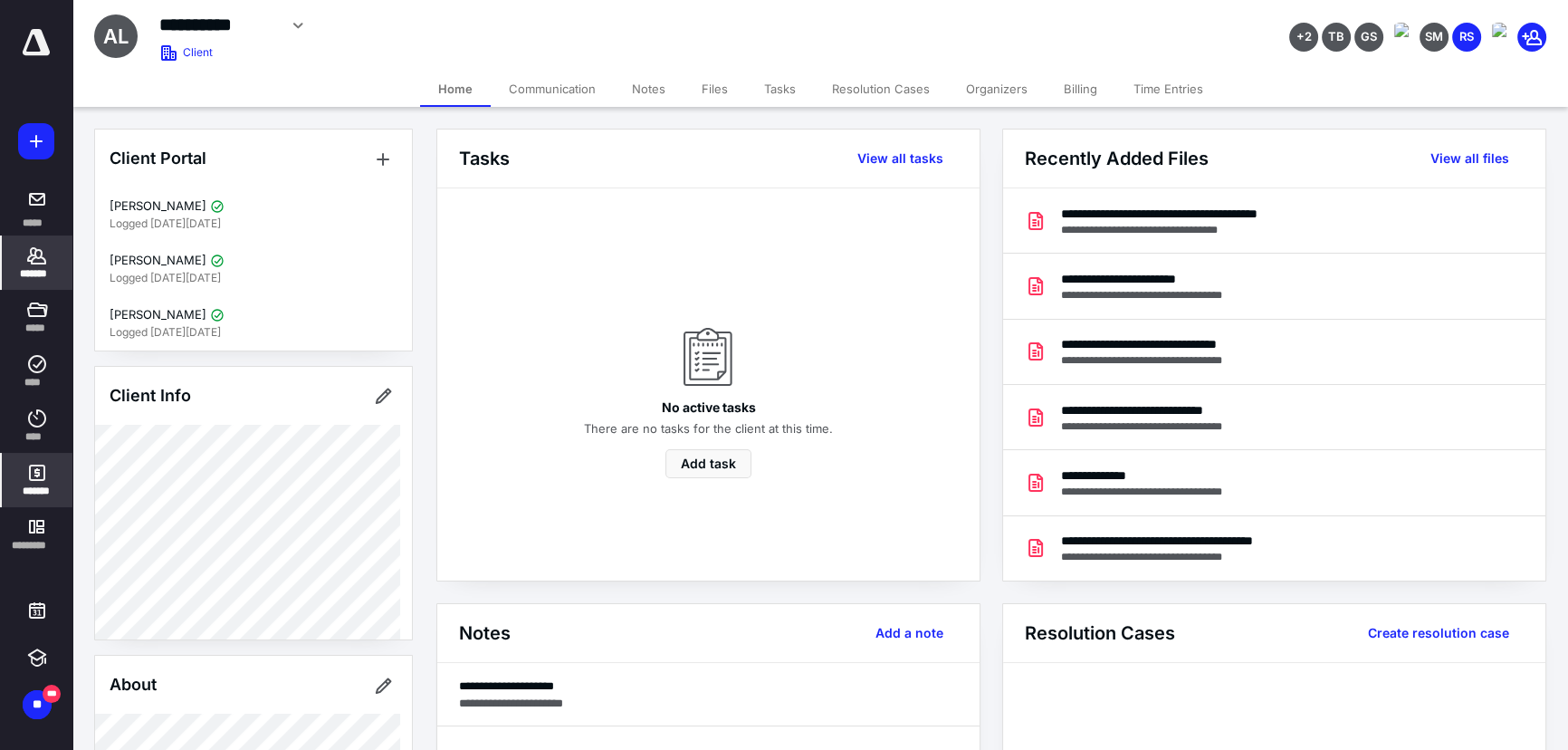 click 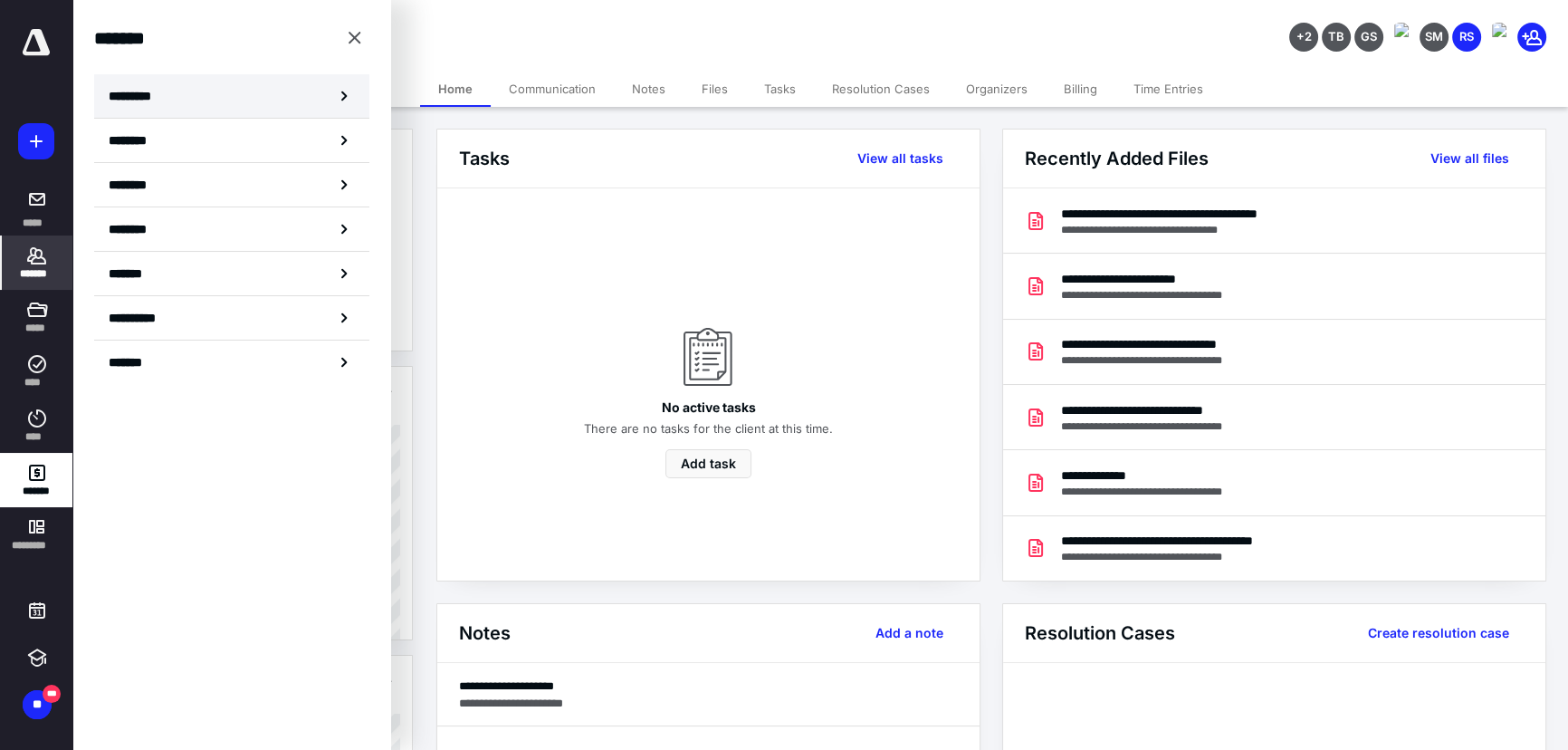 click on "*********" at bounding box center [232, 96] 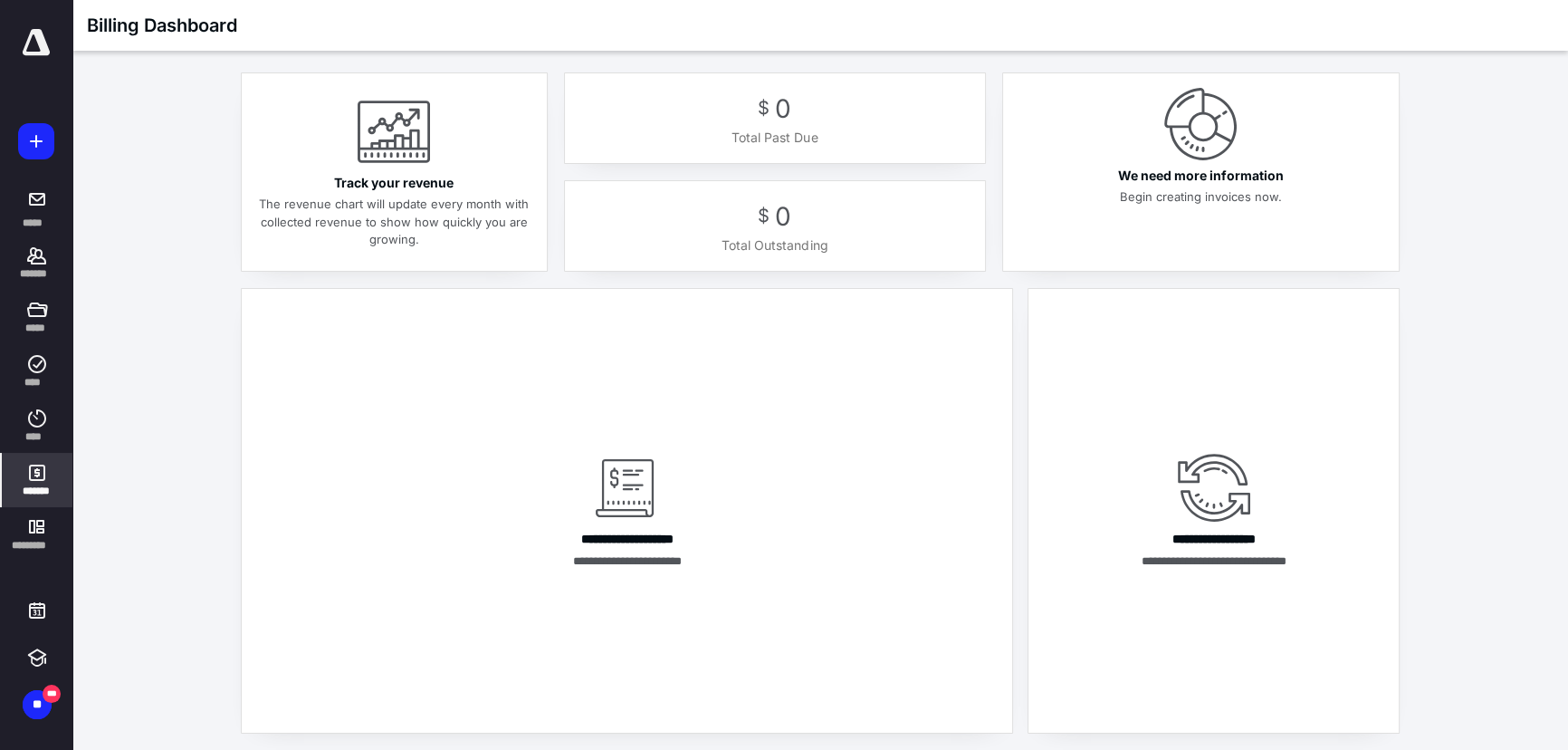 click at bounding box center [1214, 488] 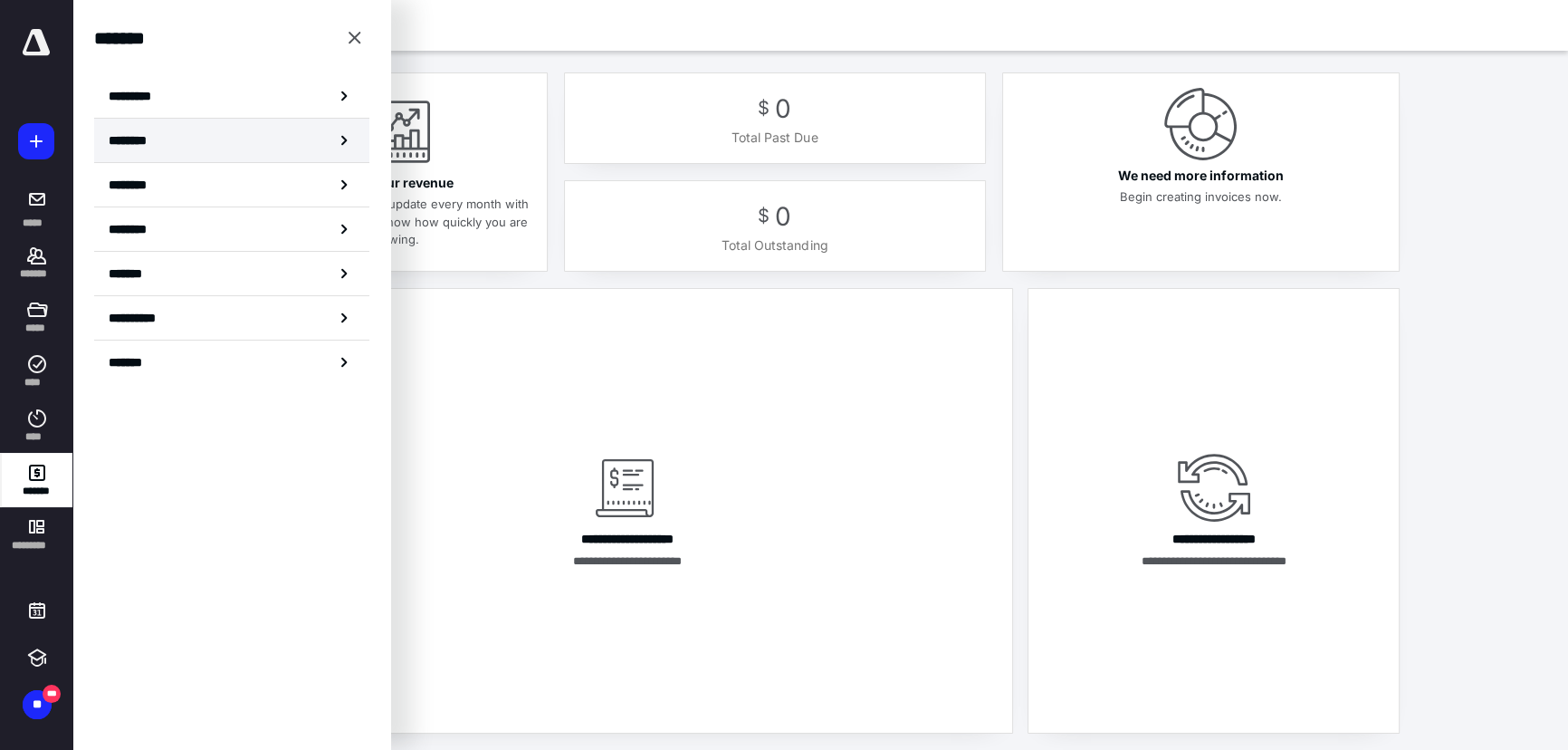 click on "********" at bounding box center (232, 140) 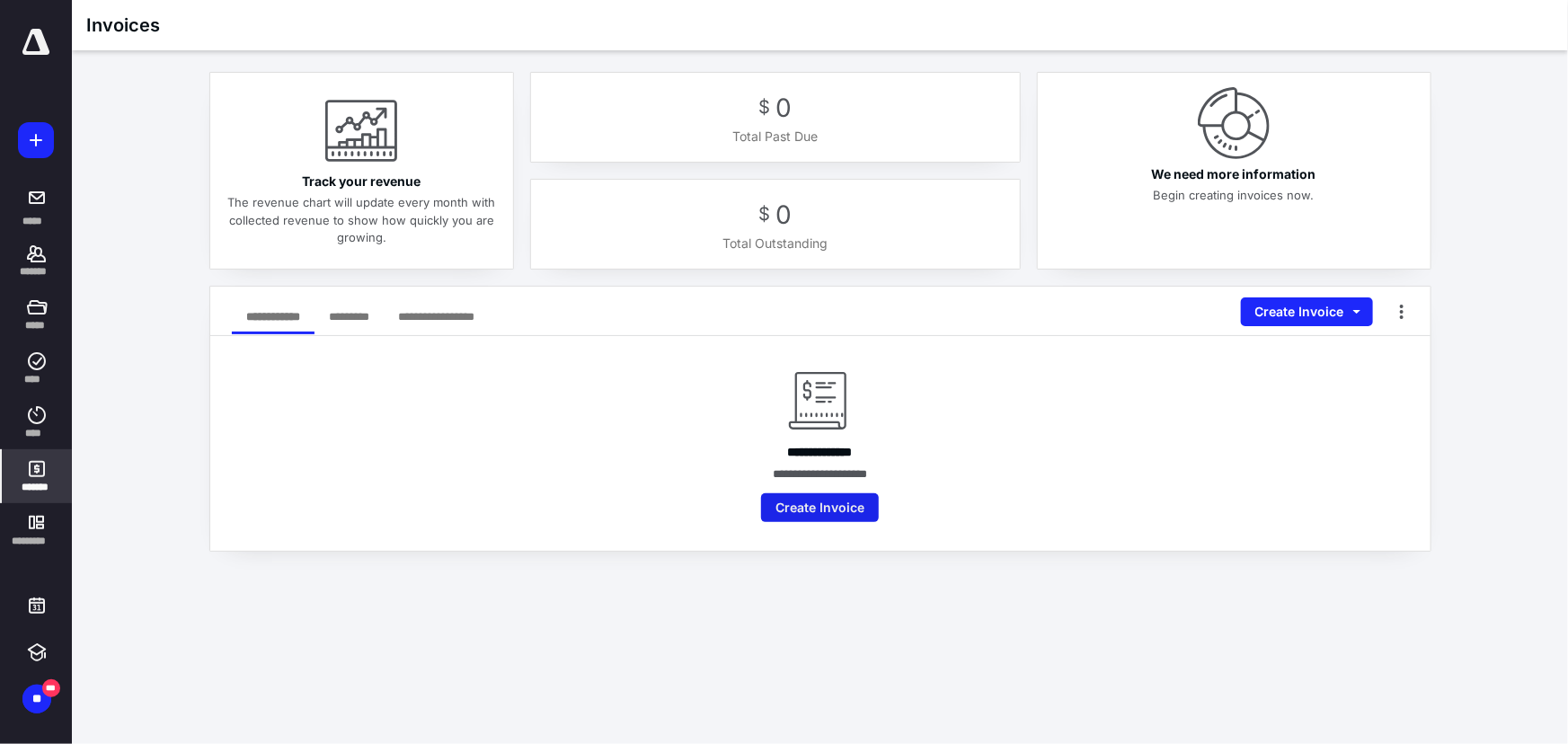 click on "Create Invoice" at bounding box center [819, 508] 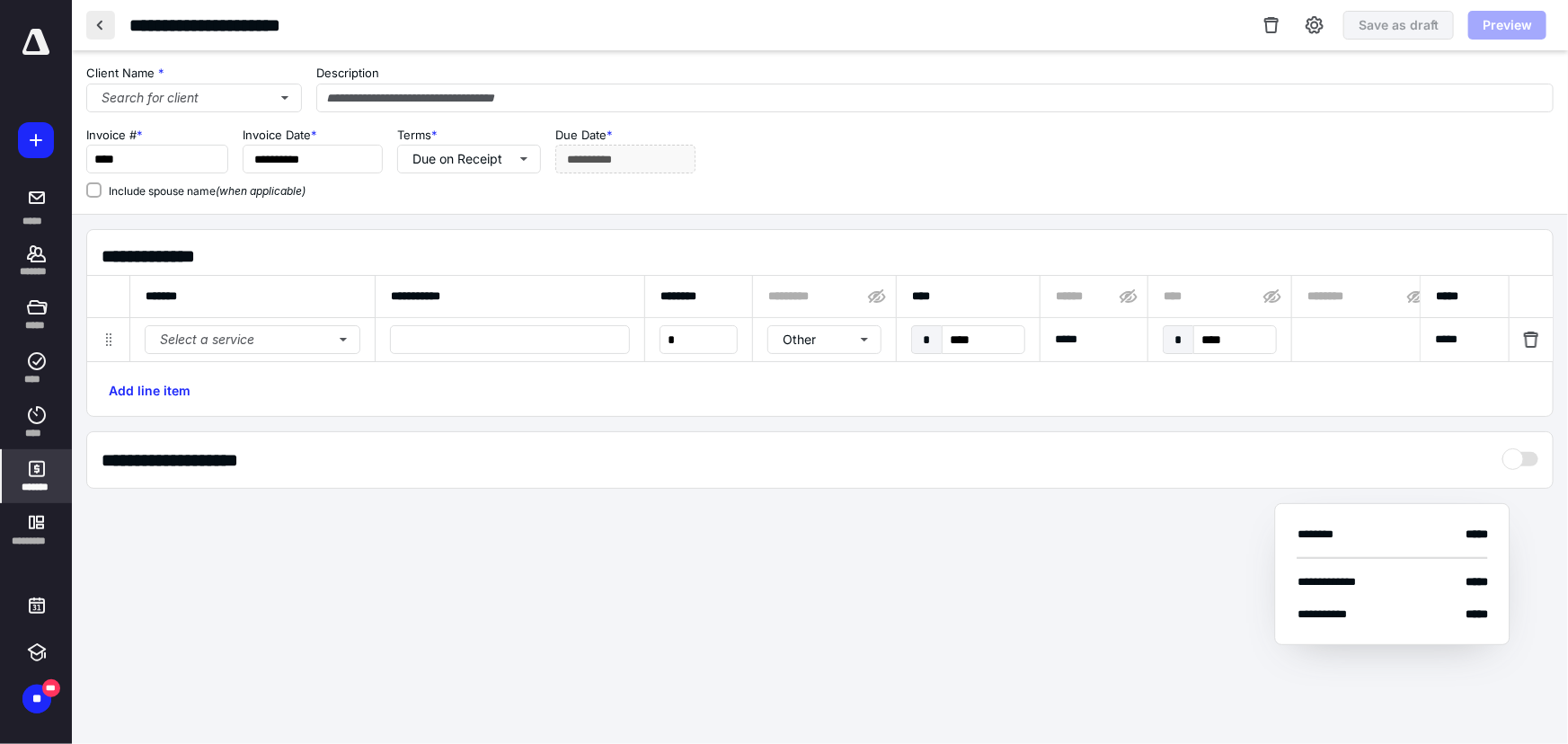 click at bounding box center (101, 25) 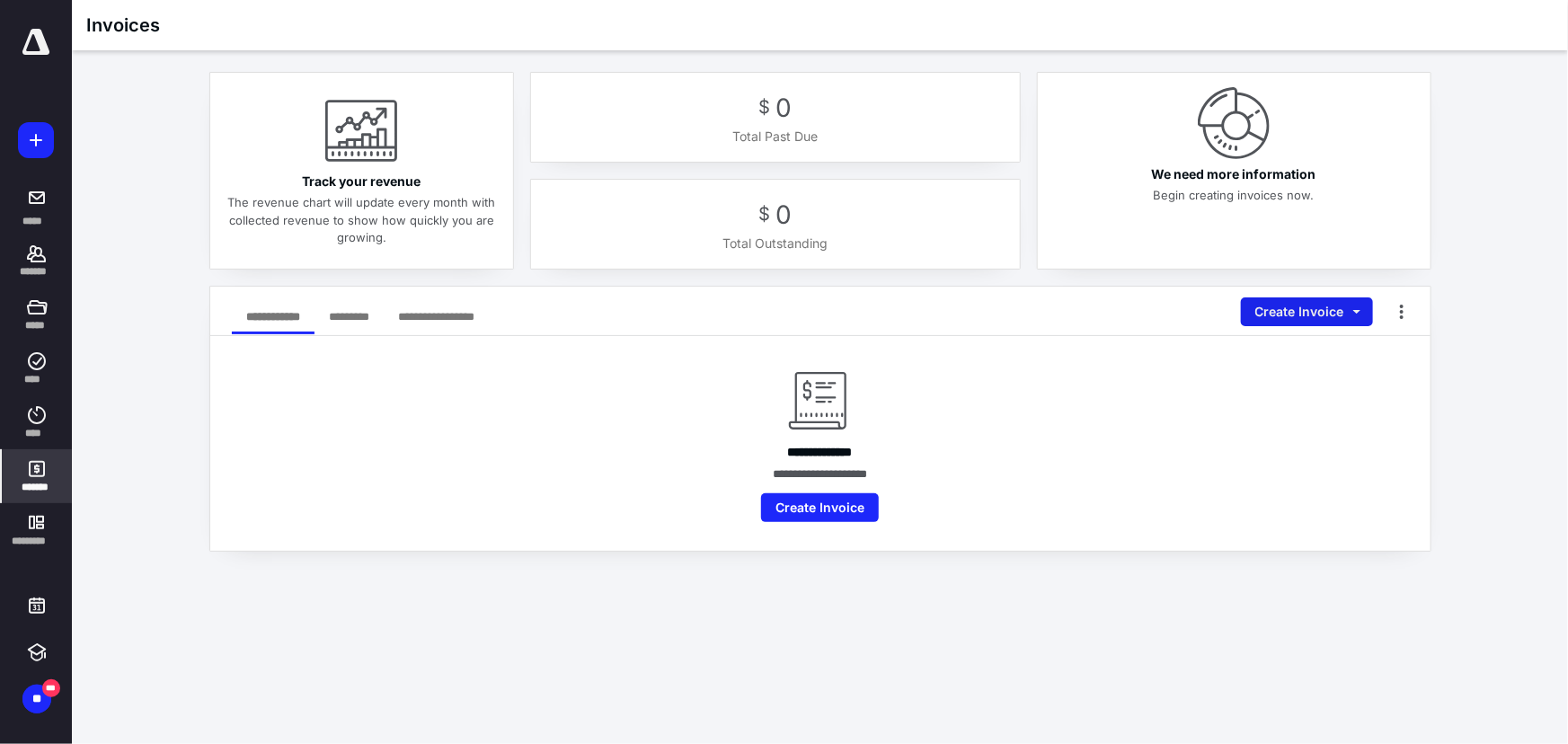 click on "Create Invoice" at bounding box center (1307, 312) 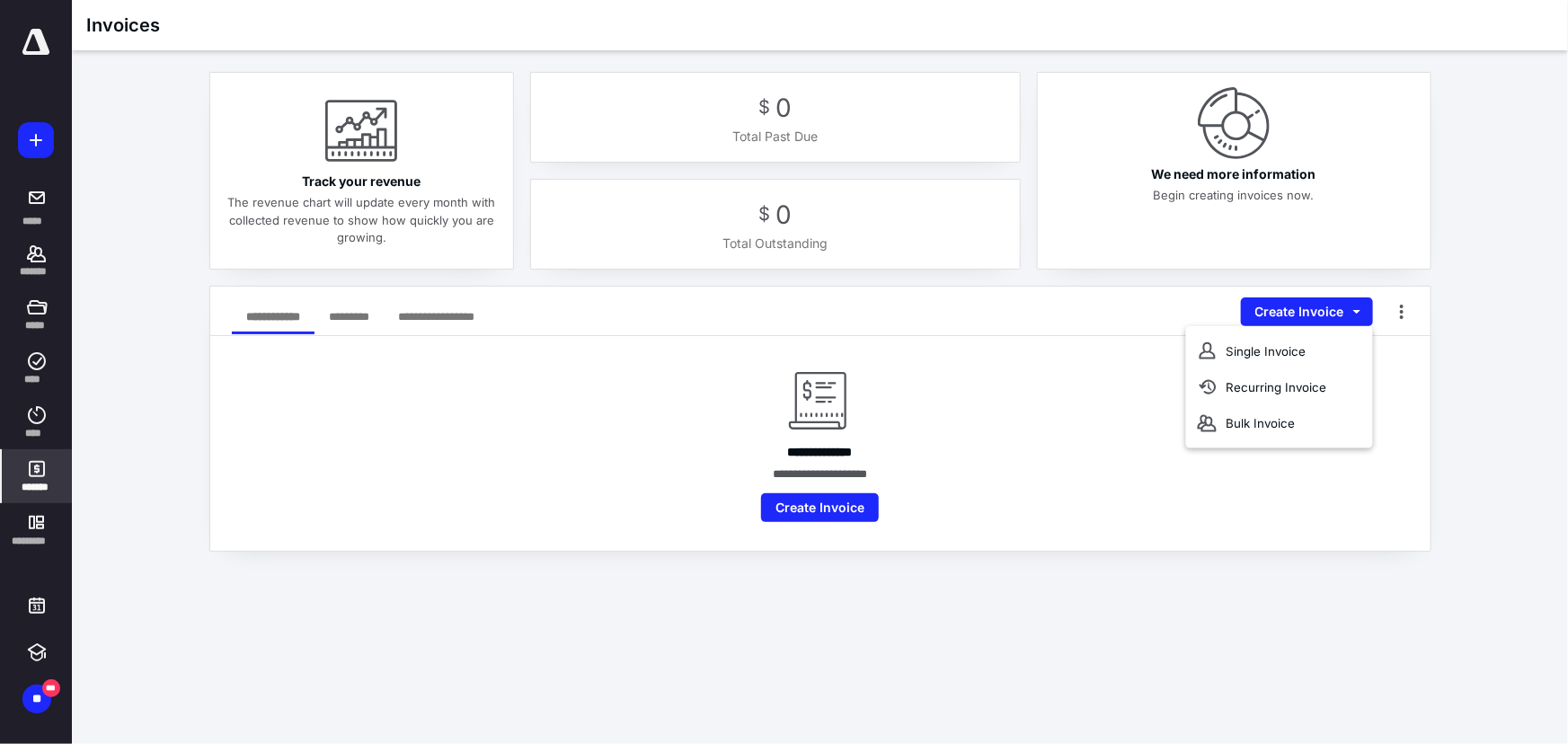 click on "Total Past Due" at bounding box center (775, 136) 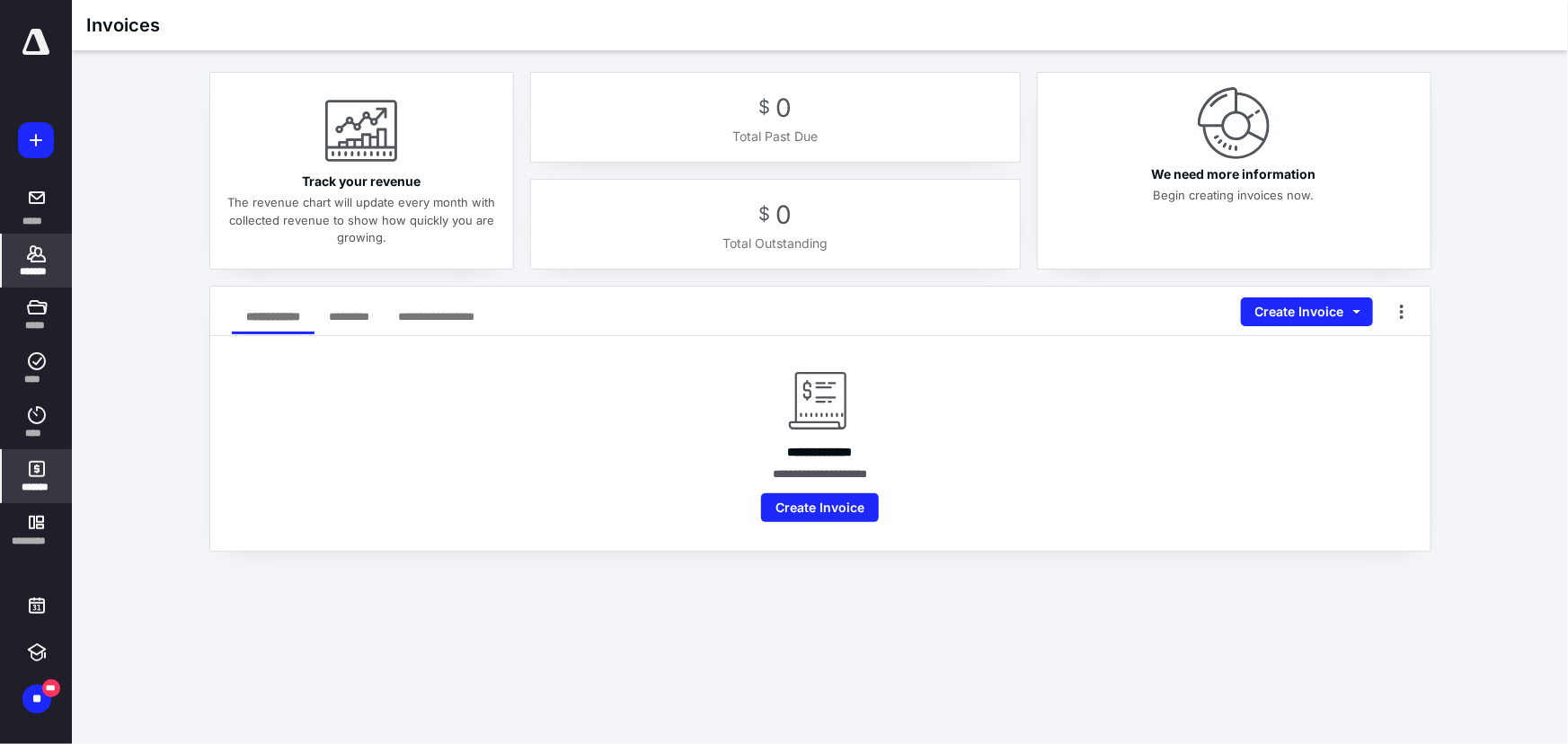 click on "*******" at bounding box center (37, 271) 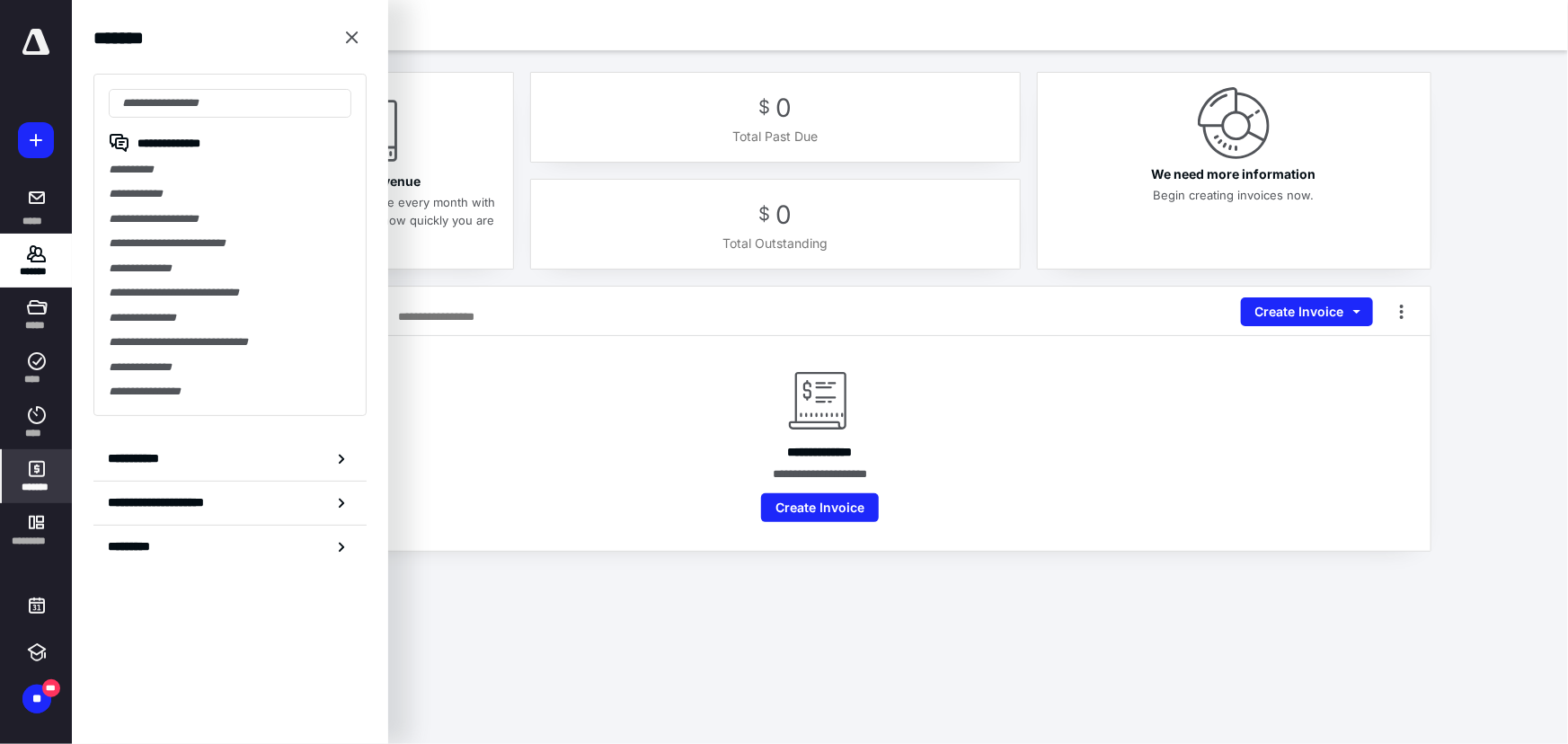 drag, startPoint x: 128, startPoint y: 172, endPoint x: 146, endPoint y: 180, distance: 19.697716 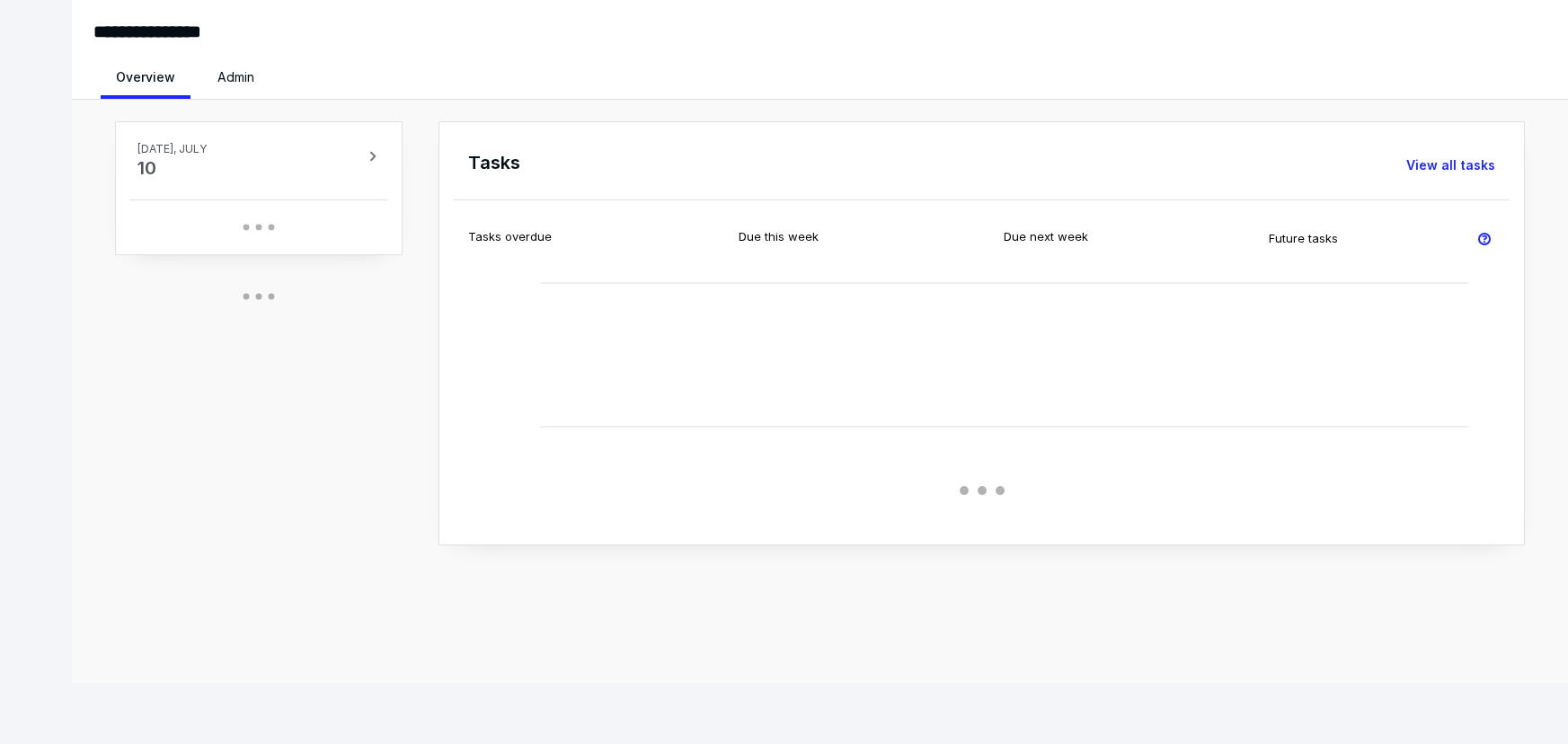 scroll, scrollTop: 0, scrollLeft: 0, axis: both 